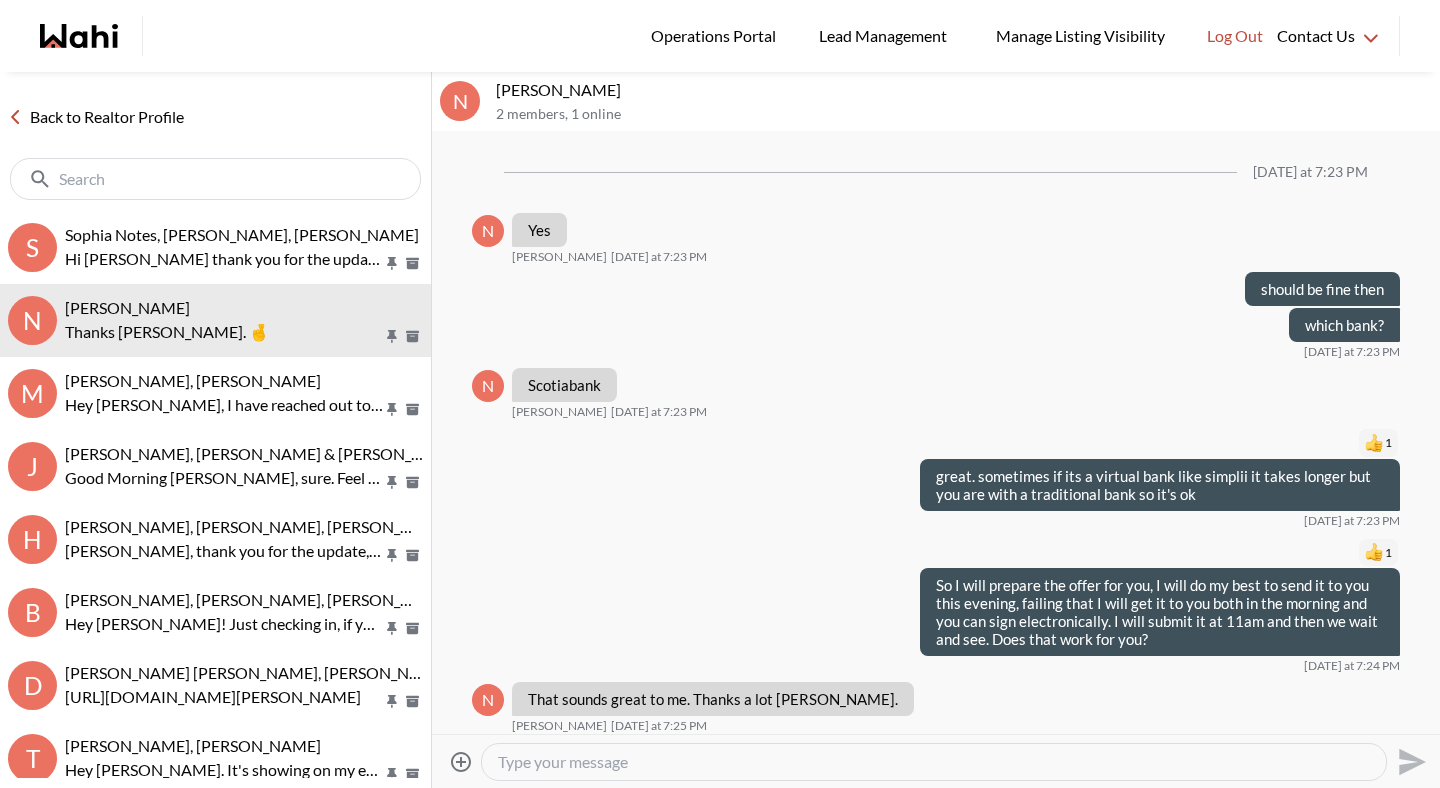 scroll, scrollTop: 0, scrollLeft: 0, axis: both 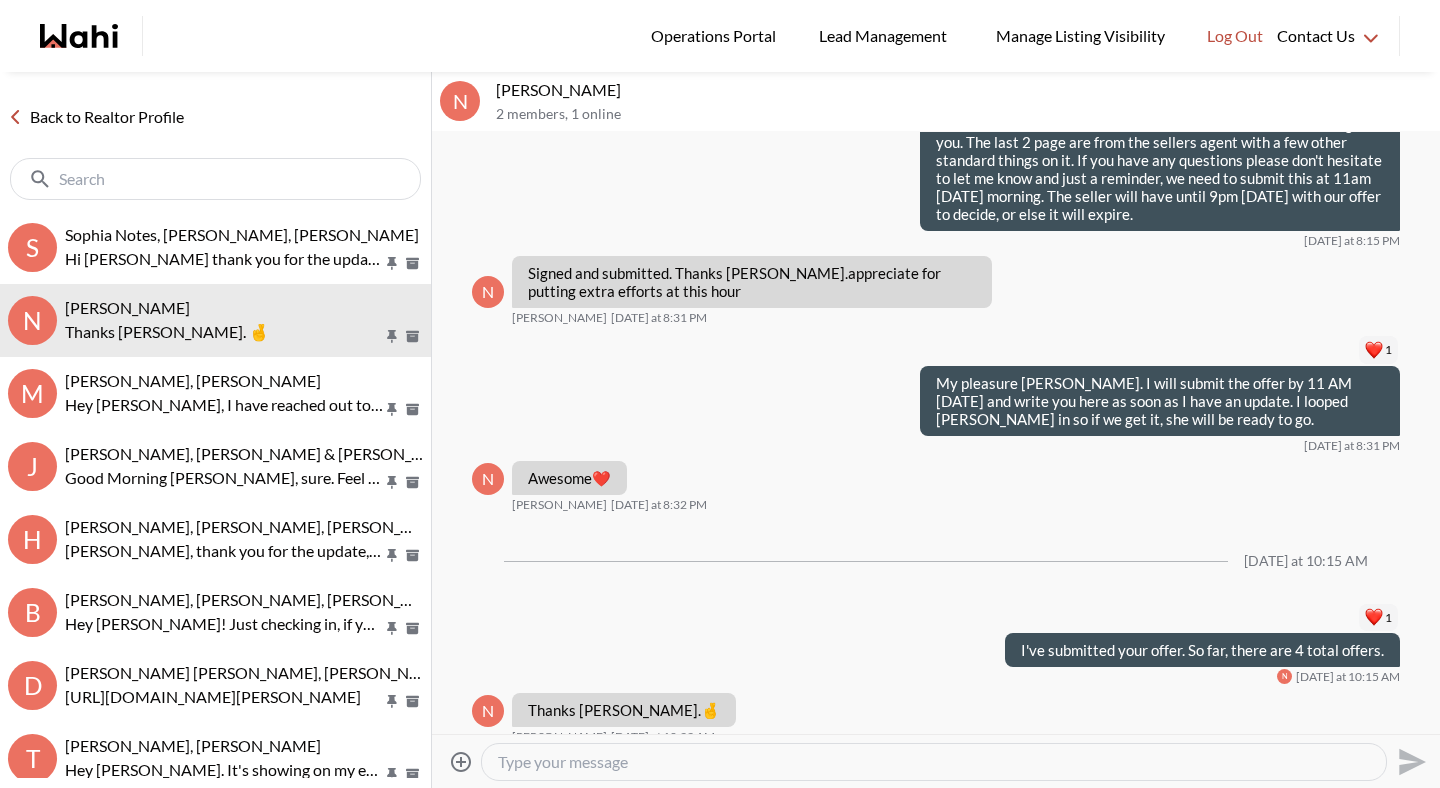 click at bounding box center [934, 762] 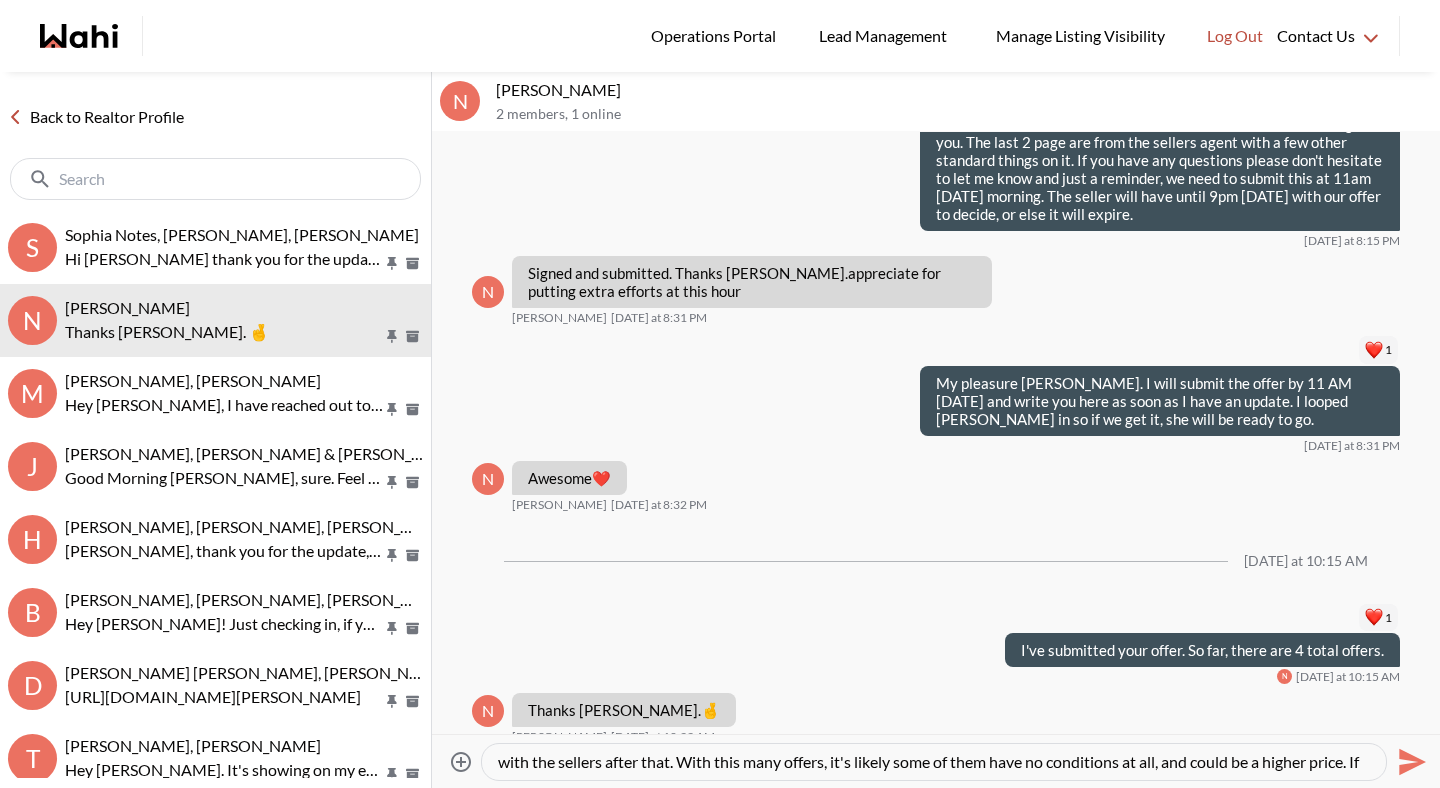 scroll, scrollTop: 39, scrollLeft: 0, axis: vertical 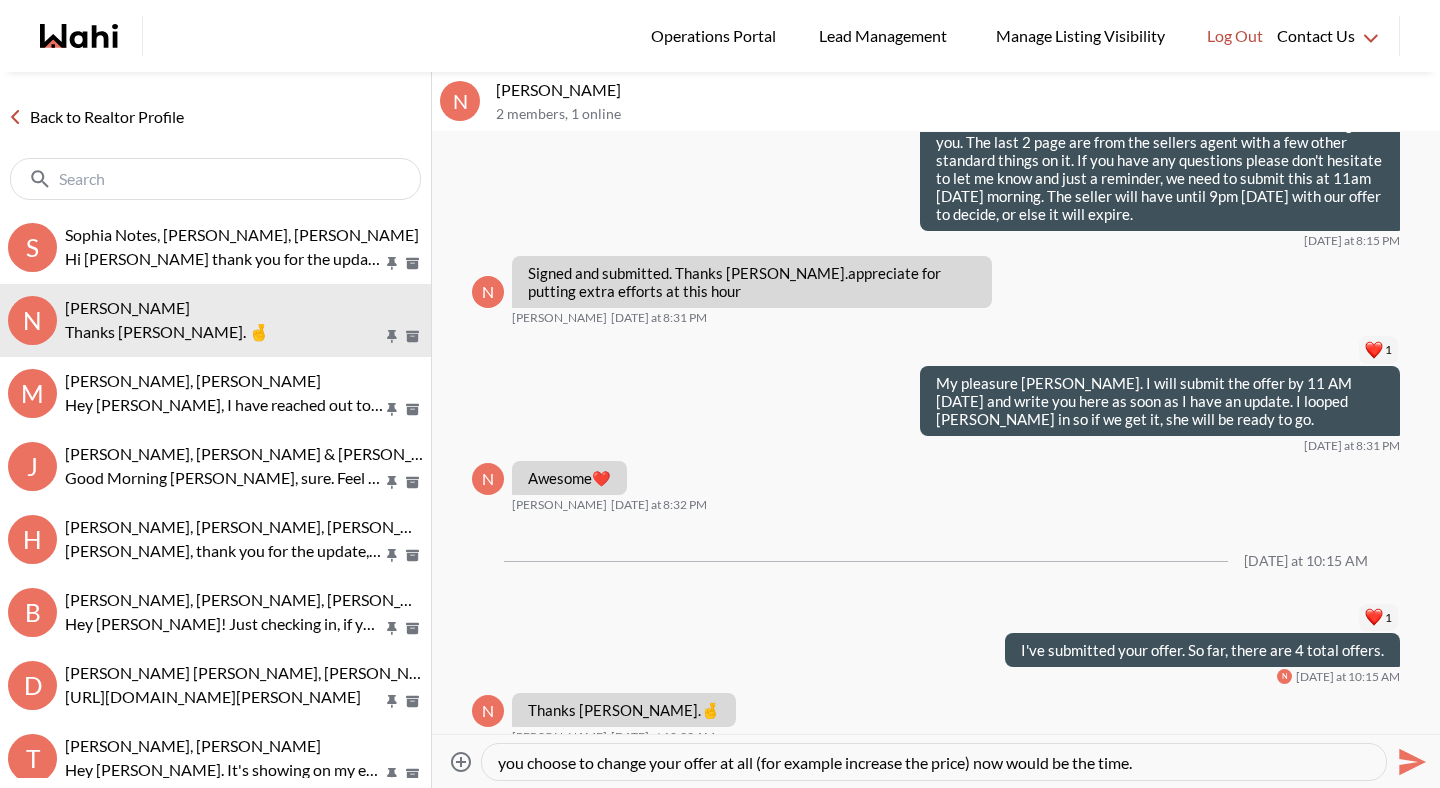 type on "Hey Neha. So, there are 24 offers and they are expecting 3 more. He will be sending another offer count at 1pm and discussing with the sellers after that. With this many offers, it's likely some of them have no conditions at all, and could be a higher price. If you choose to change your offer at all (for example increase the price) now would be the time." 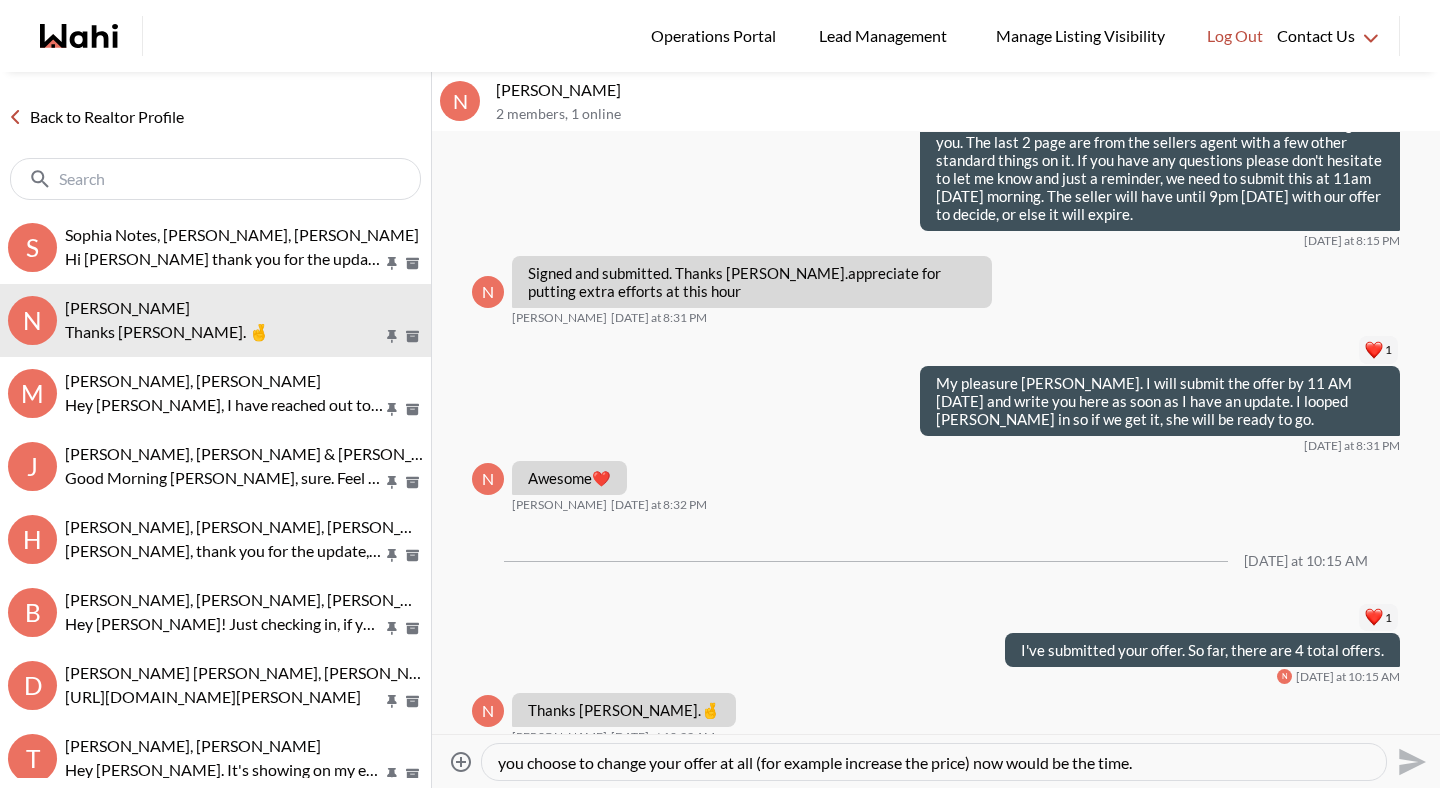 type 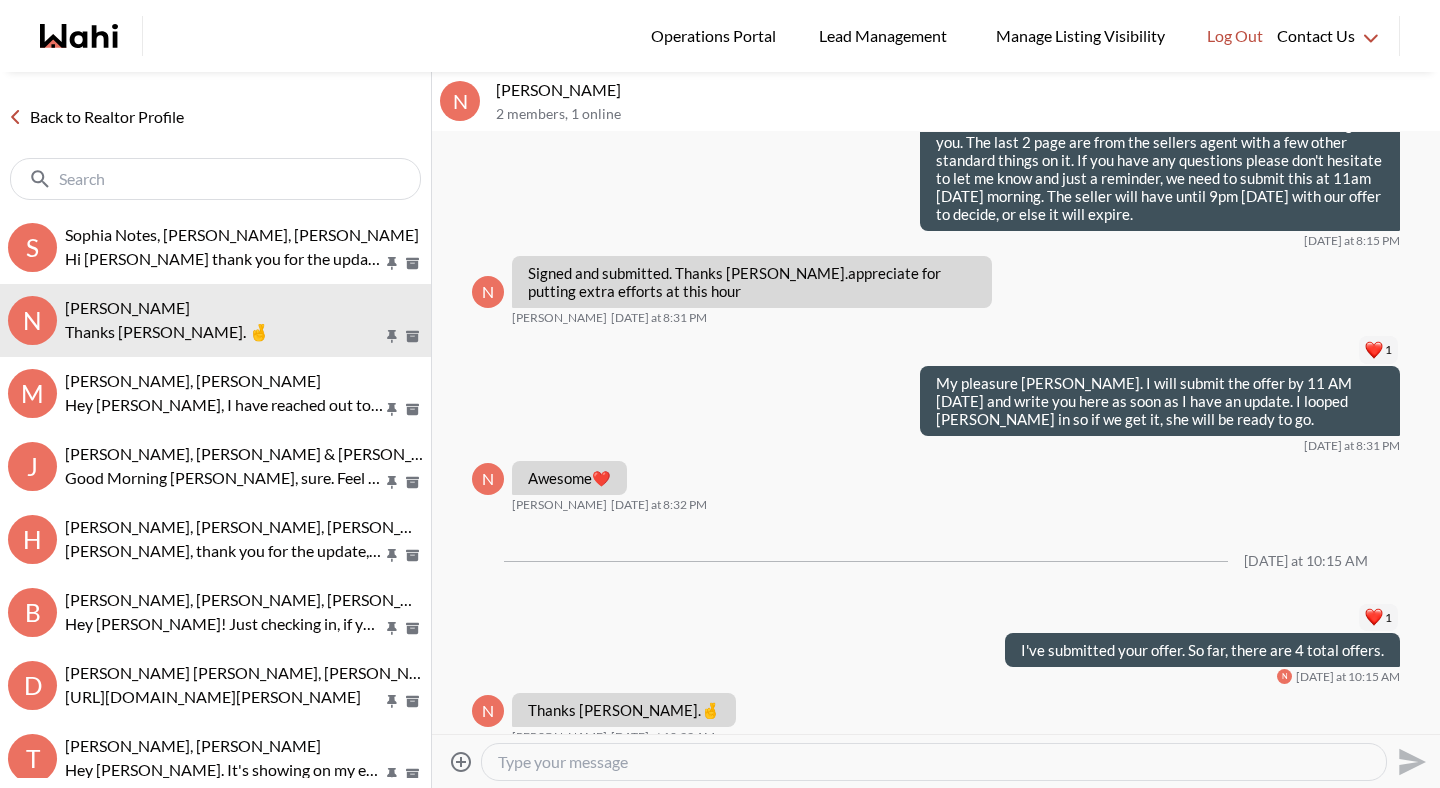 scroll, scrollTop: 1984, scrollLeft: 0, axis: vertical 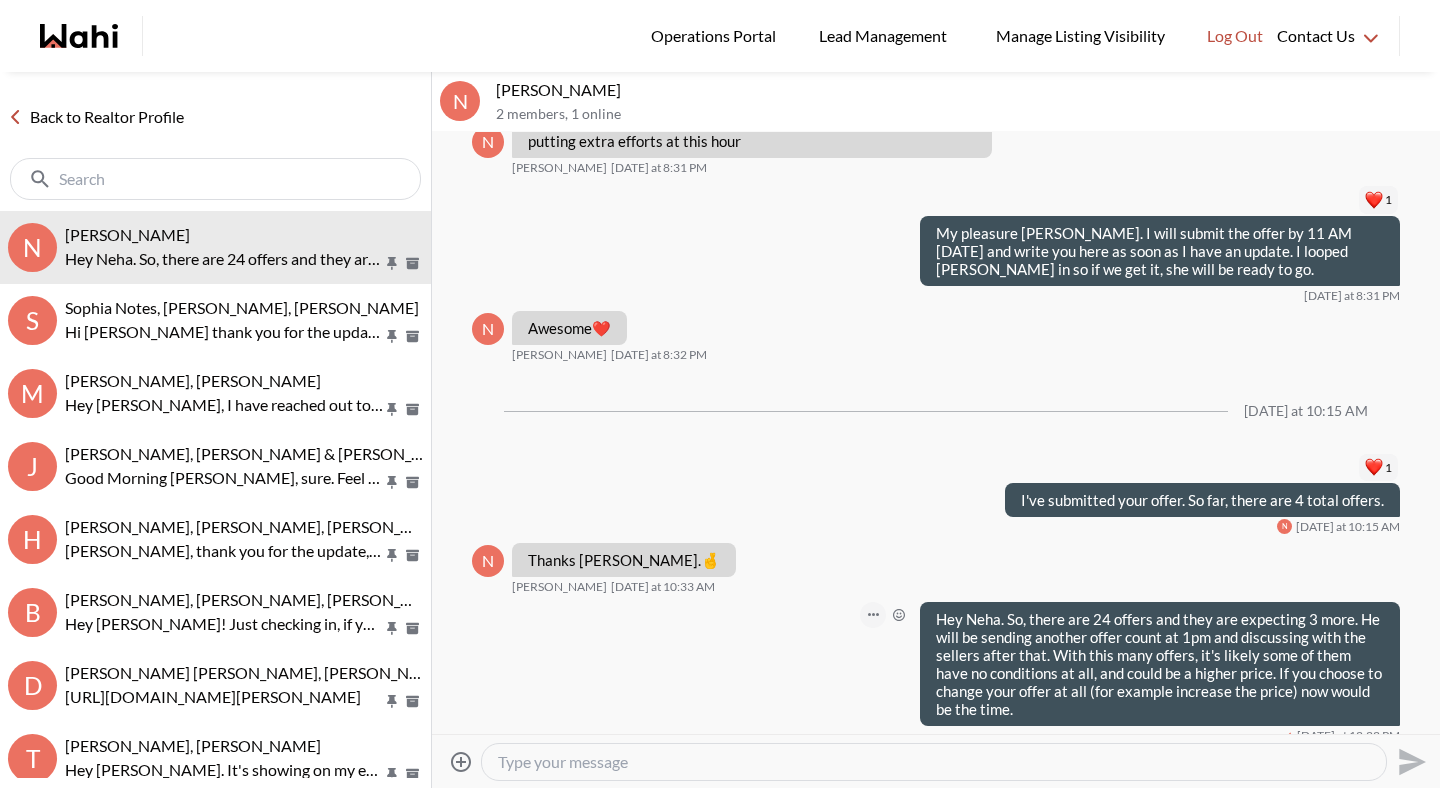 click at bounding box center (873, 615) 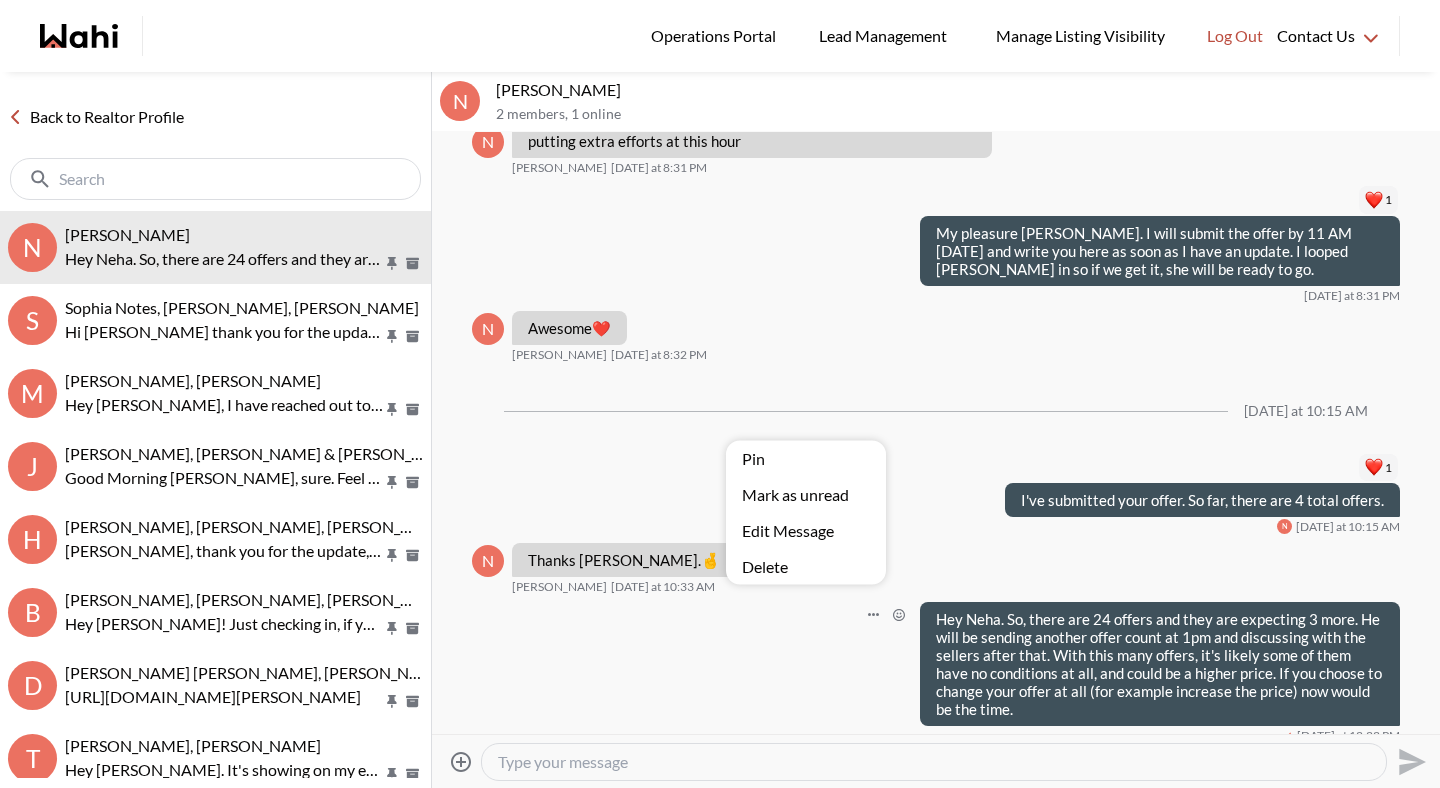 click on "Edit Message" at bounding box center [806, 531] 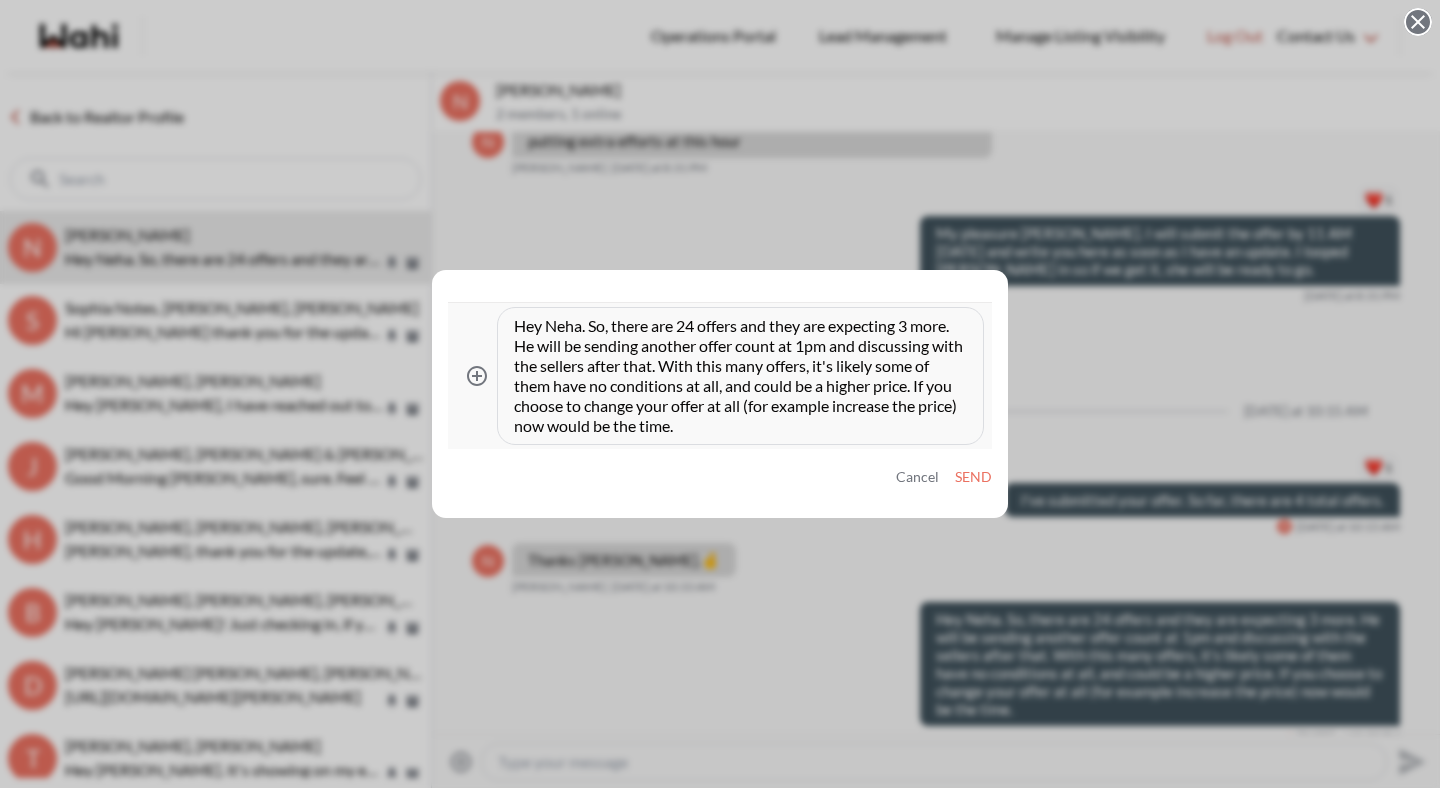 drag, startPoint x: 594, startPoint y: 429, endPoint x: 762, endPoint y: 428, distance: 168.00298 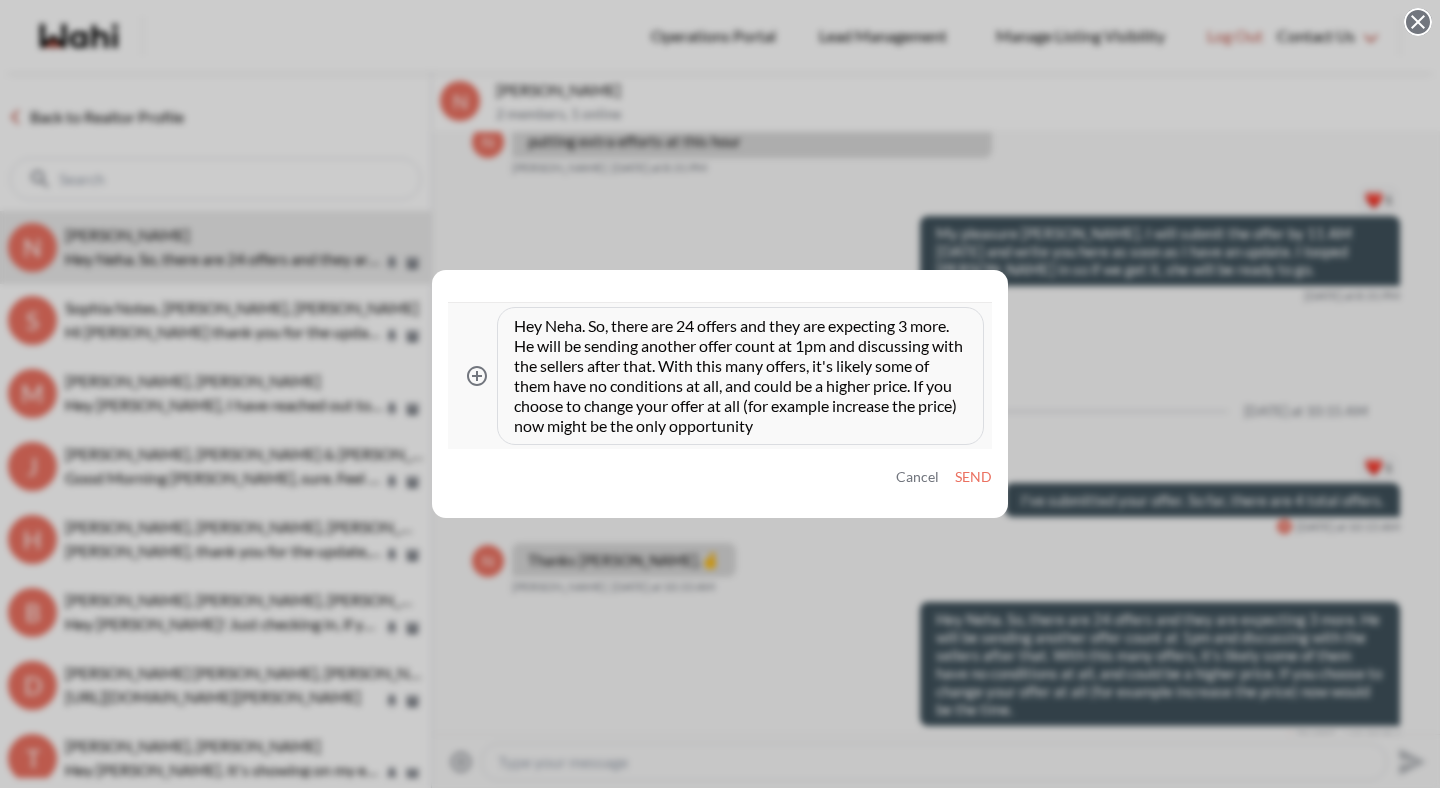 type on "Hey Neha. So, there are 24 offers and they are expecting 3 more. He will be sending another offer count at 1pm and discussing with the sellers after that. With this many offers, it's likely some of them have no conditions at all, and could be a higher price. If you choose to change your offer at all (for example increase the price) now might be the only opportunity." 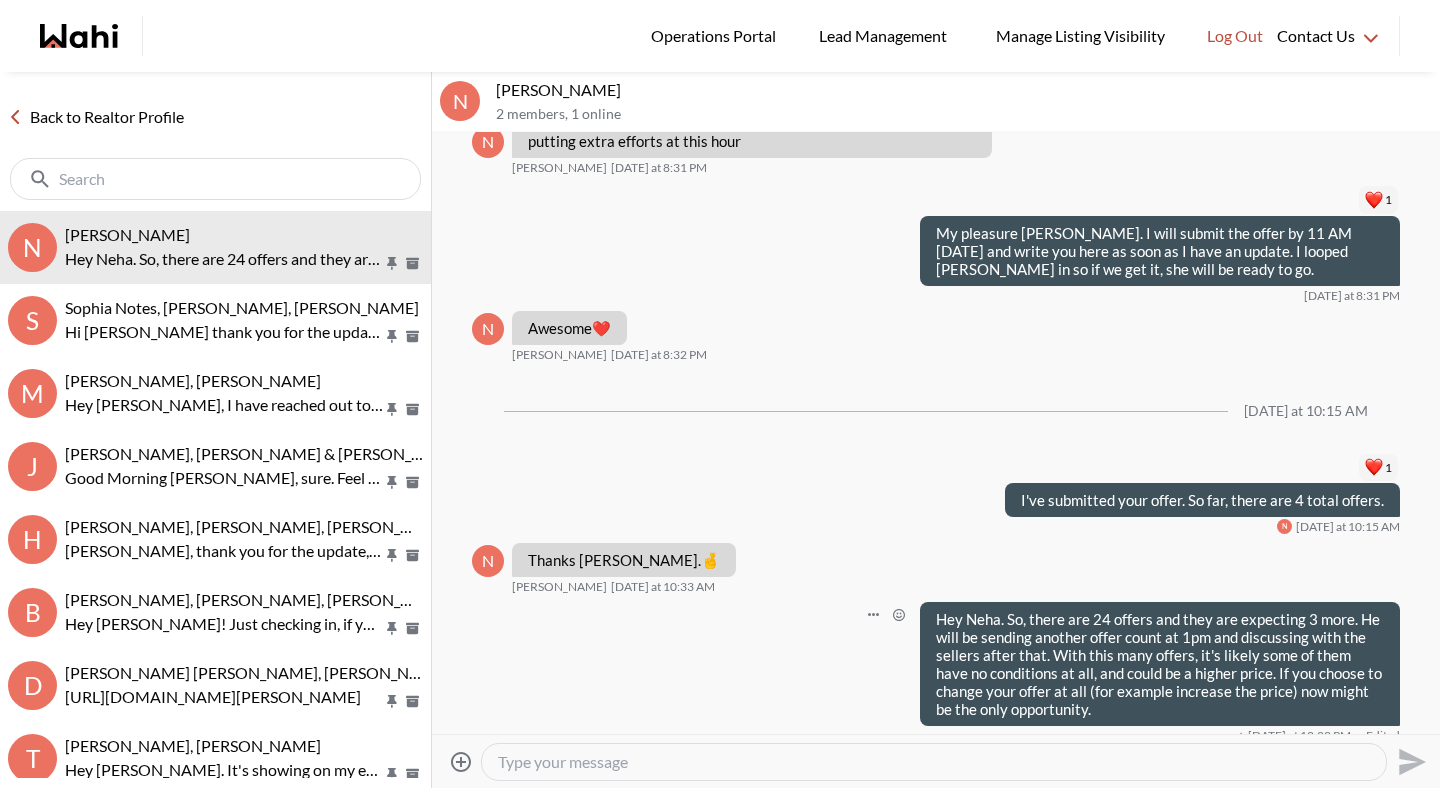 click at bounding box center (934, 762) 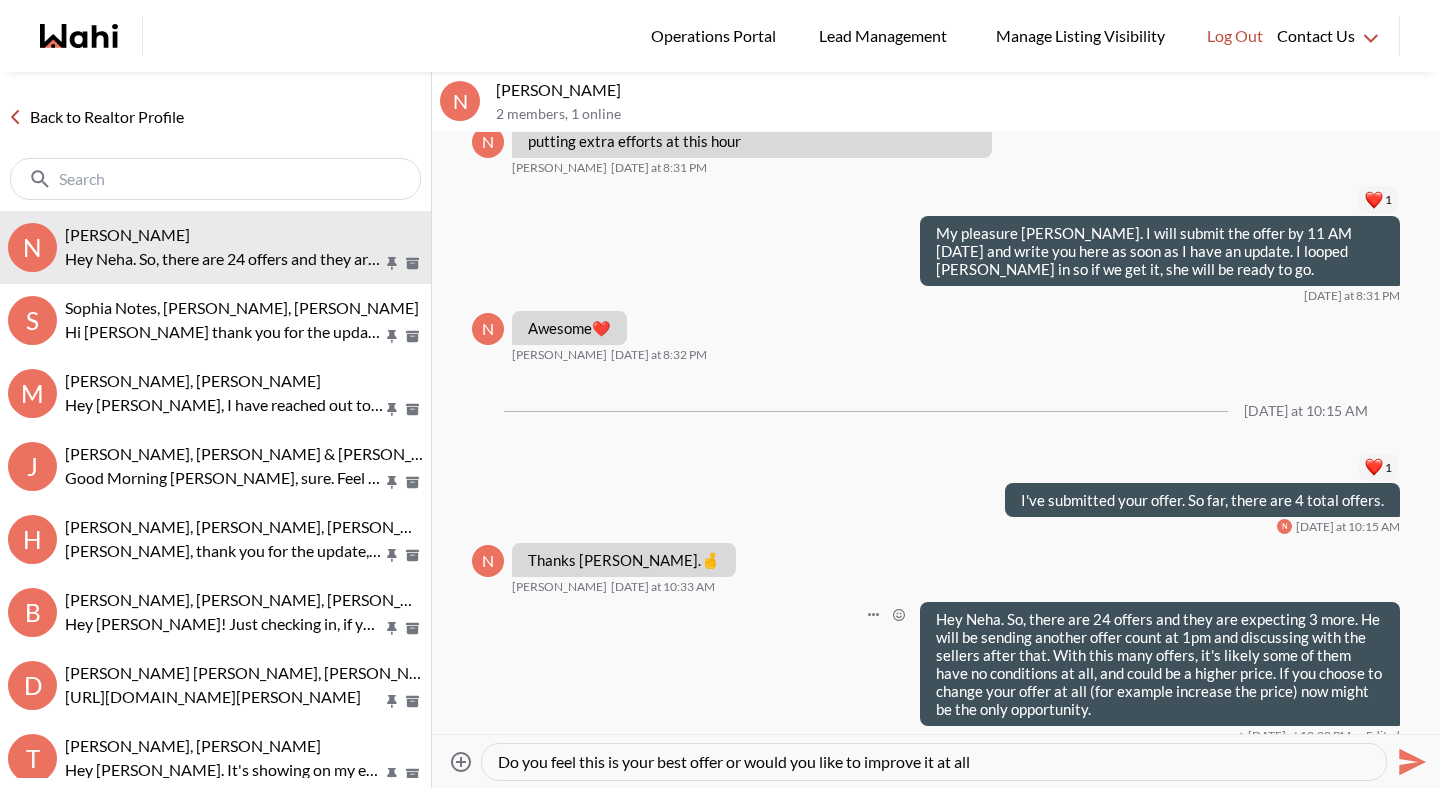 type on "Do you feel this is your best offer or would you like to improve it at all?" 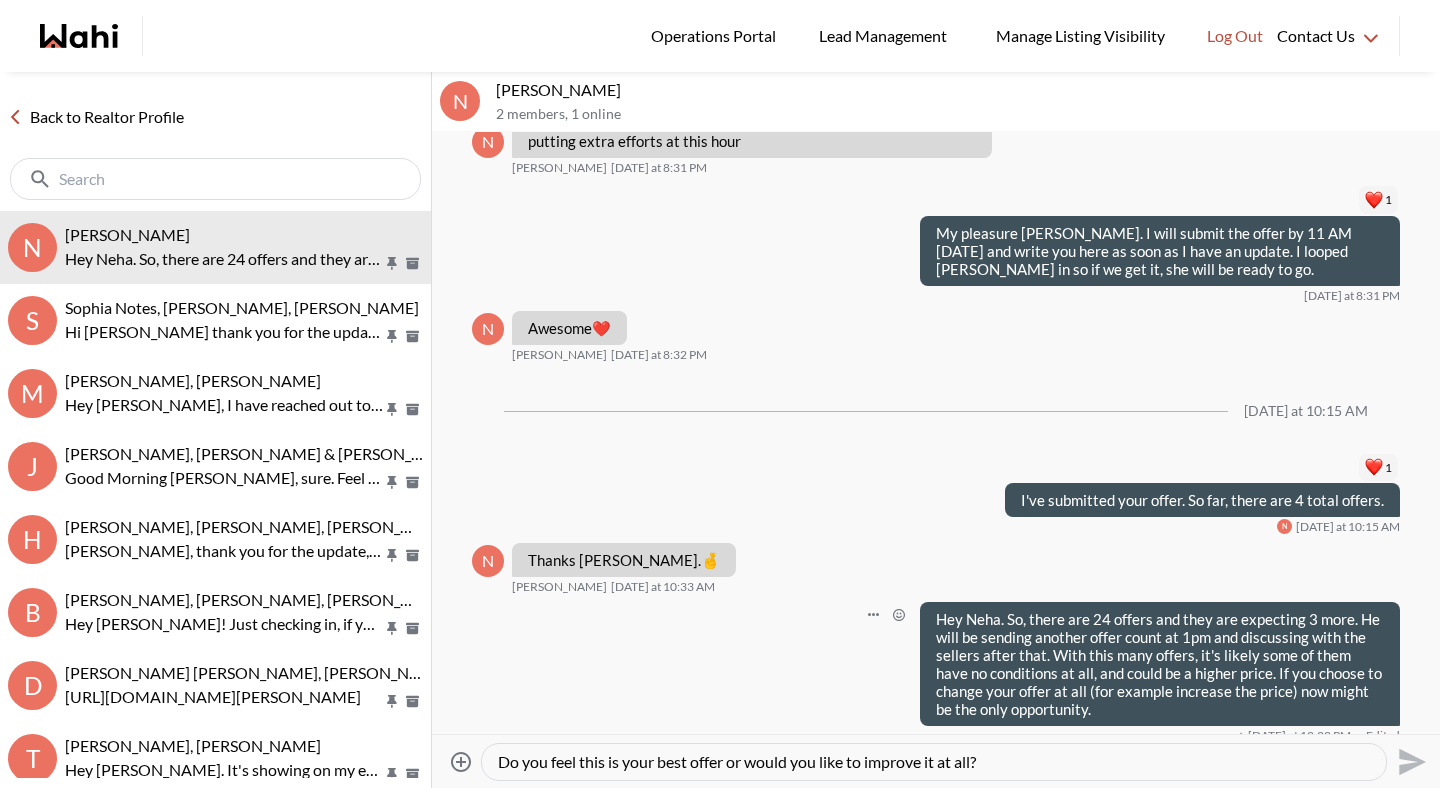 type 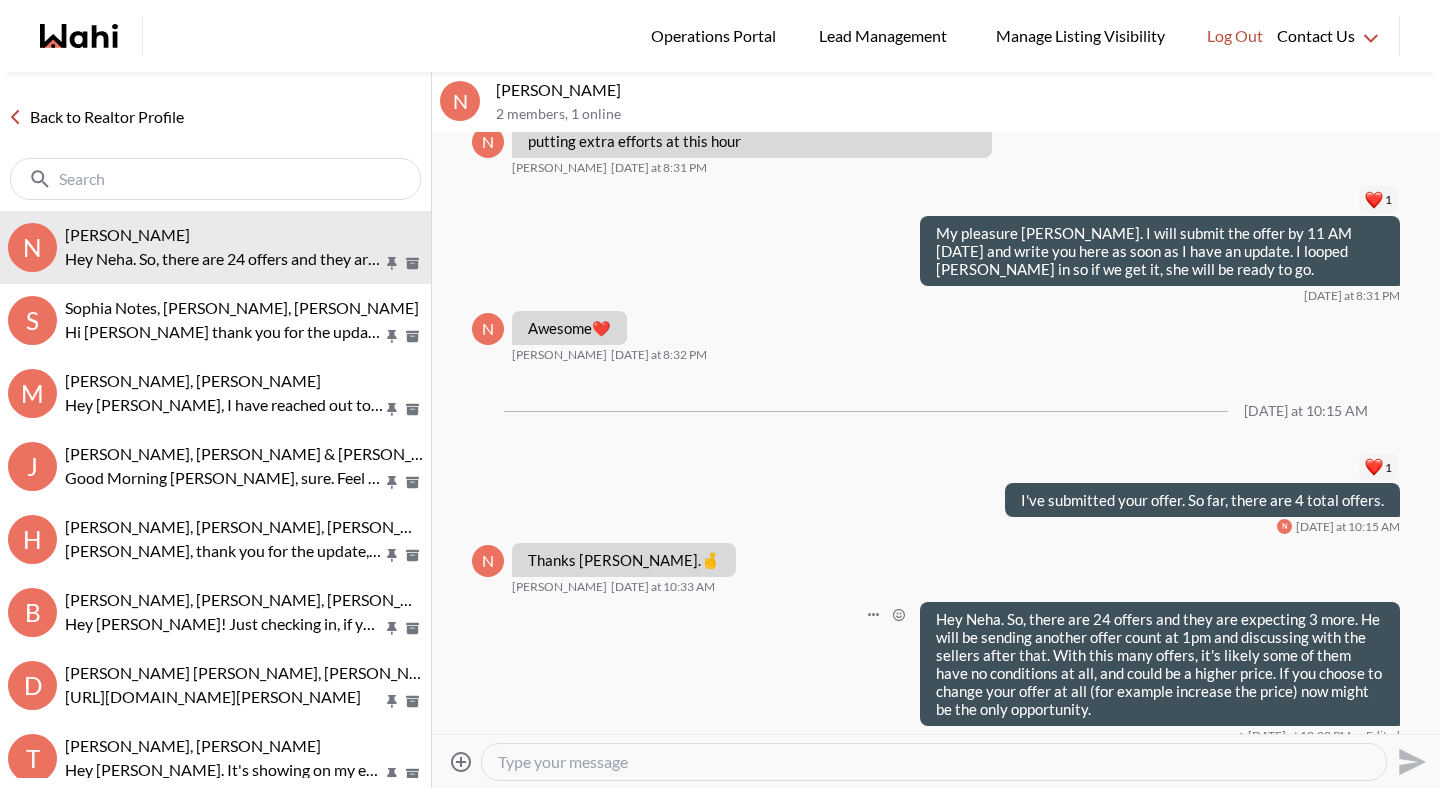 scroll, scrollTop: 2062, scrollLeft: 0, axis: vertical 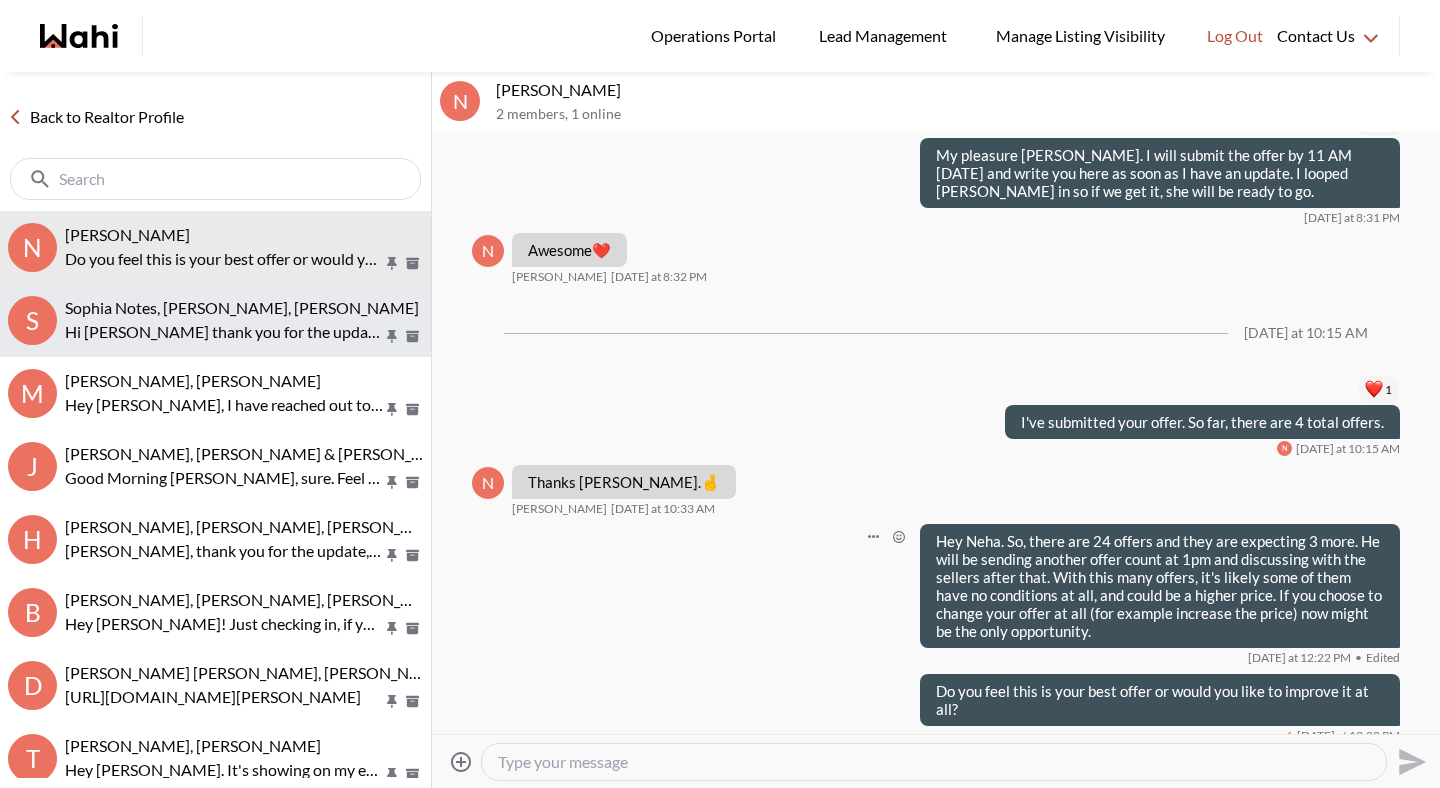 click on "S Sophia Notes, Jason Lu, Michelle Hi Michelle thank you for the update ! That sounds great! For financing I should hear back today or tomorrow and will let you know!" at bounding box center (215, 320) 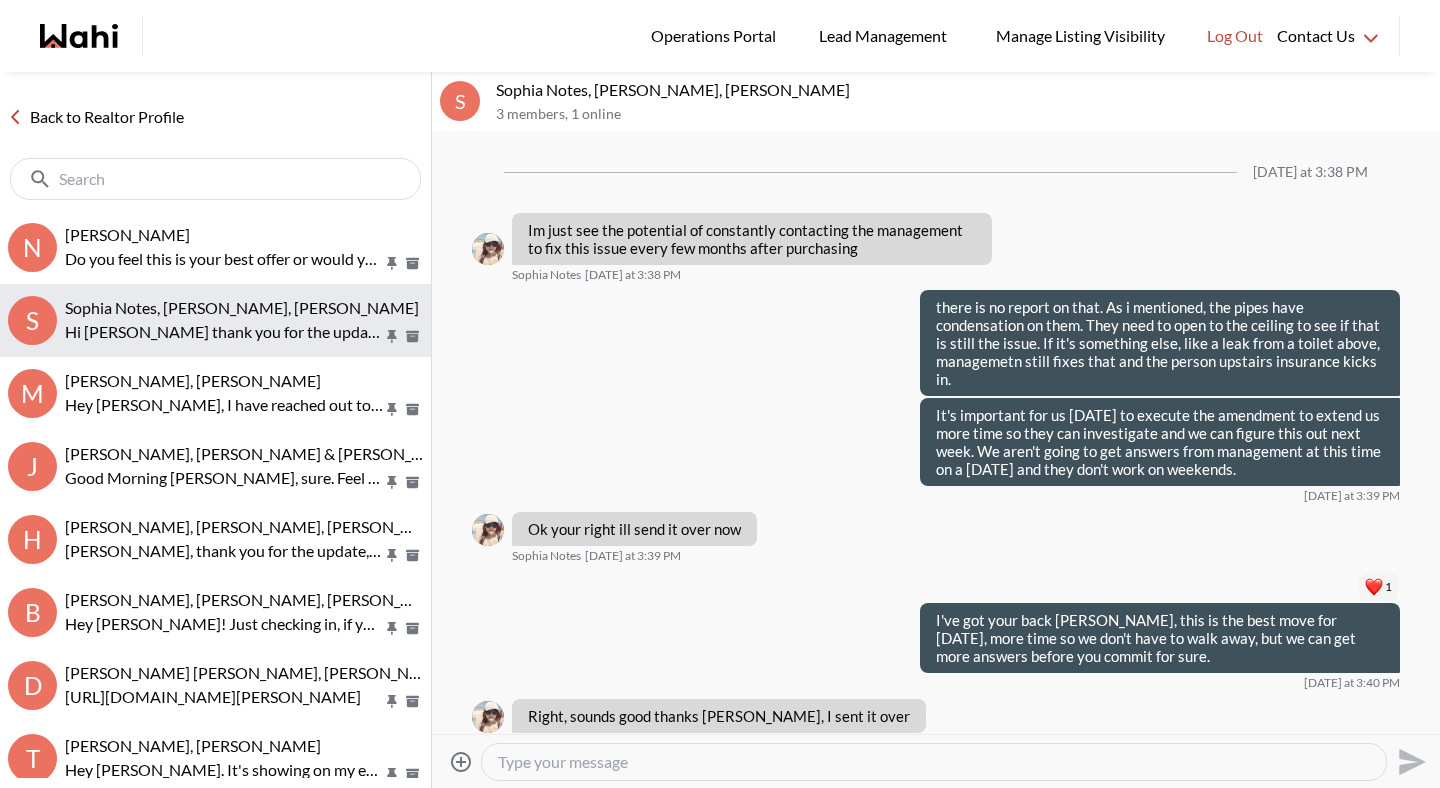 scroll, scrollTop: 2427, scrollLeft: 0, axis: vertical 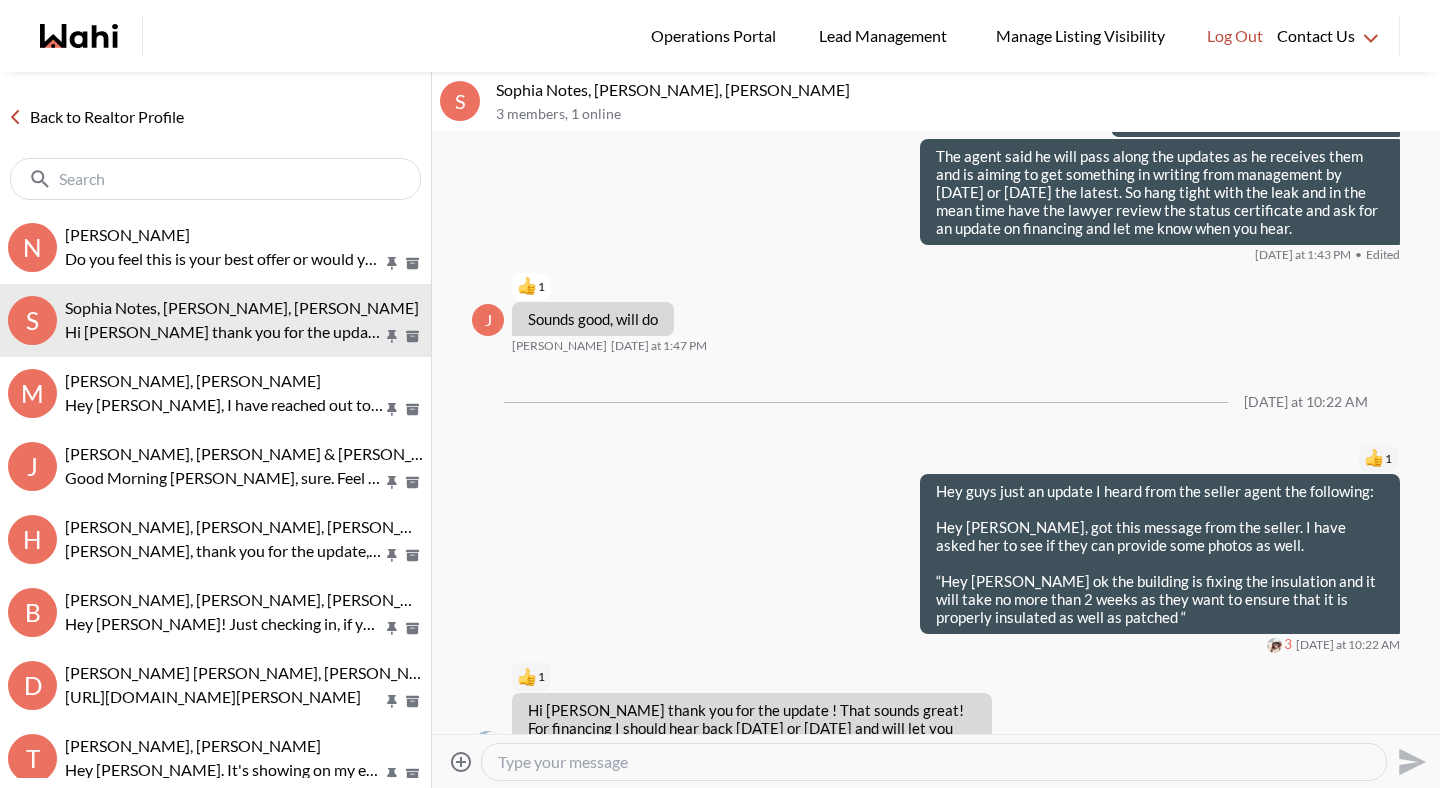 click at bounding box center (934, 762) 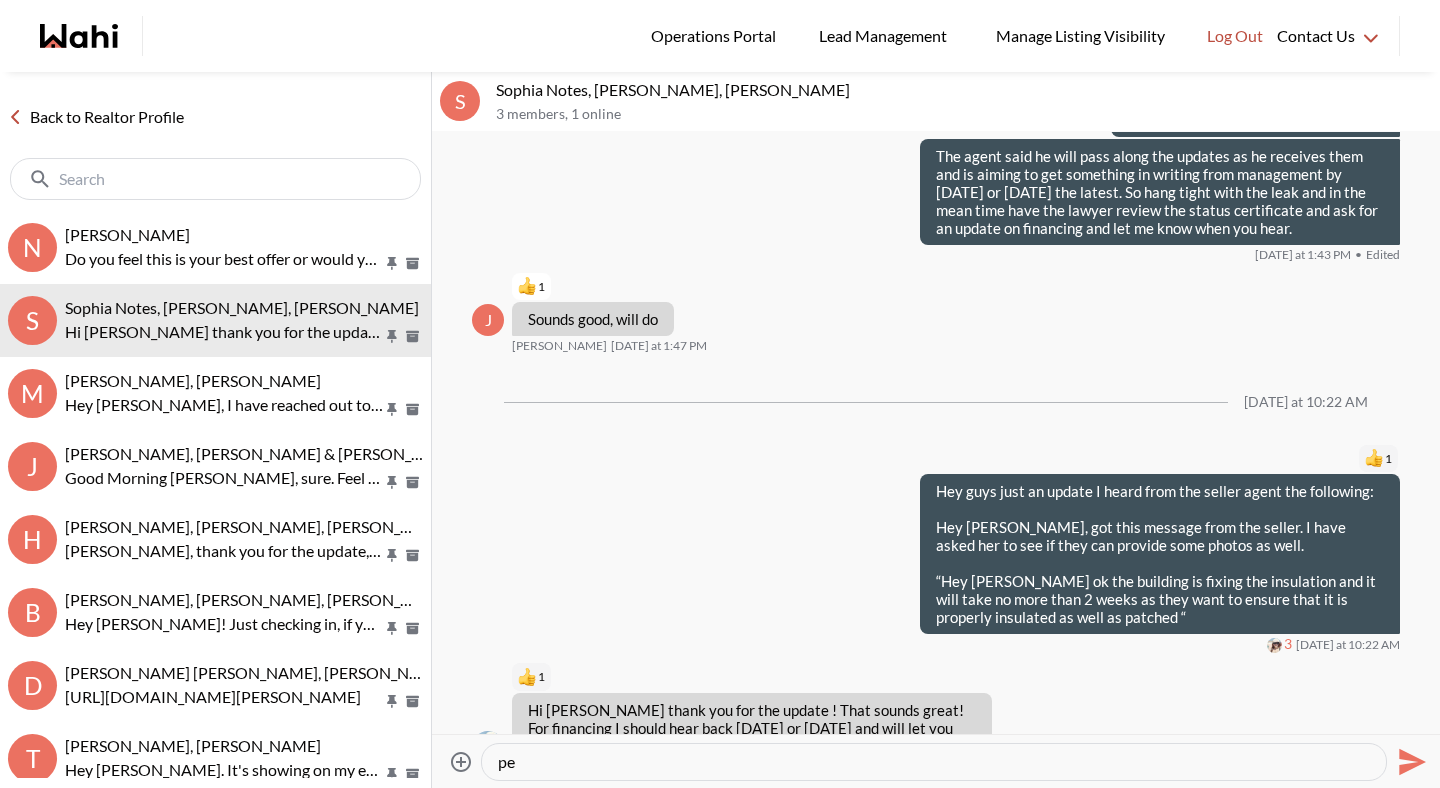 type on "p" 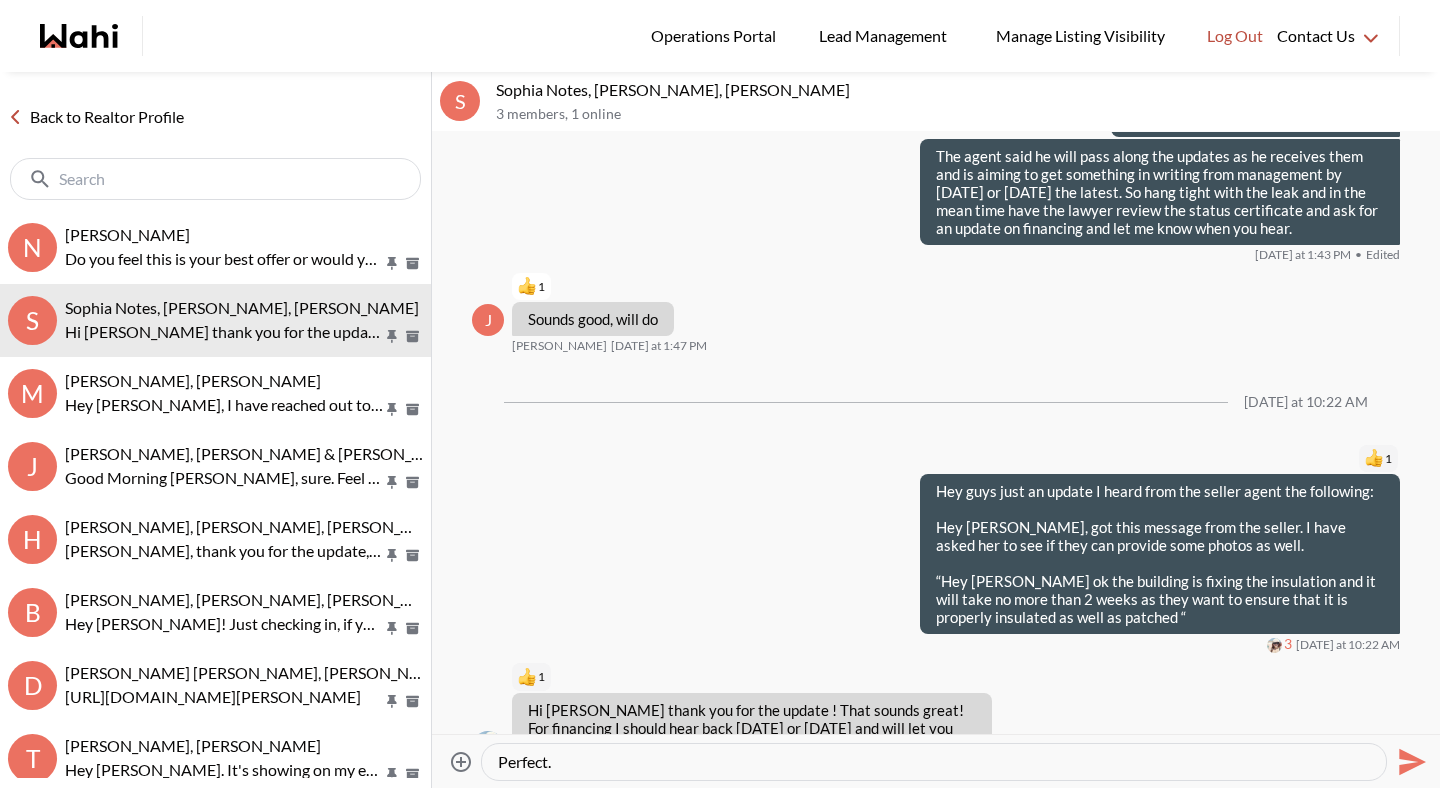 type on "Perfect." 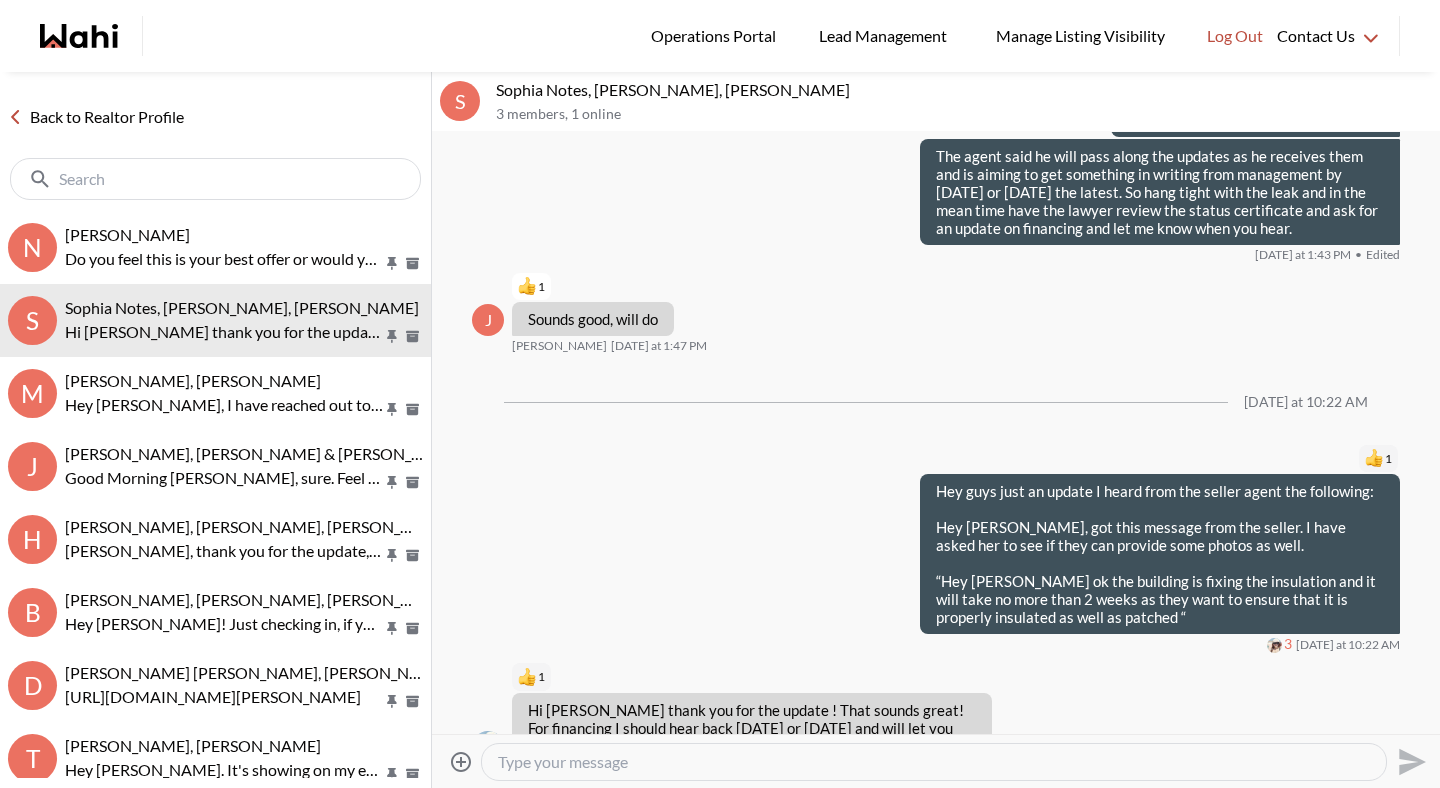 scroll, scrollTop: 2487, scrollLeft: 0, axis: vertical 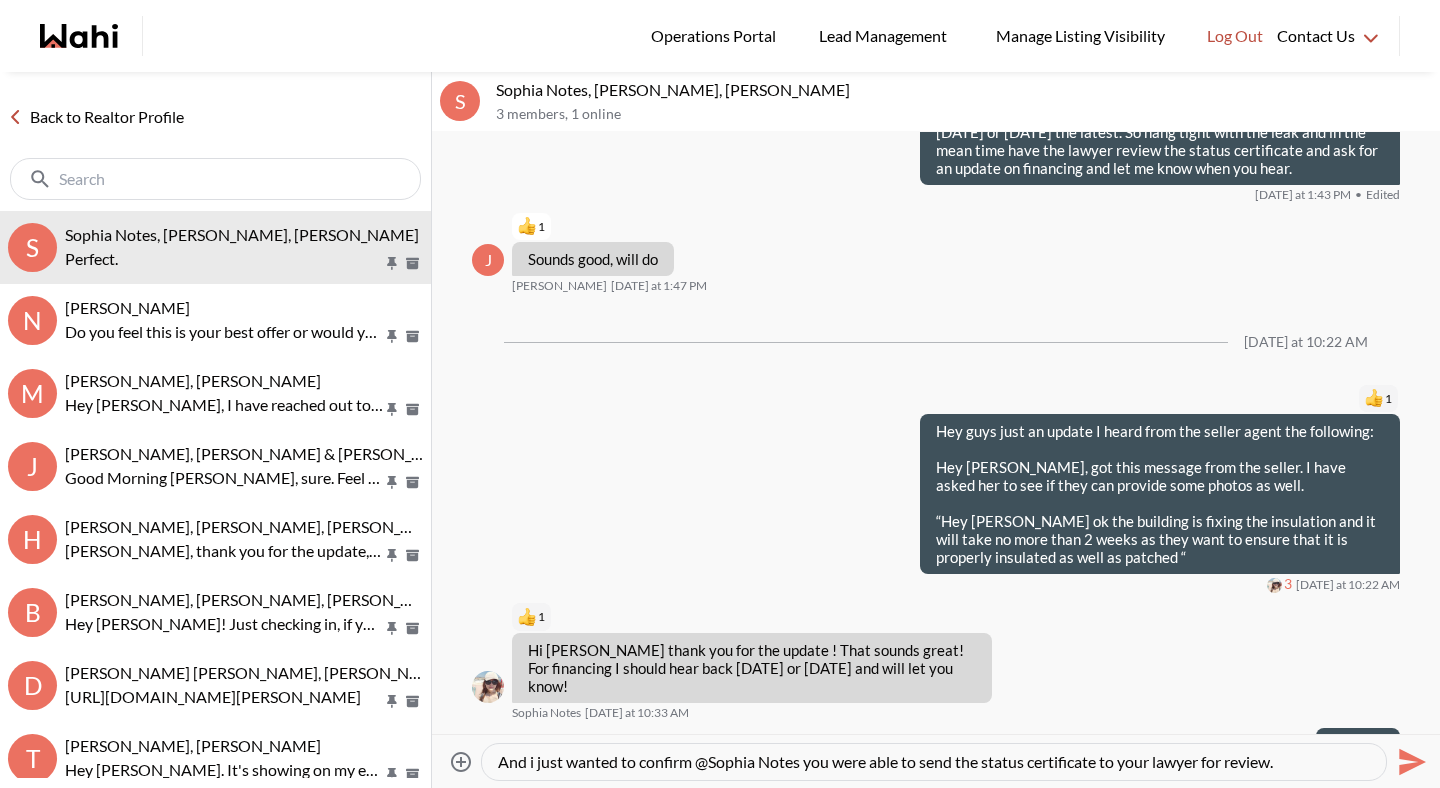 type on "And i just wanted to confirm @Sophia Notes you were able to send the status certificate to your lawyer for review." 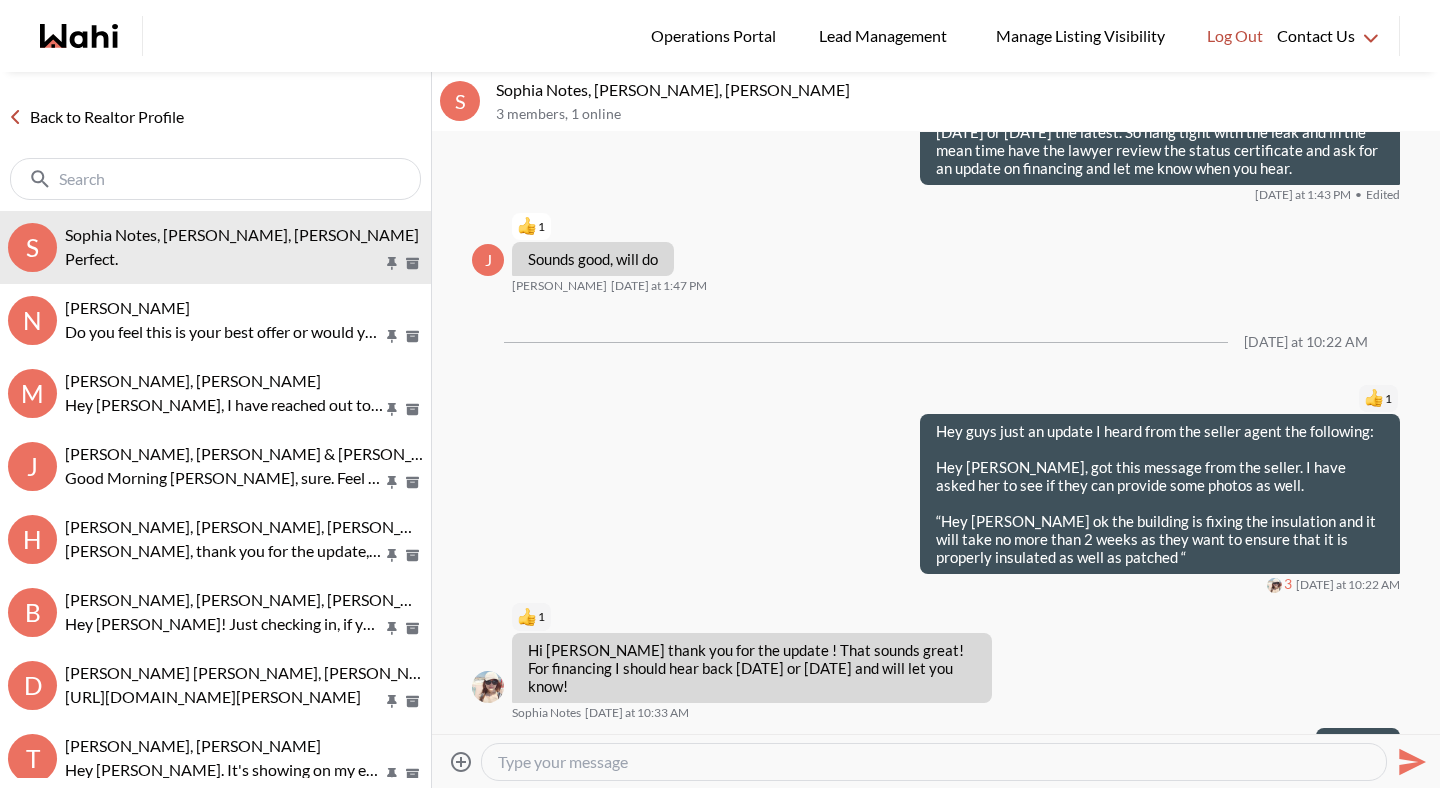 scroll, scrollTop: 2541, scrollLeft: 0, axis: vertical 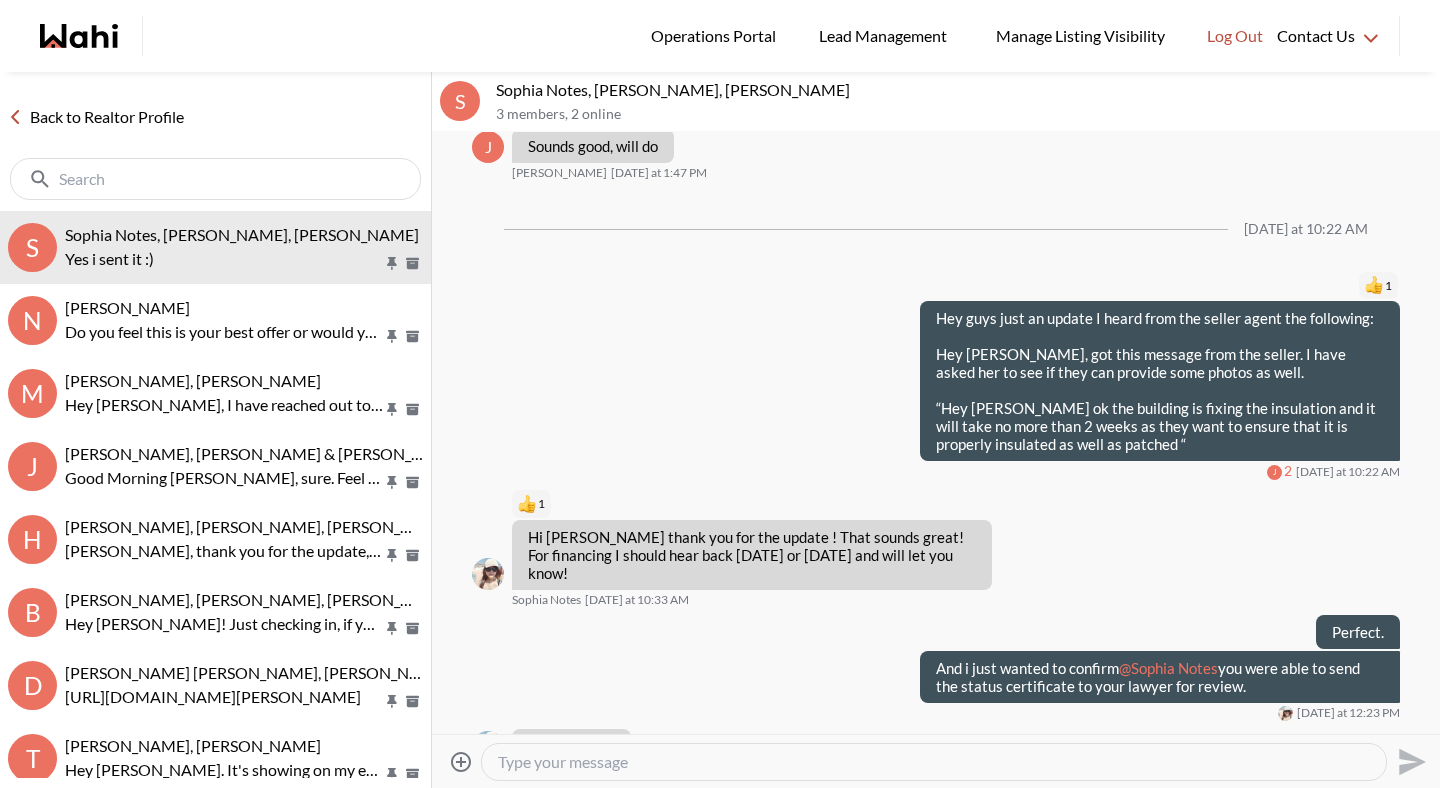 click at bounding box center (934, 762) 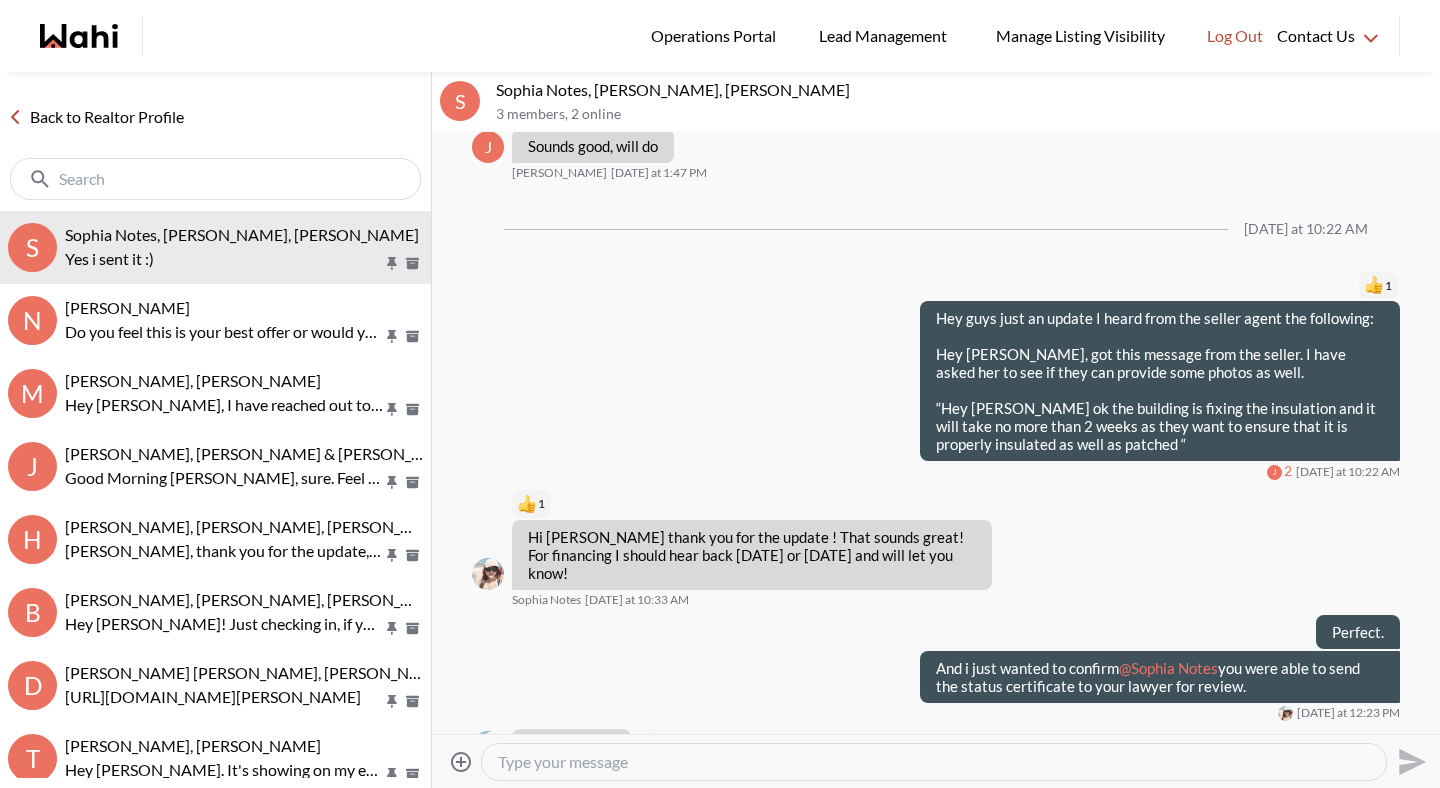 click 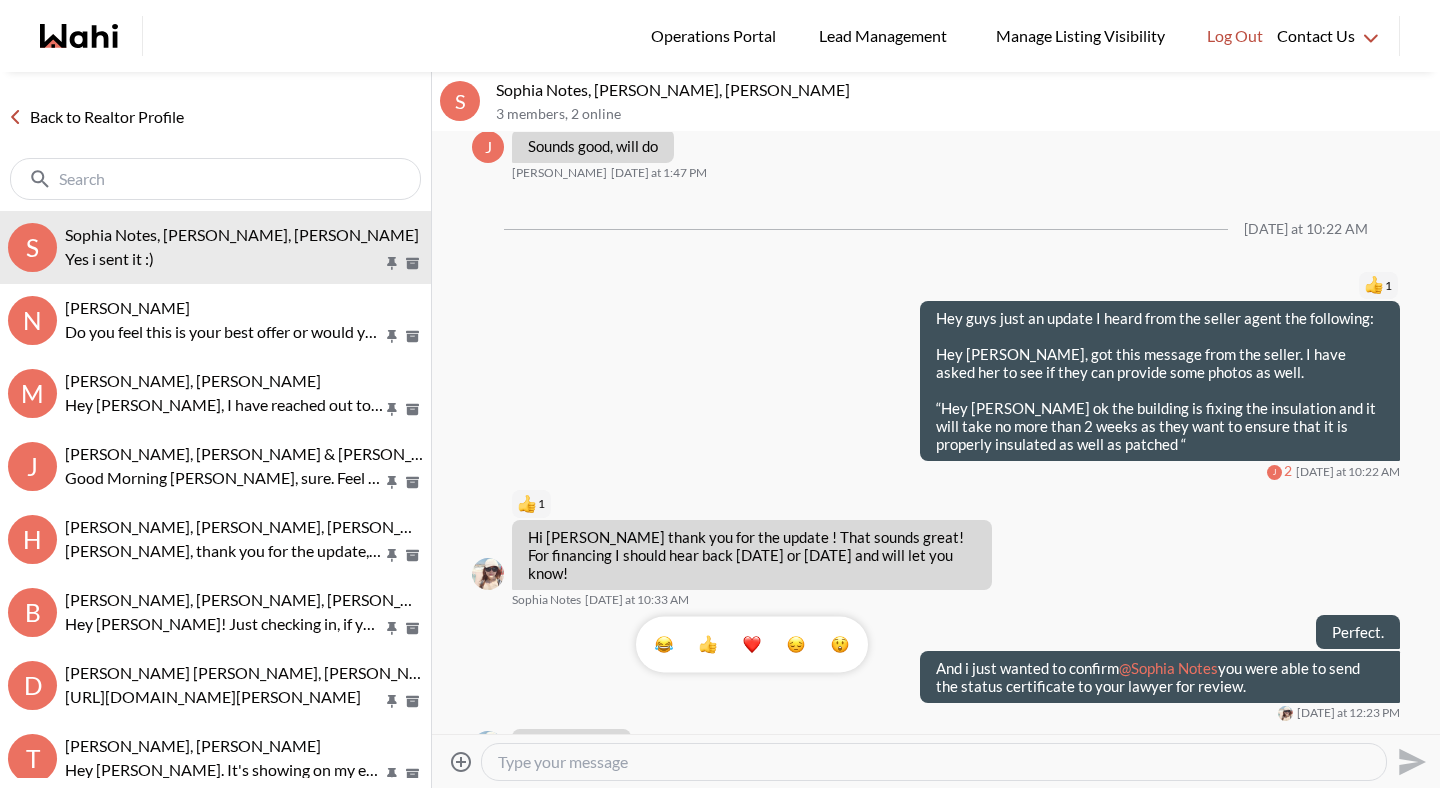 click at bounding box center (752, 645) 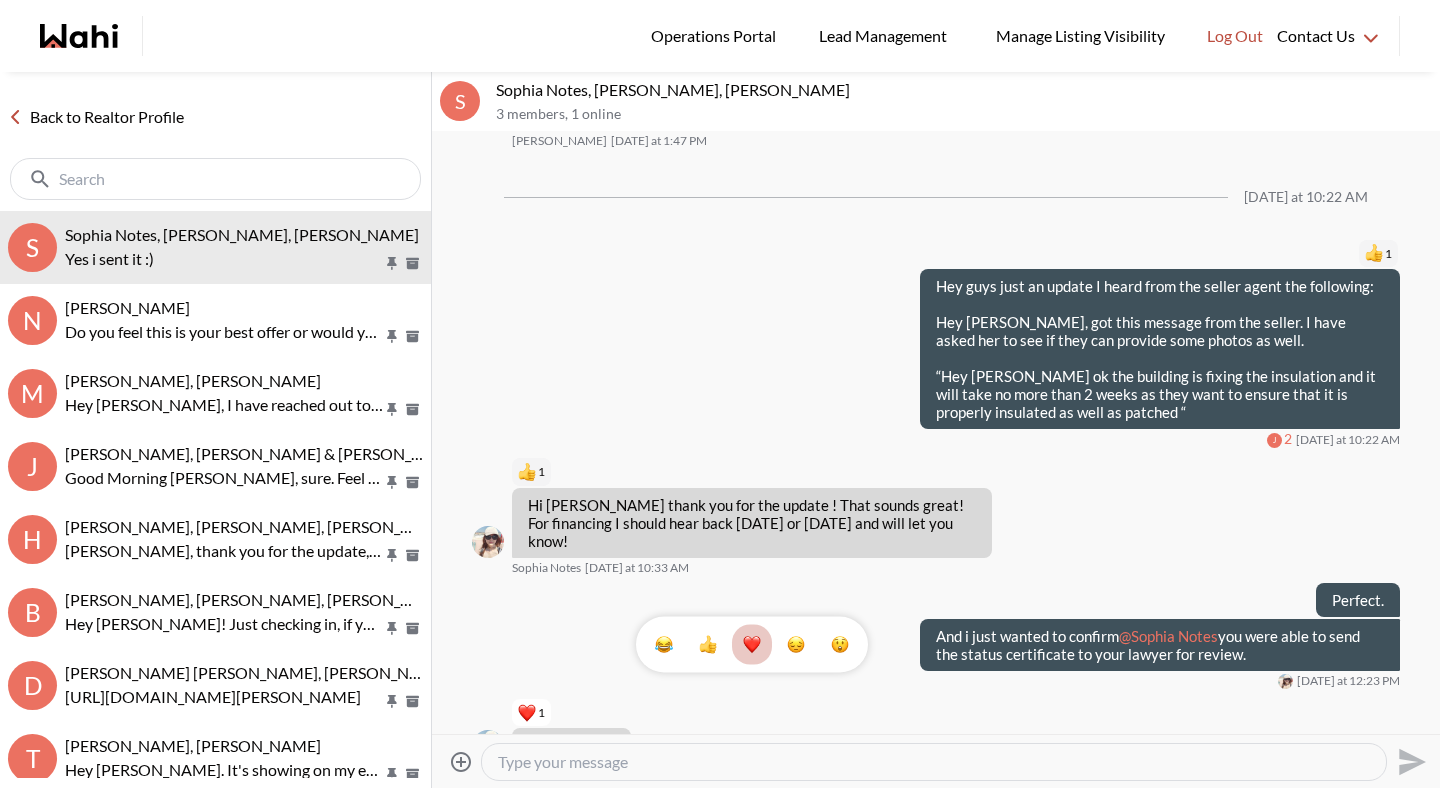 click on "Back to Realtor Profile" at bounding box center (215, 141) 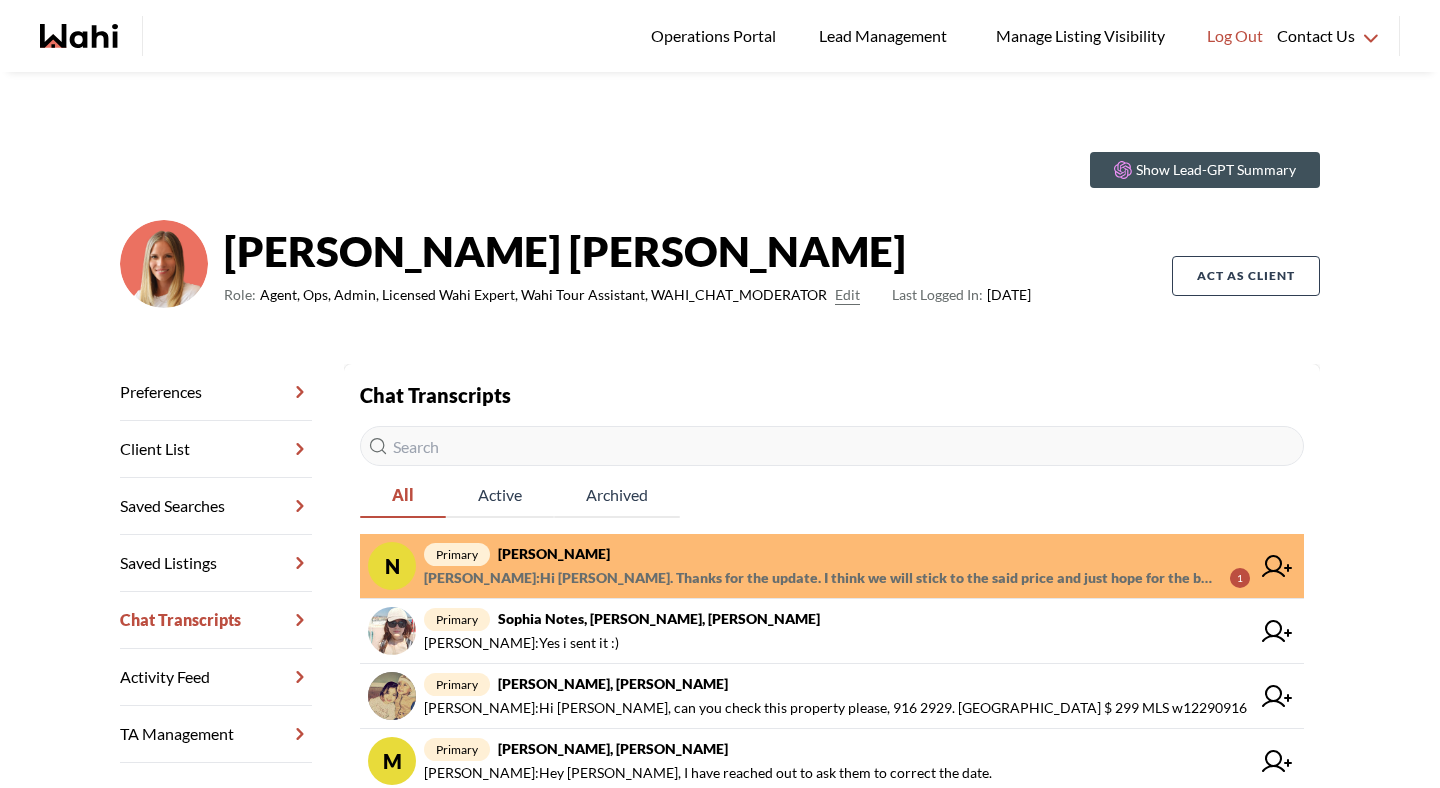 click on "primary Neha Saini, Michelle" at bounding box center (837, 554) 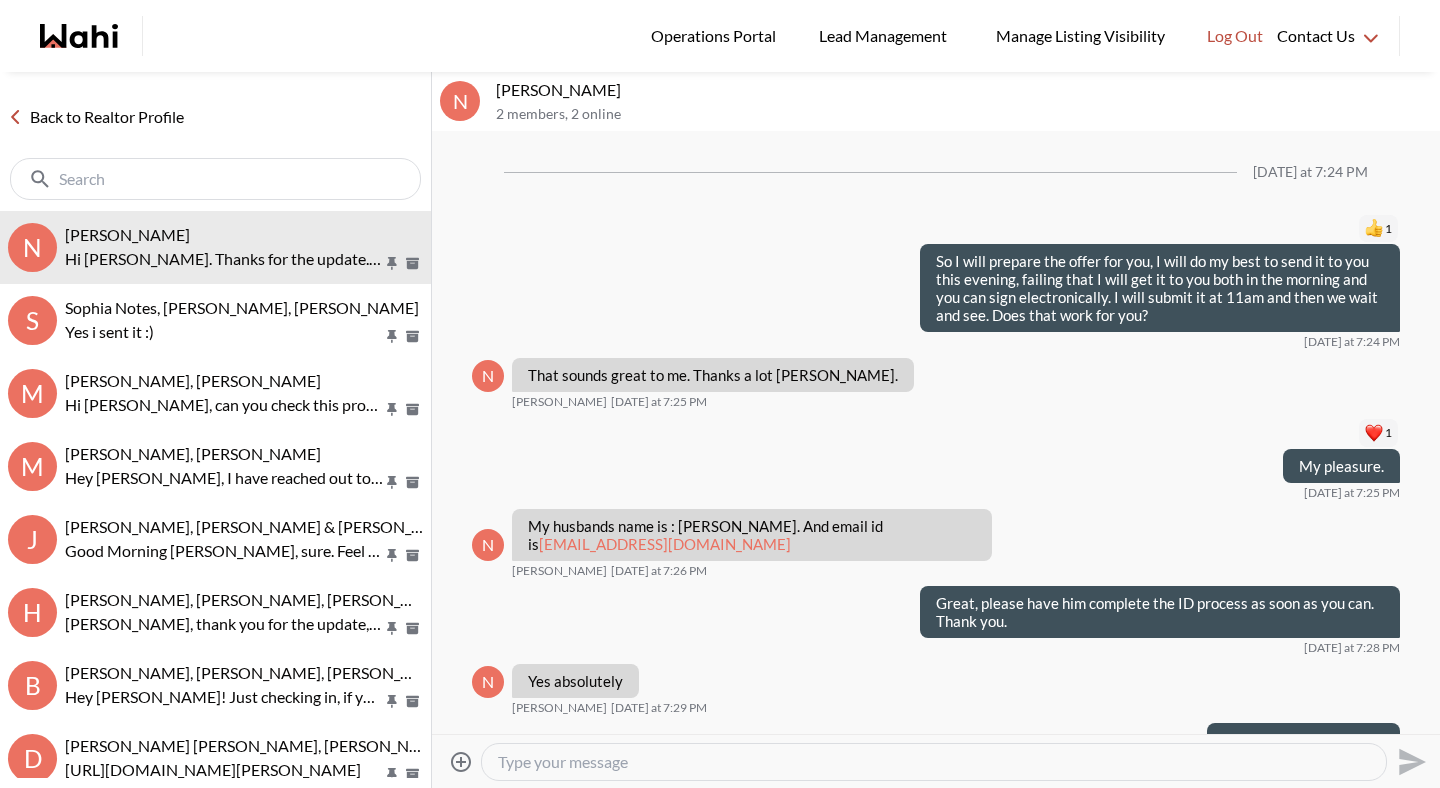 scroll, scrollTop: 1944, scrollLeft: 0, axis: vertical 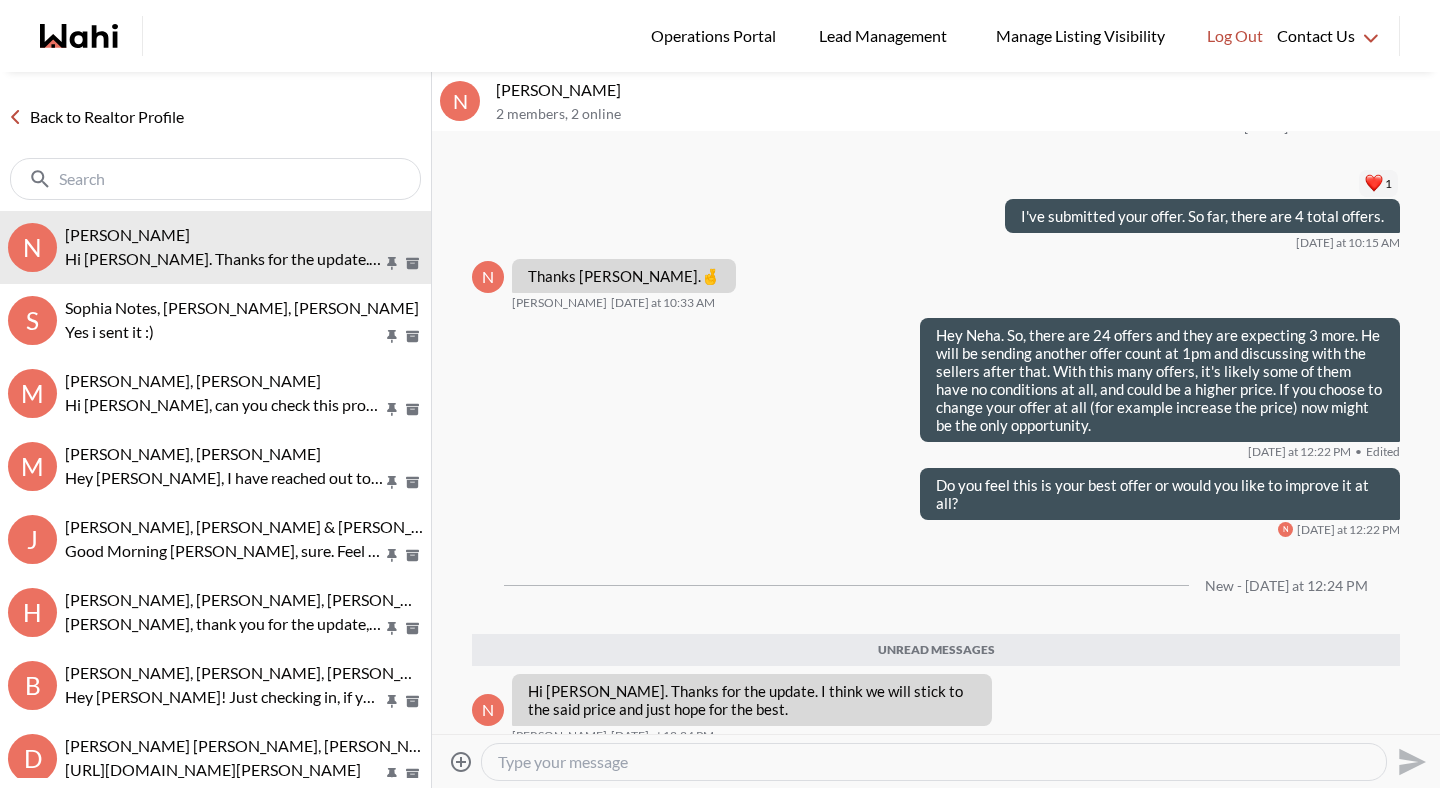 click at bounding box center [934, 762] 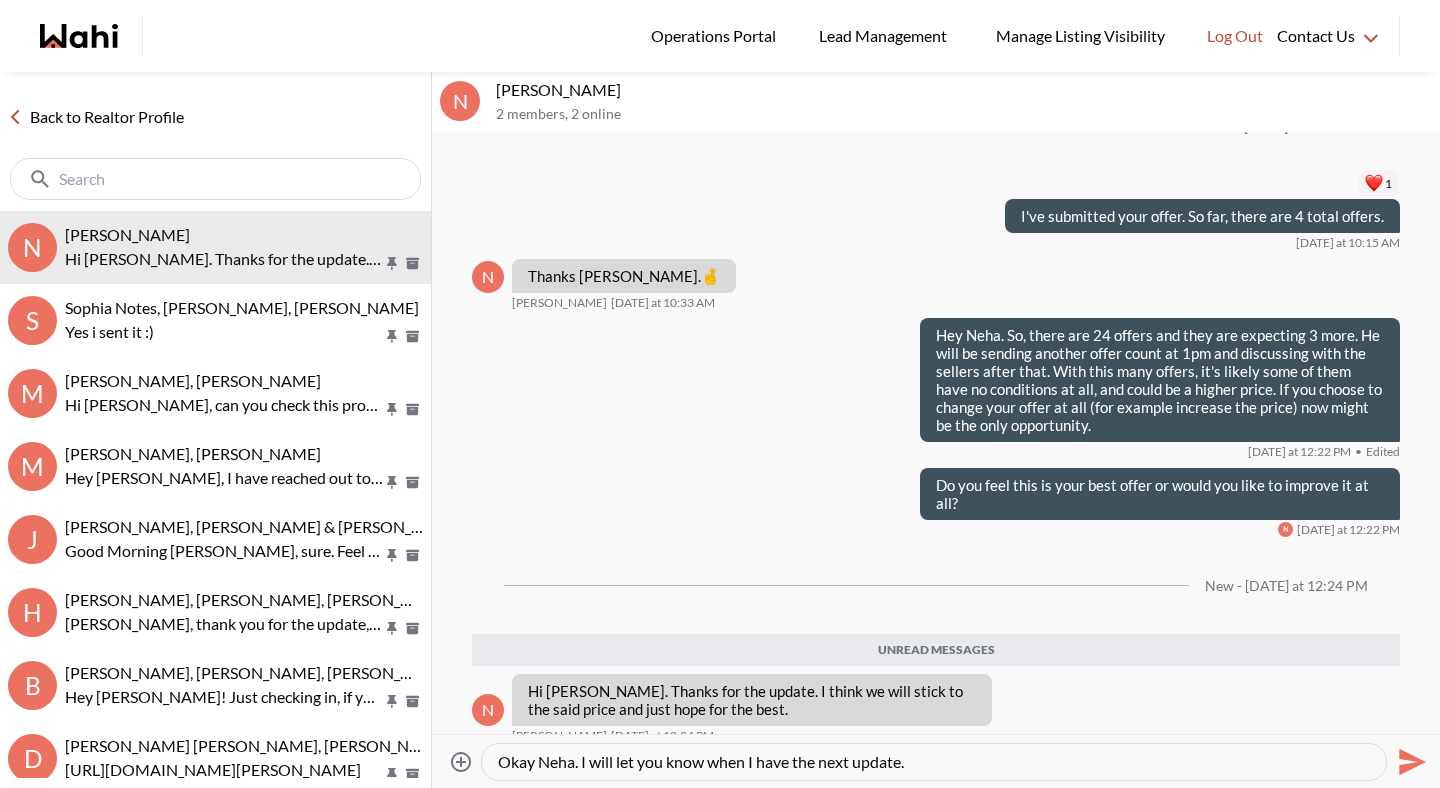 type on "Okay Neha. I will let you know when I have the next update." 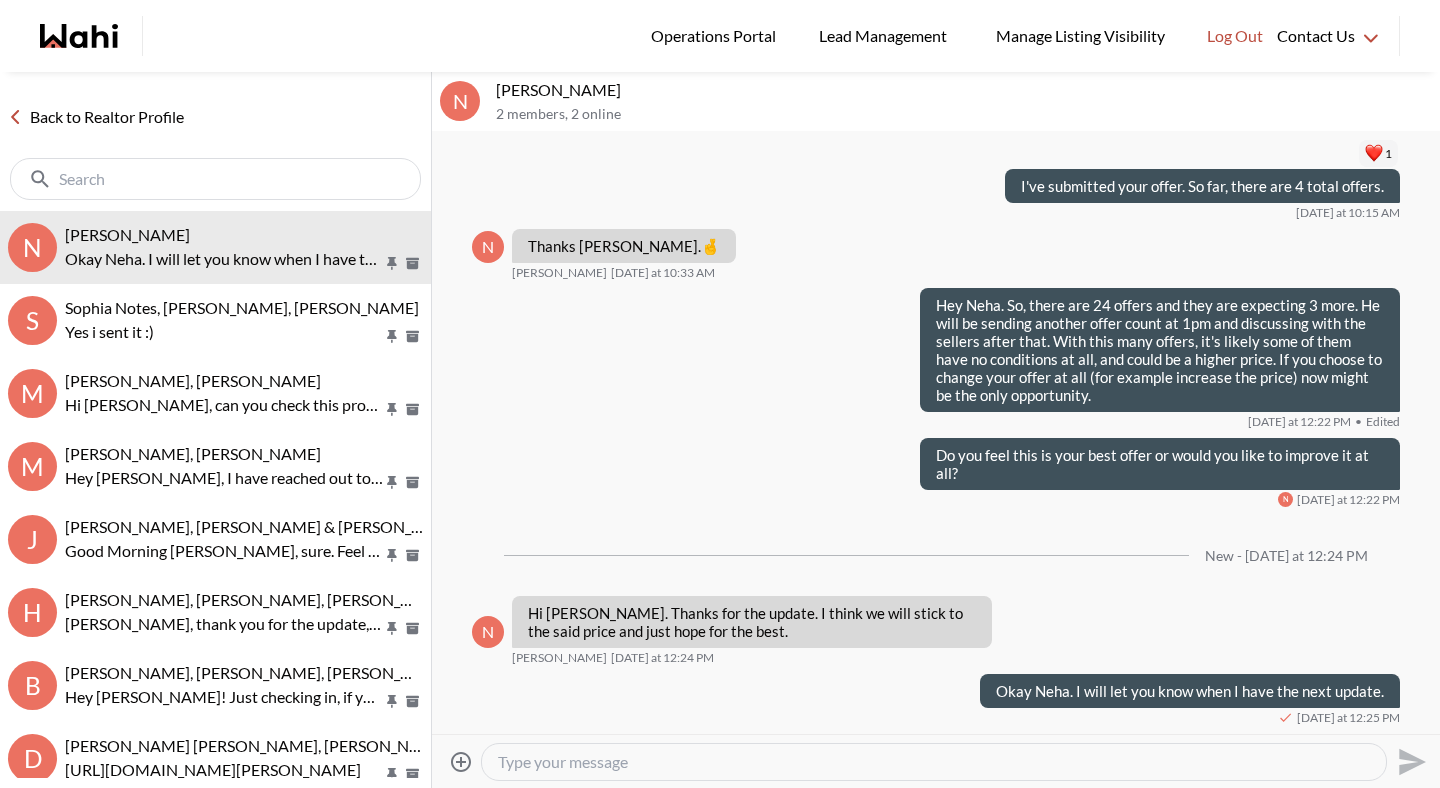 scroll, scrollTop: 1956, scrollLeft: 0, axis: vertical 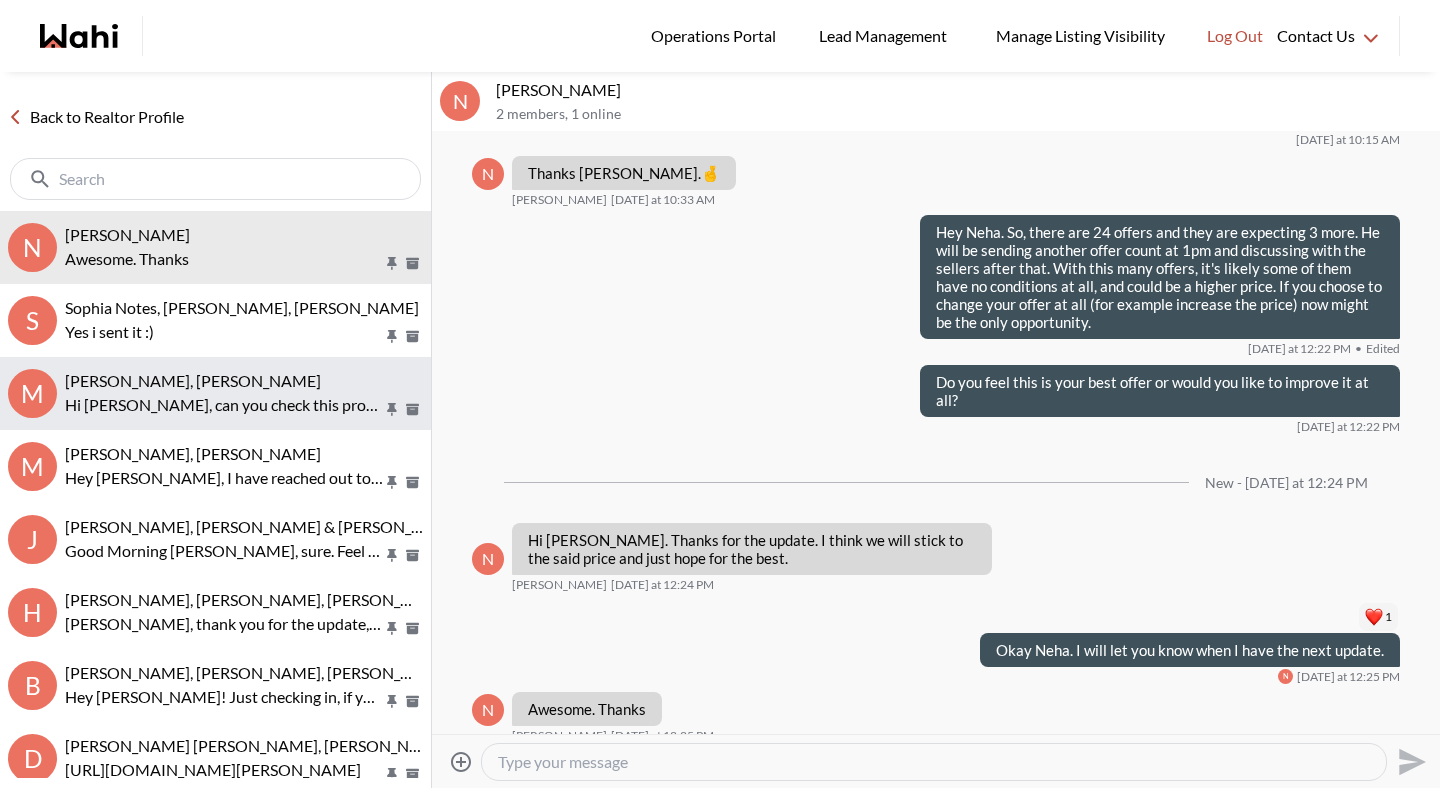 click on "Hi Behnam, can you check this property please,
916  2929. Aquitaine ave in Mississauga
$ 299
MLS  w12290916" at bounding box center (224, 405) 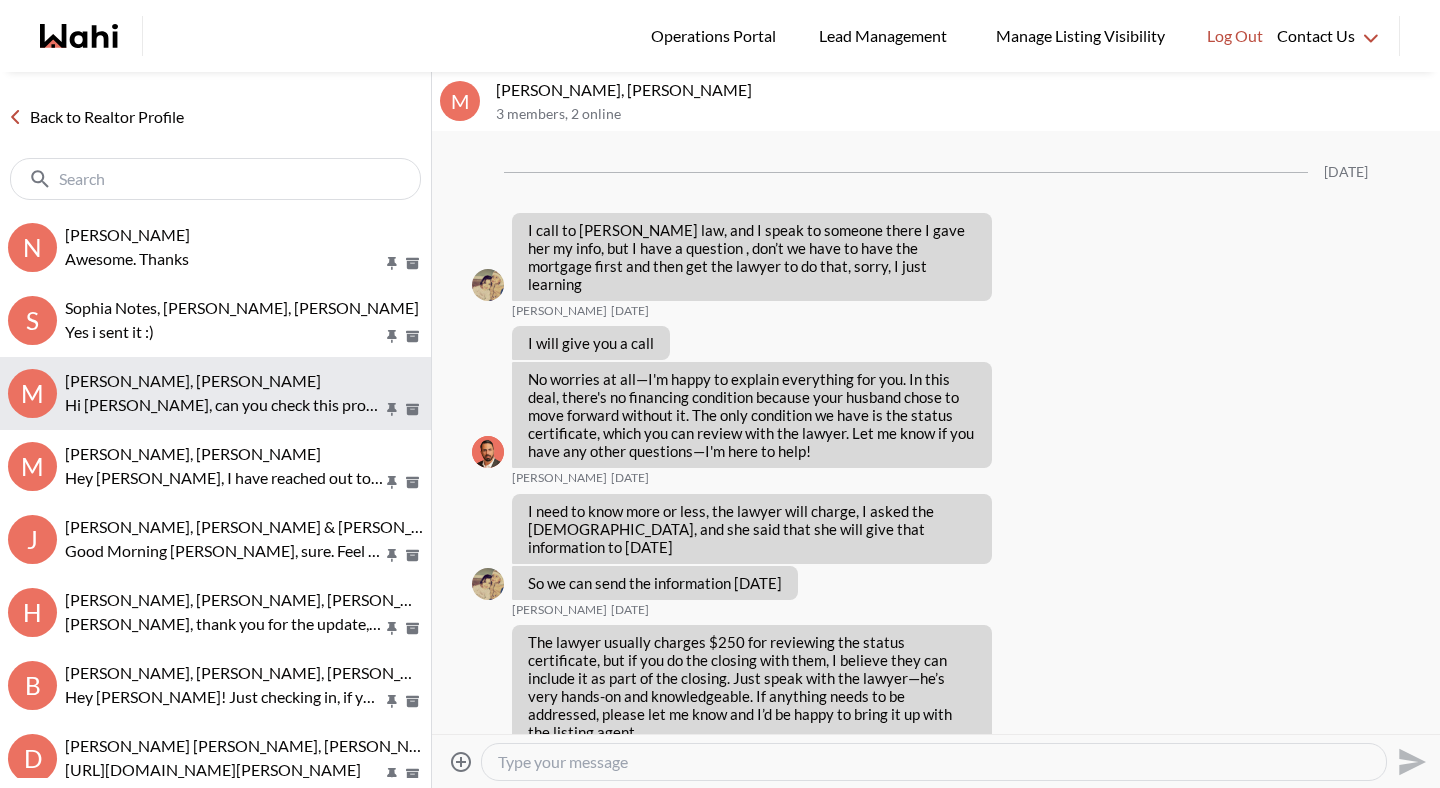 scroll, scrollTop: 3012, scrollLeft: 0, axis: vertical 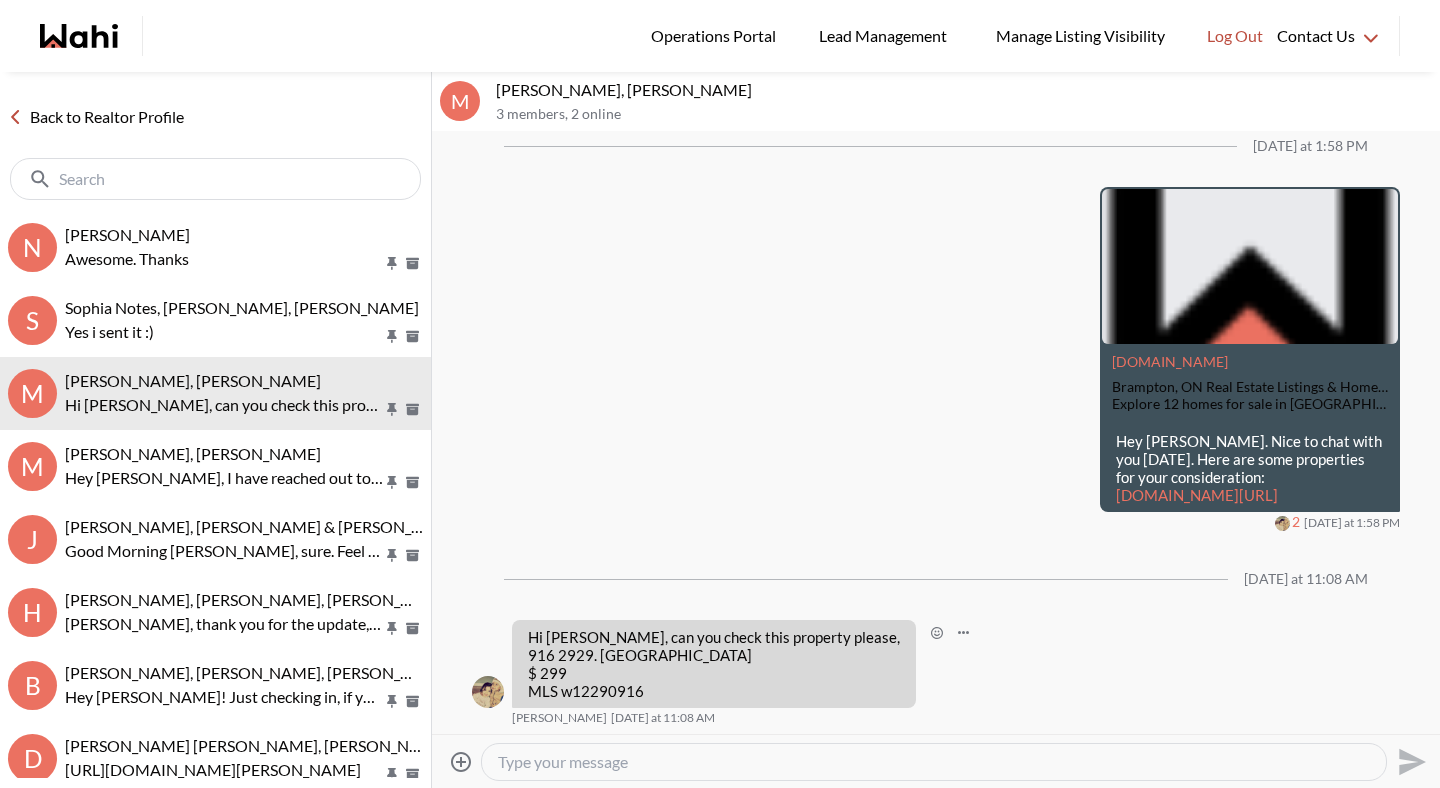 drag, startPoint x: 561, startPoint y: 696, endPoint x: 664, endPoint y: 696, distance: 103 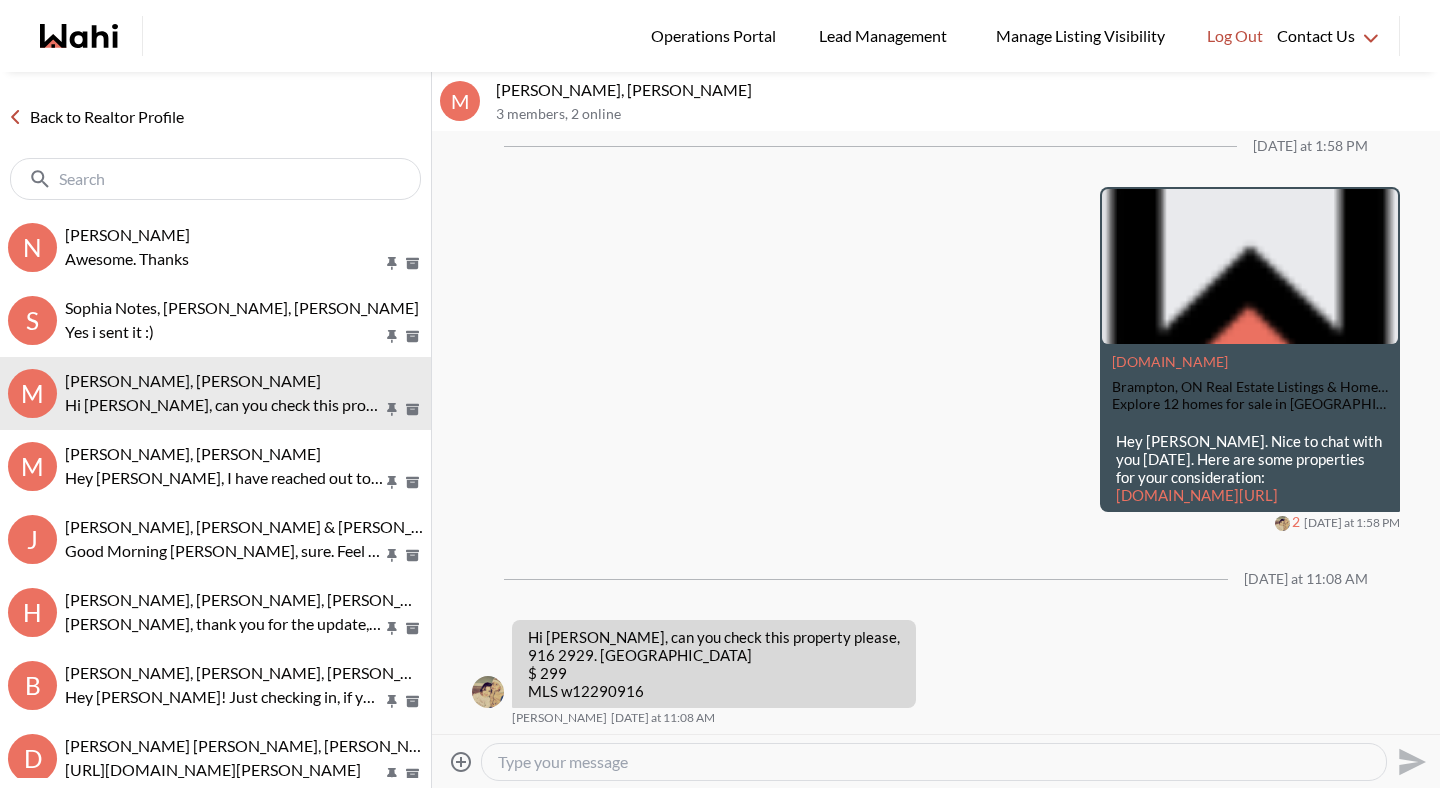 click at bounding box center [934, 762] 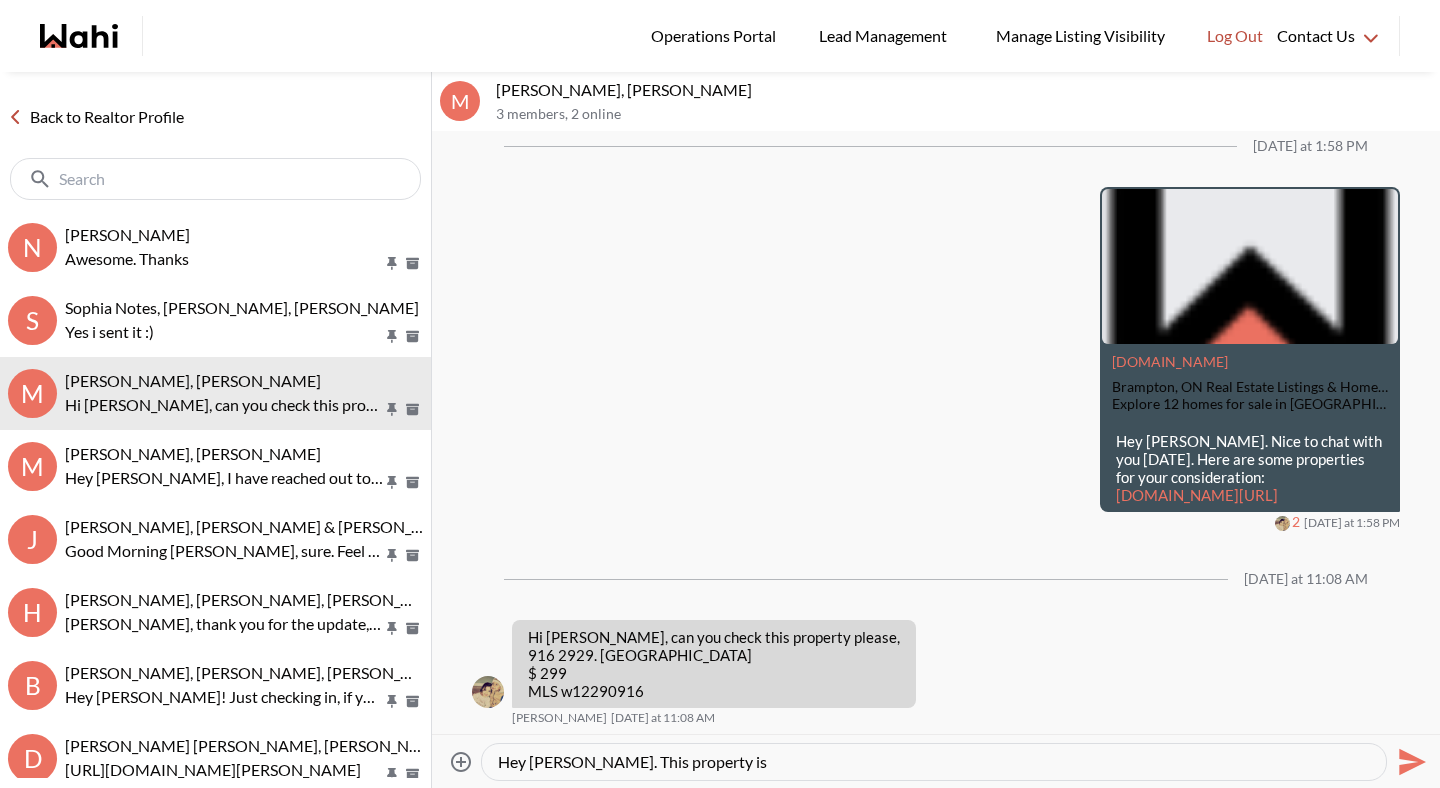 paste on "Offer will be held on July 28 2025 at 6.00 p.m." 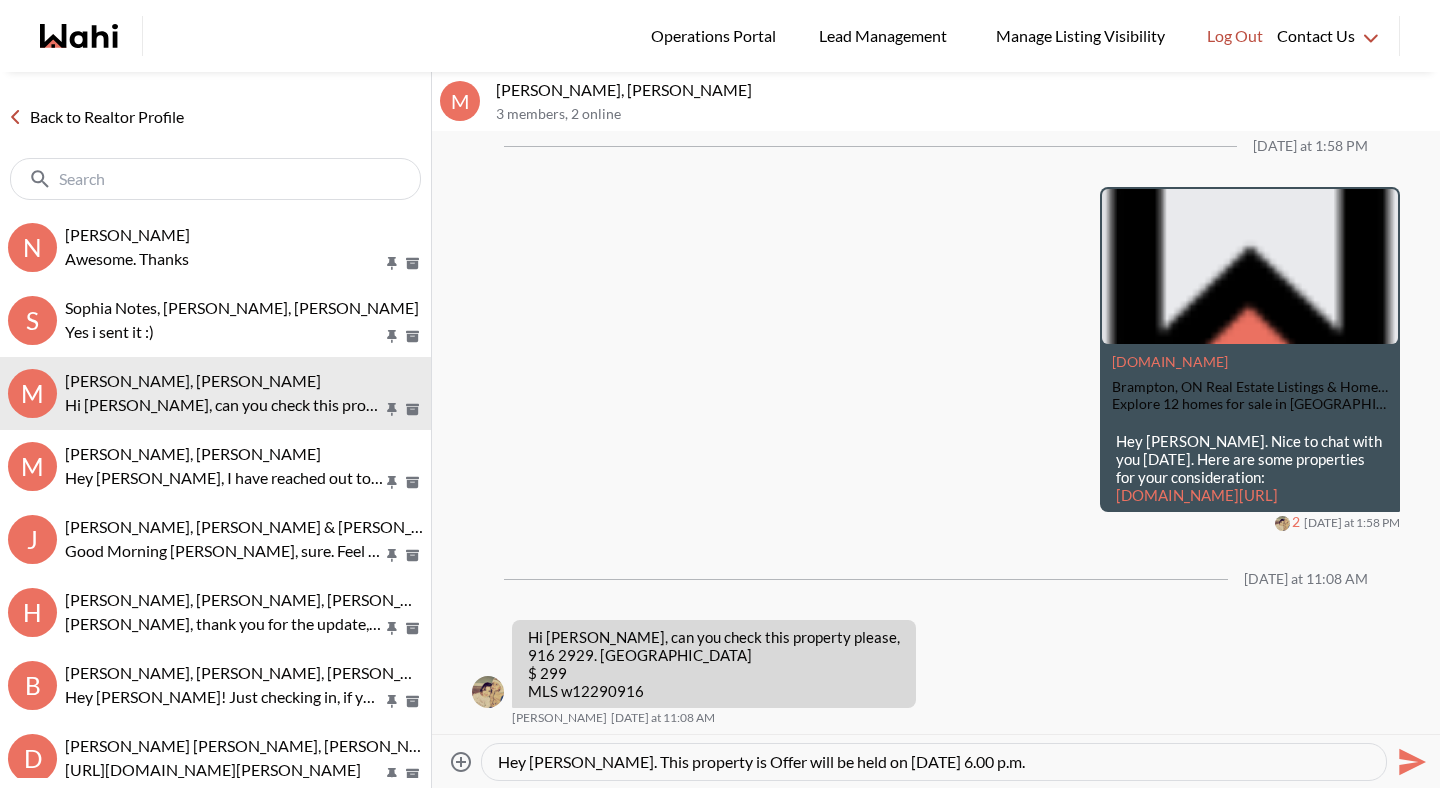 click on "Hey Mirna. This property is Offer will be held on July 28 2025 at 6.00 p.m." at bounding box center [934, 762] 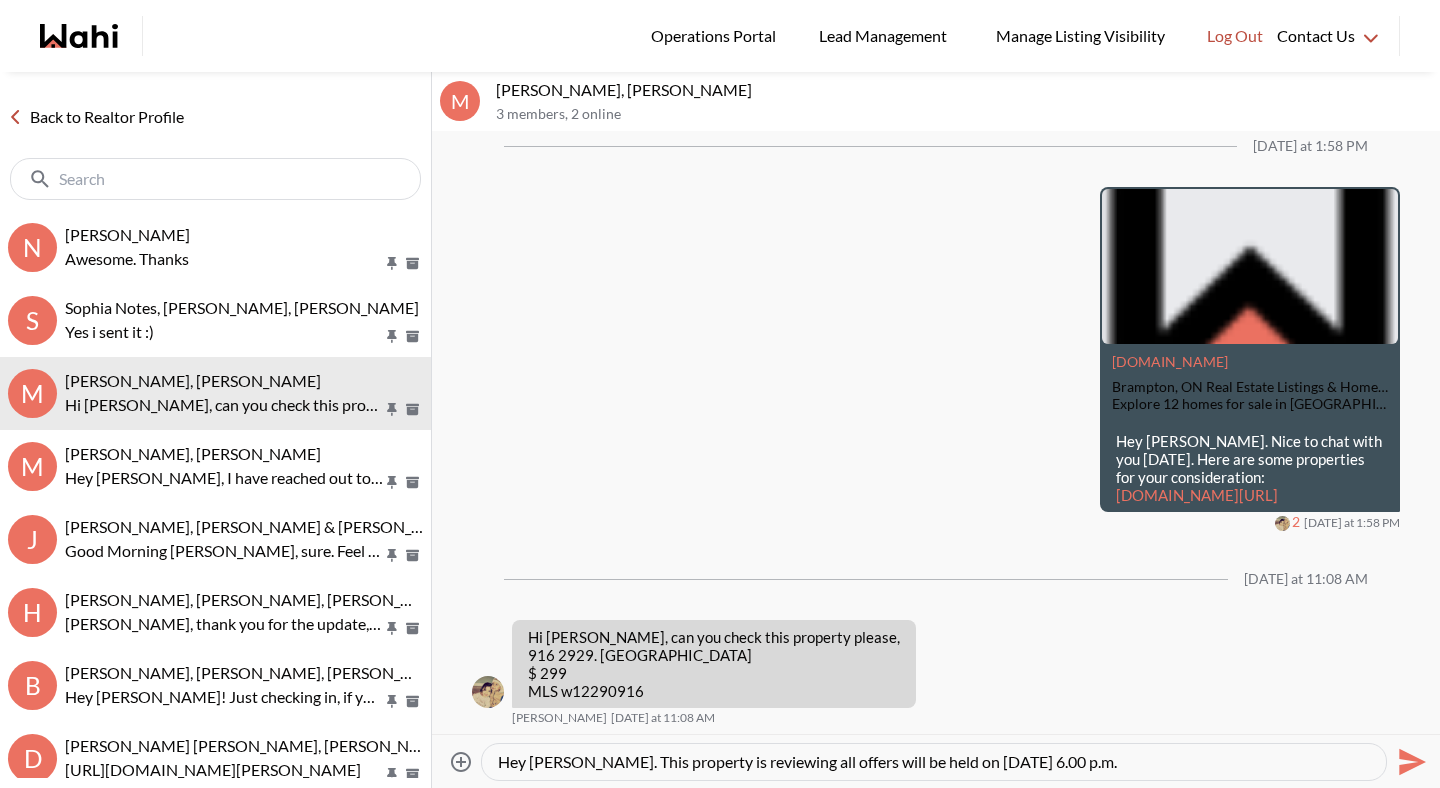 drag, startPoint x: 824, startPoint y: 765, endPoint x: 906, endPoint y: 766, distance: 82.006096 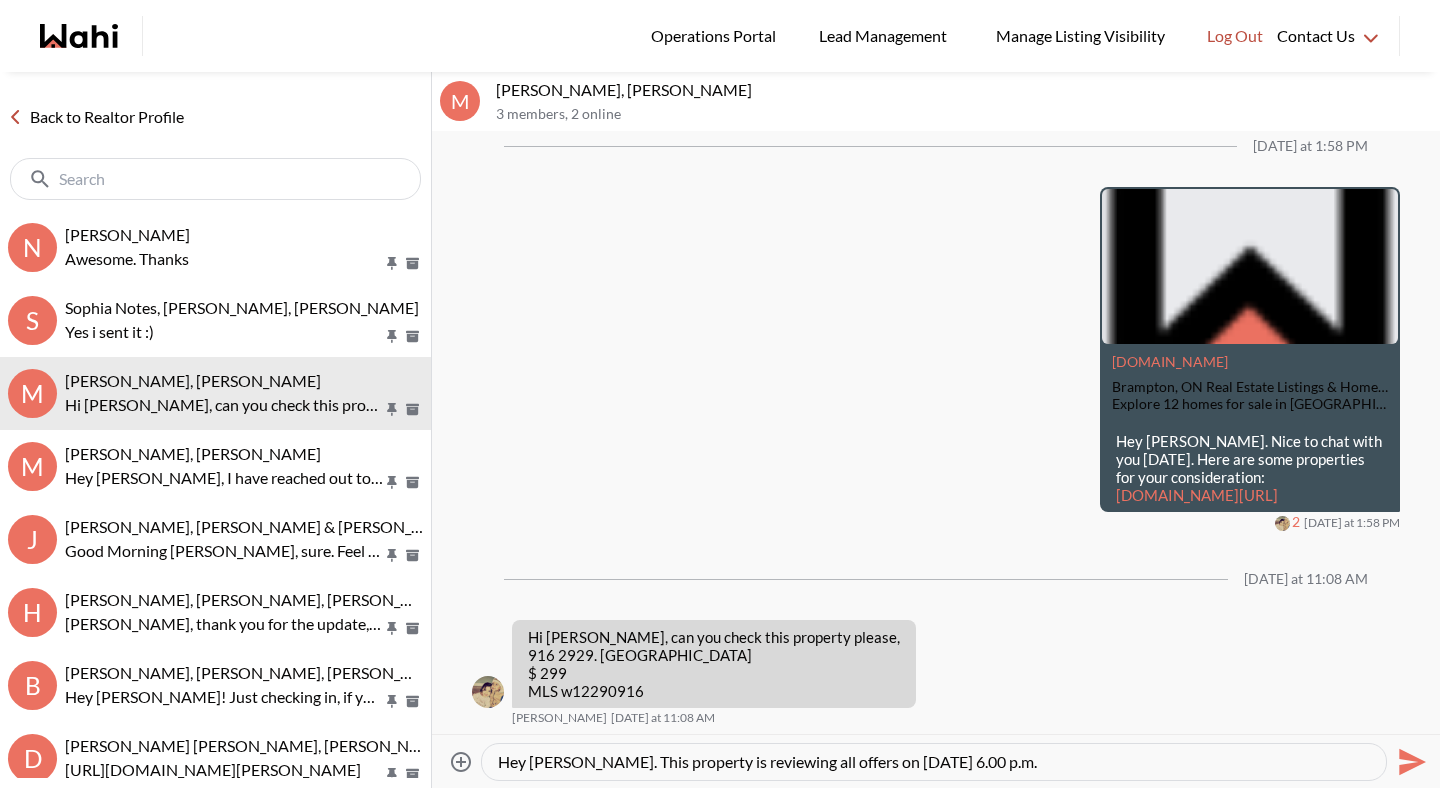 click on "Hey Mirna. This property is reviewing all offers on July 28 2025 at 6.00 p.m." at bounding box center (934, 762) 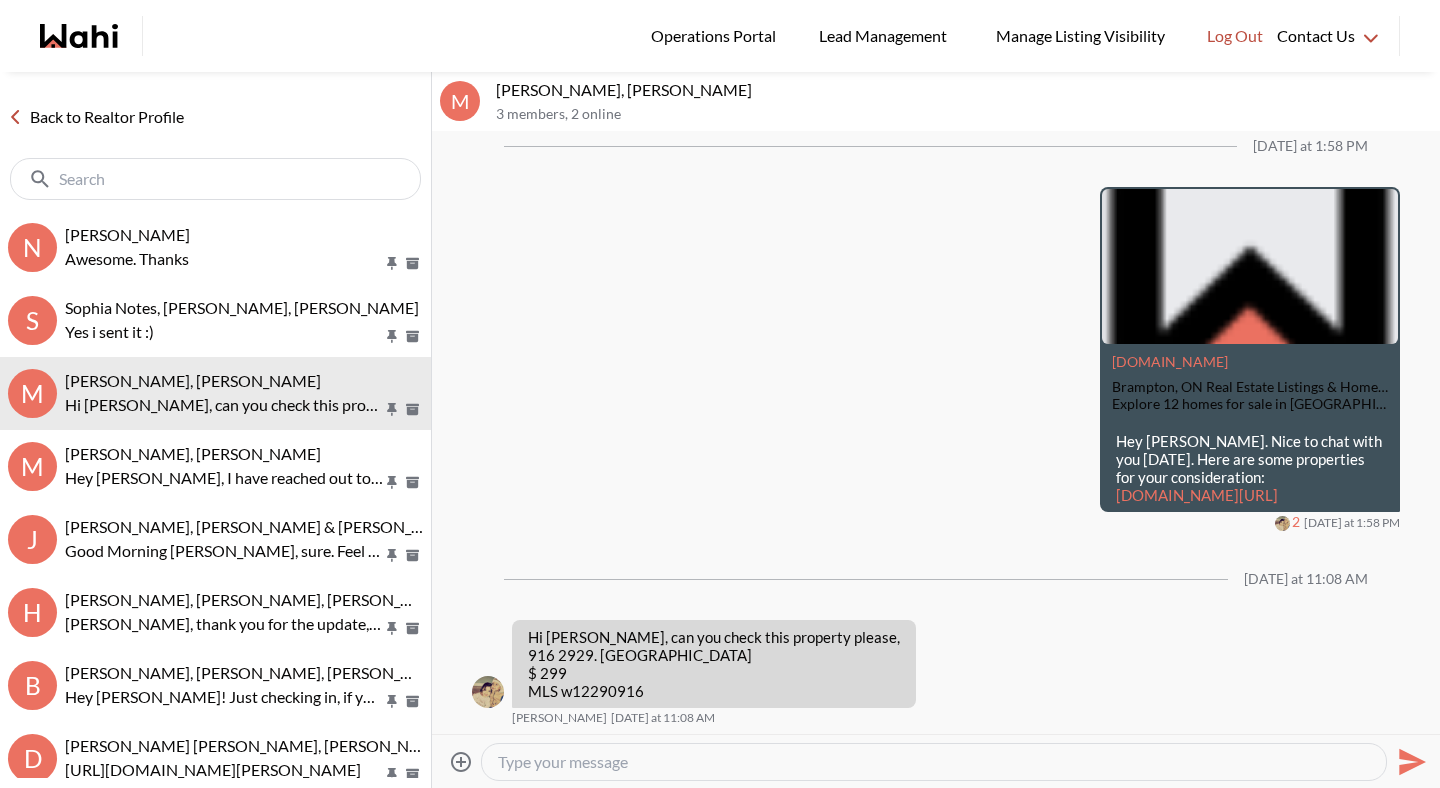 scroll, scrollTop: 3090, scrollLeft: 0, axis: vertical 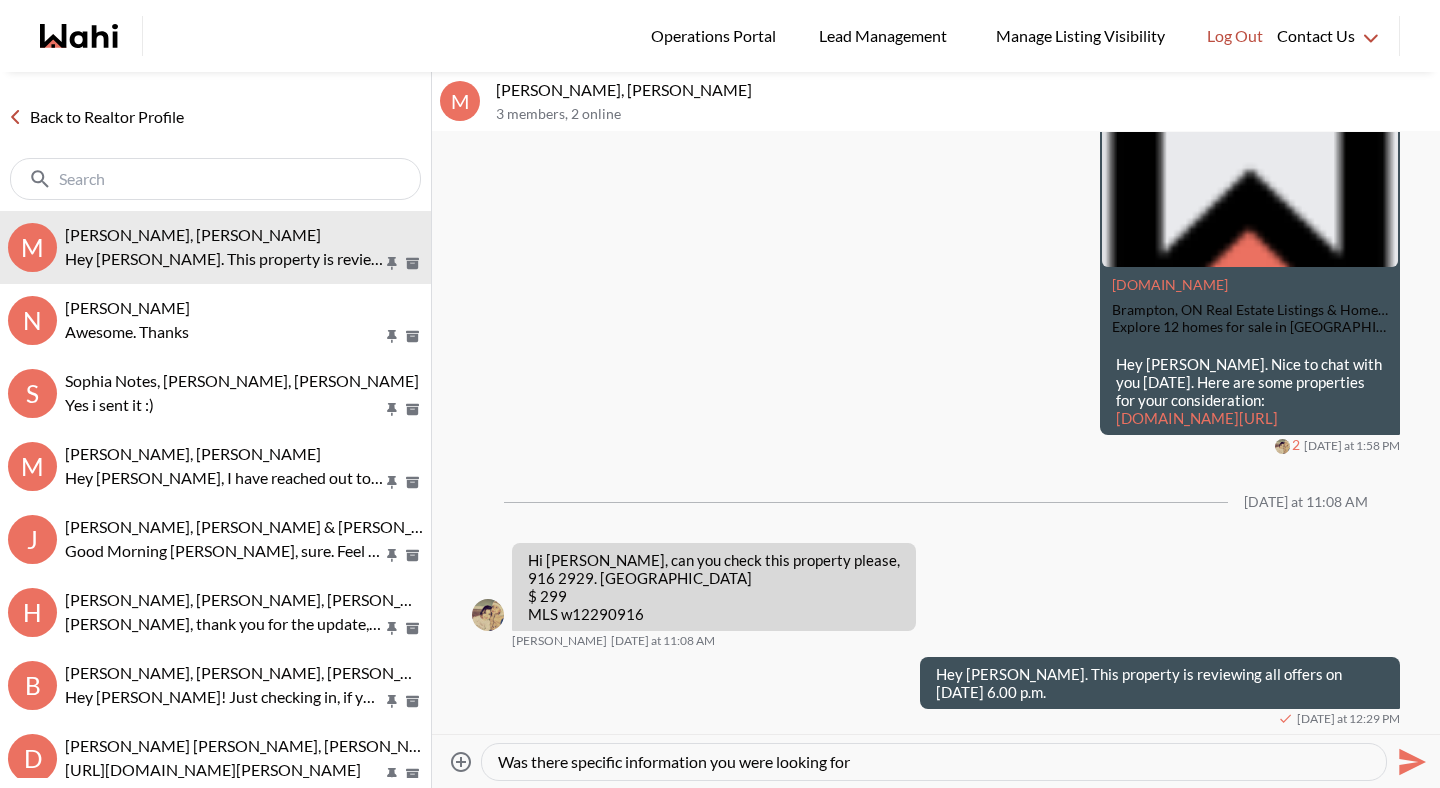 type on "Was there specific information you were looking for?" 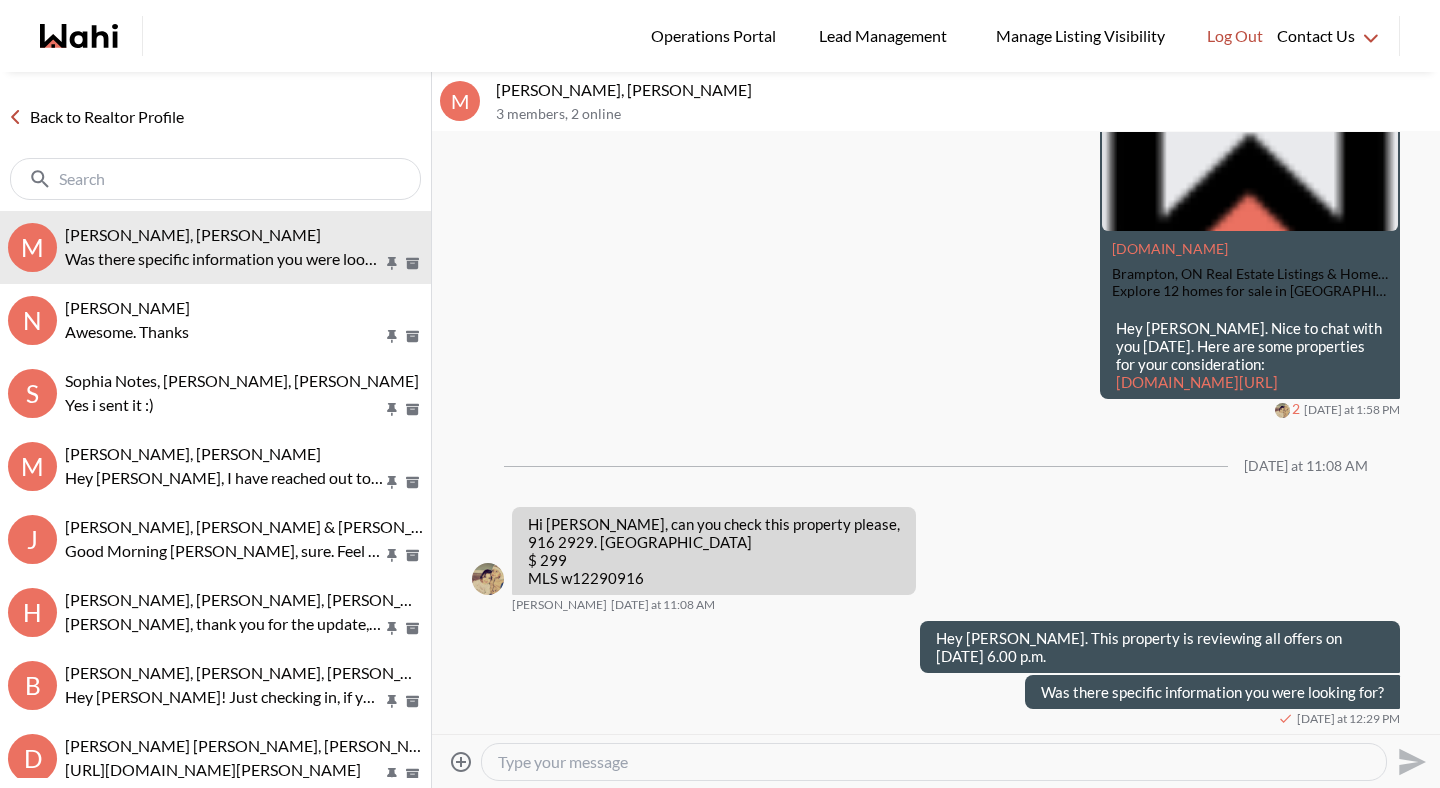 scroll, scrollTop: 3126, scrollLeft: 0, axis: vertical 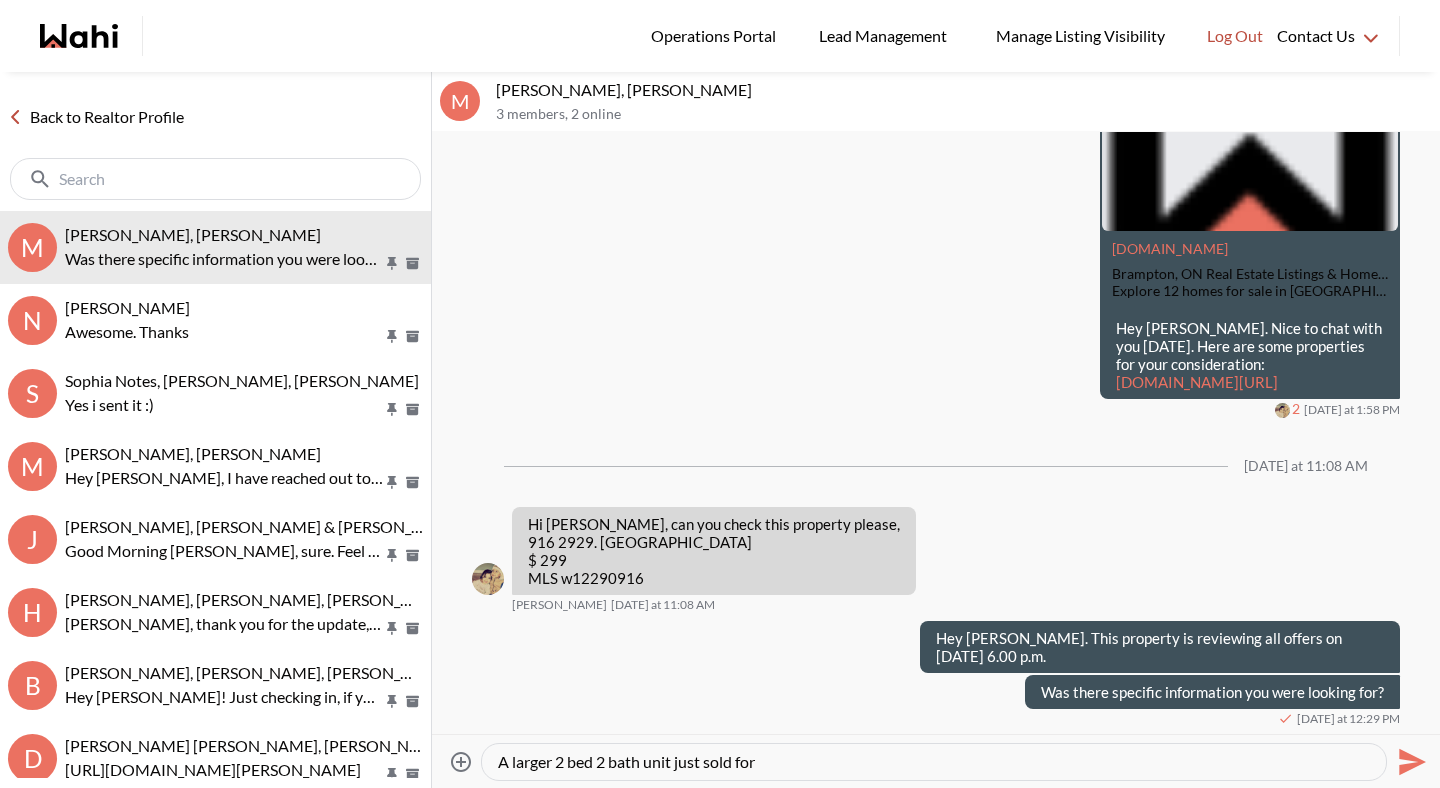 drag, startPoint x: 676, startPoint y: 761, endPoint x: 865, endPoint y: 761, distance: 189 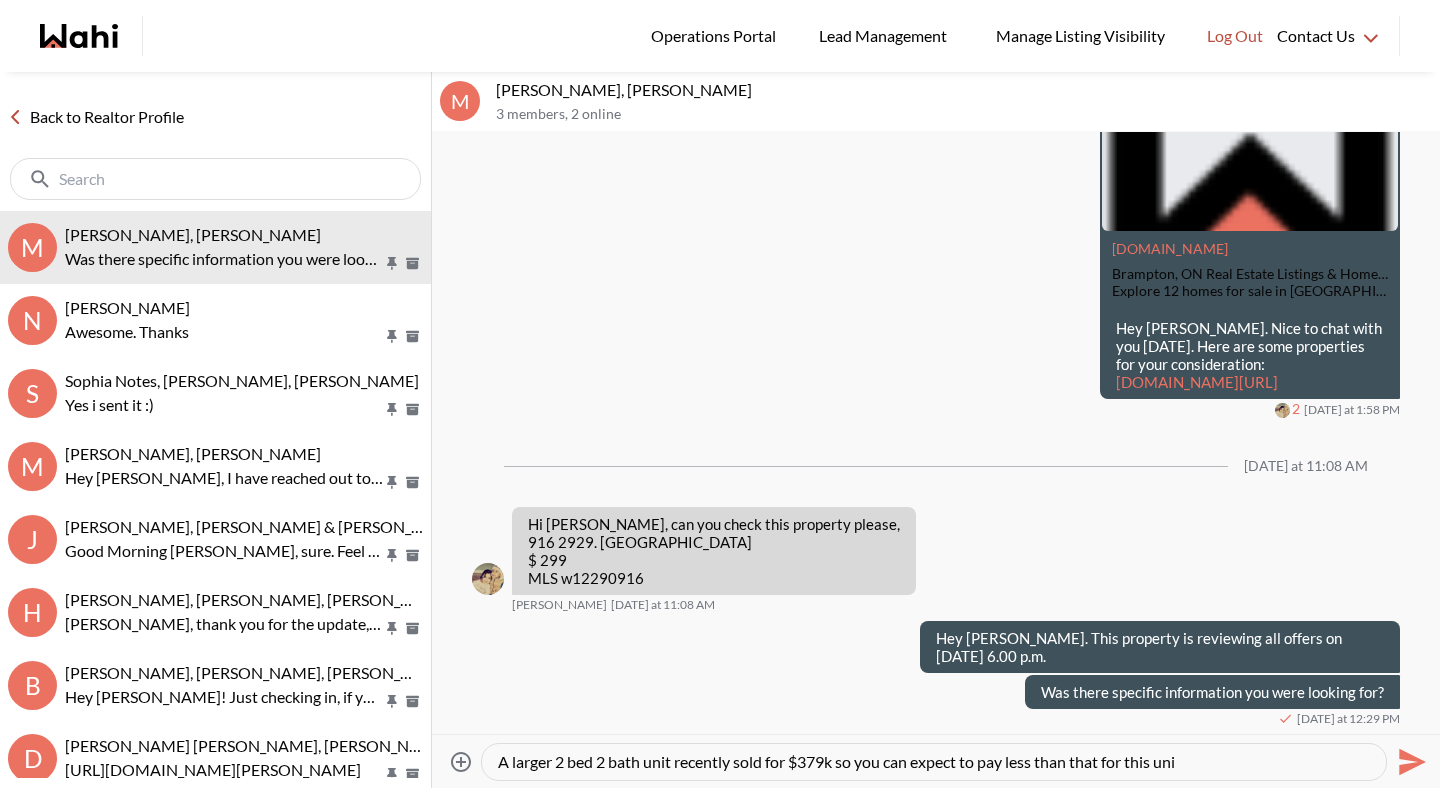 type on "A larger 2 bed 2 bath unit recently sold for $379k so you can expect to pay less than that for this unit" 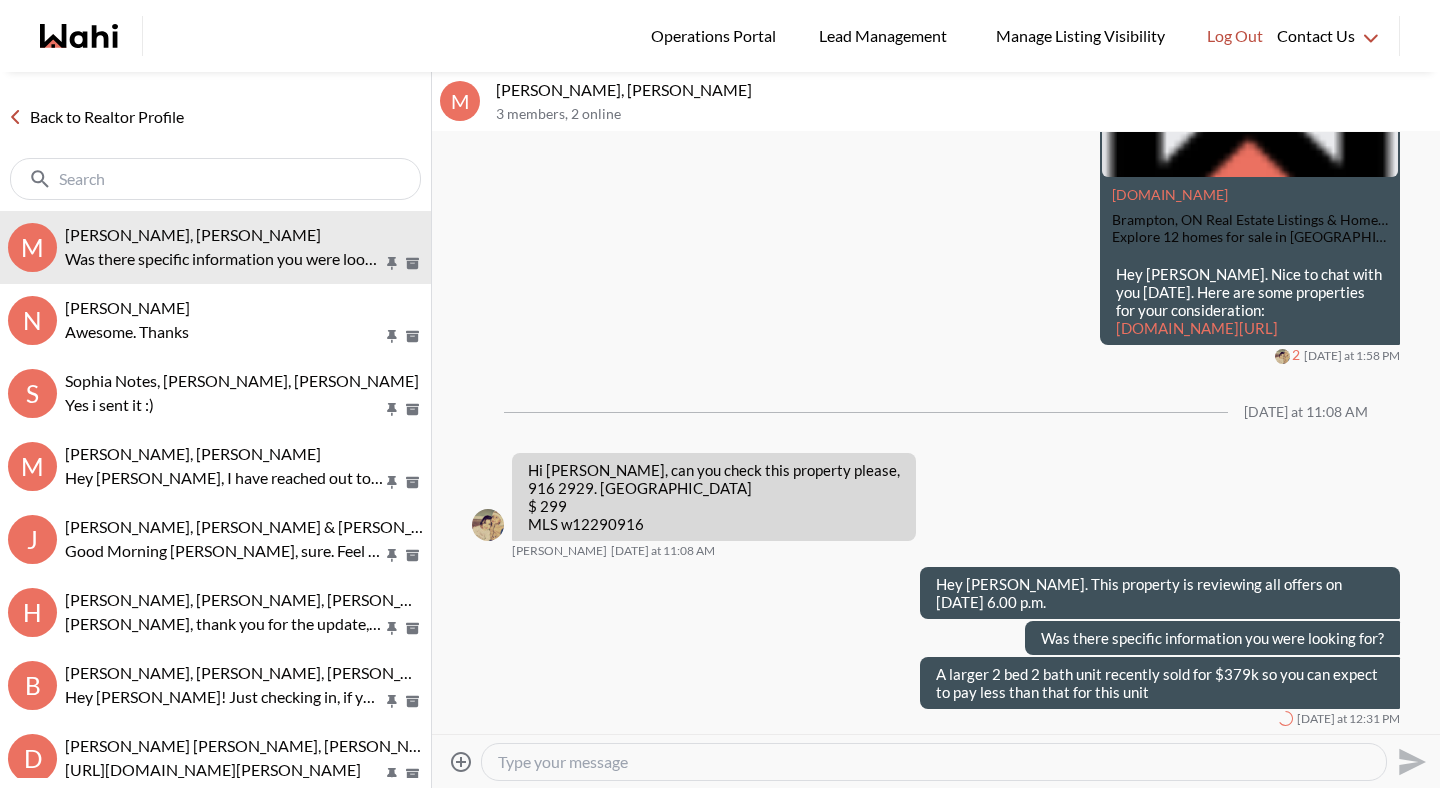 scroll, scrollTop: 3180, scrollLeft: 0, axis: vertical 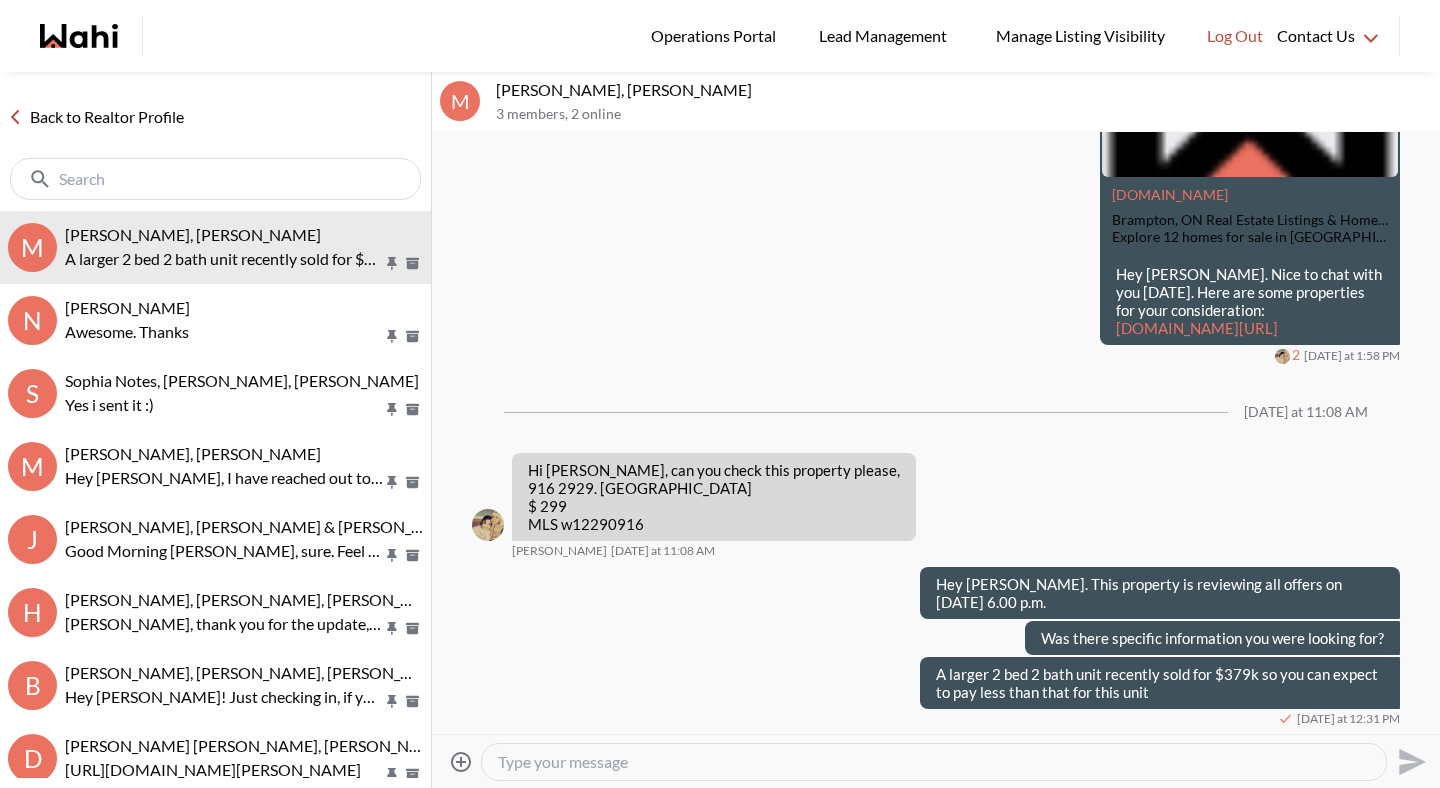 type 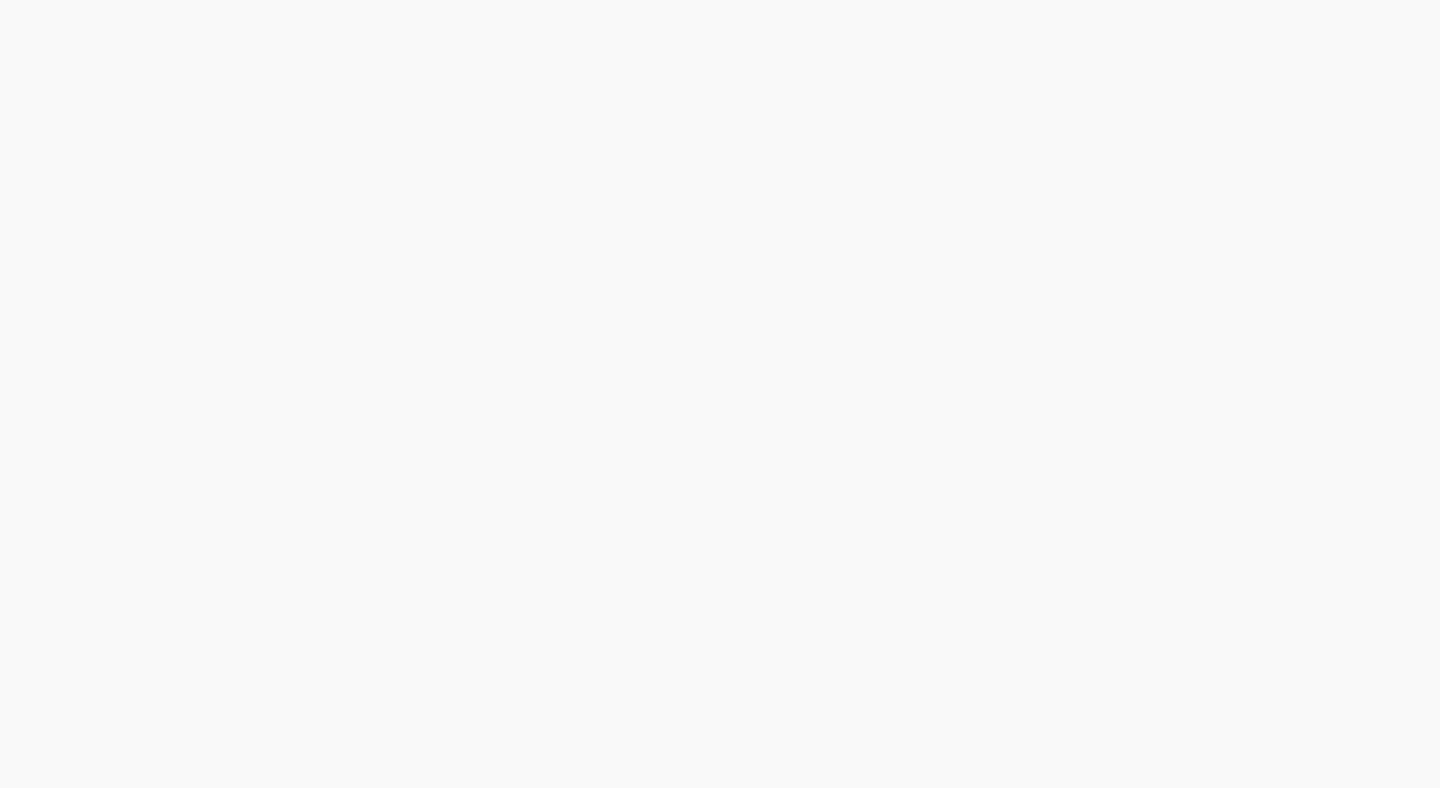 scroll, scrollTop: 0, scrollLeft: 0, axis: both 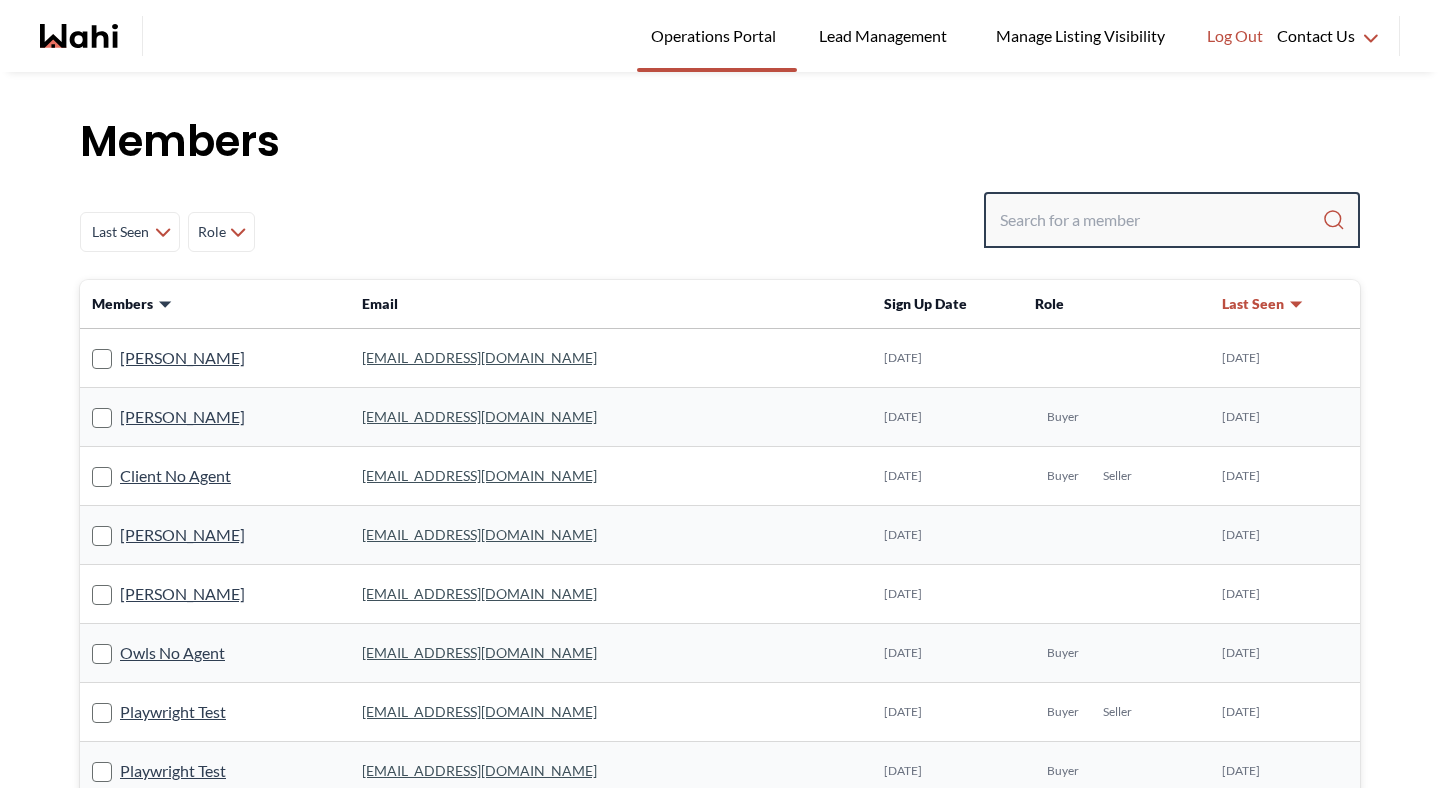 click at bounding box center (1161, 220) 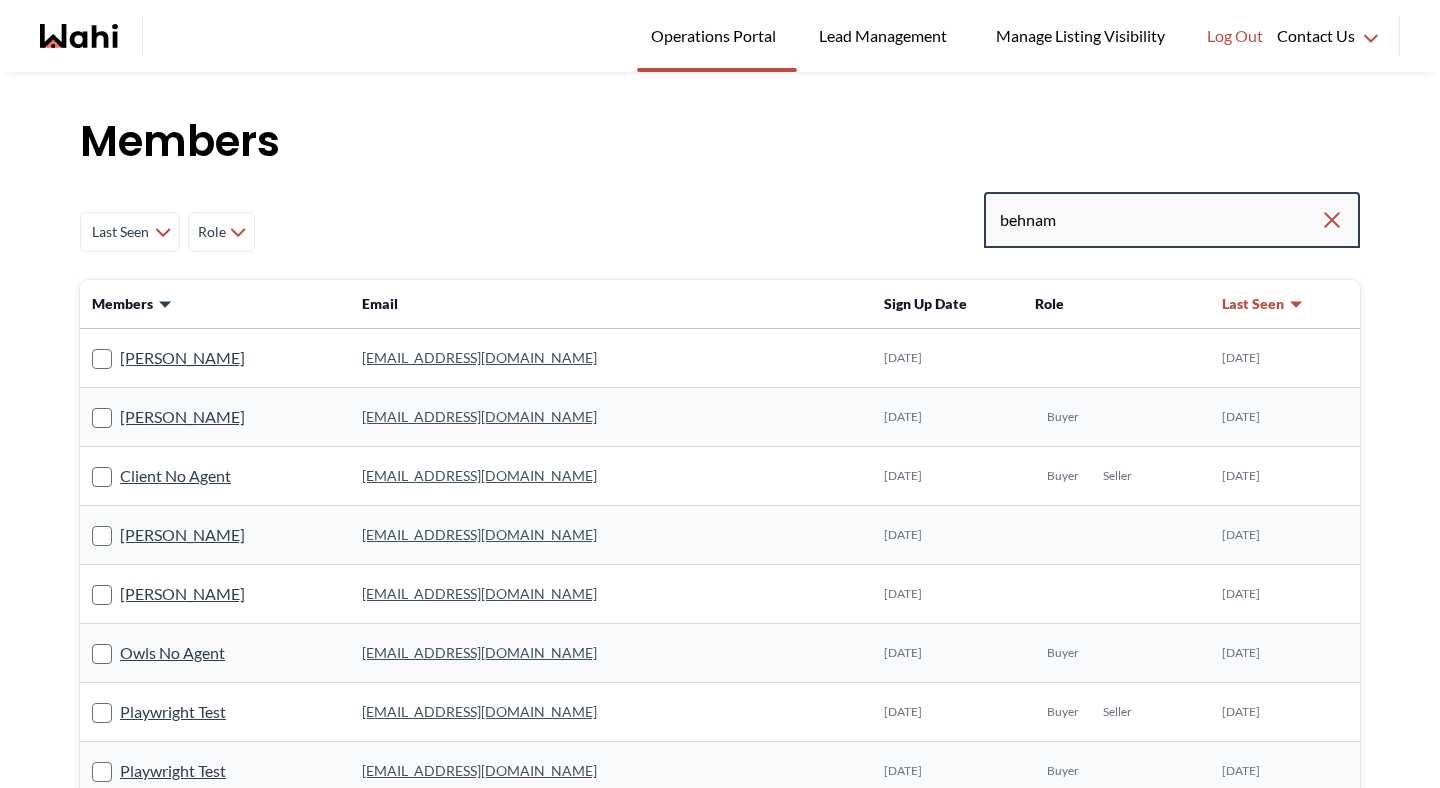 type on "behnam" 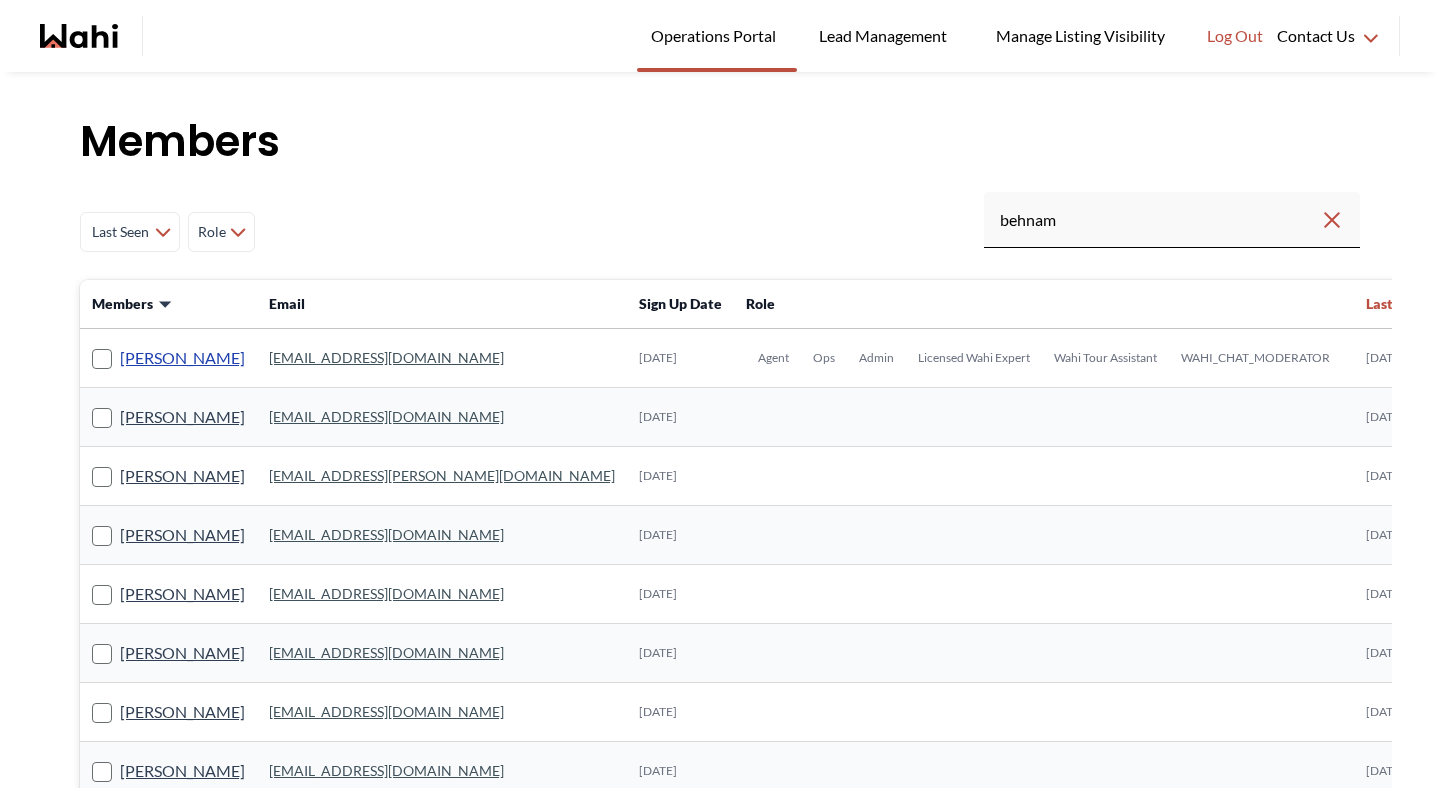 click on "[PERSON_NAME]" at bounding box center (182, 358) 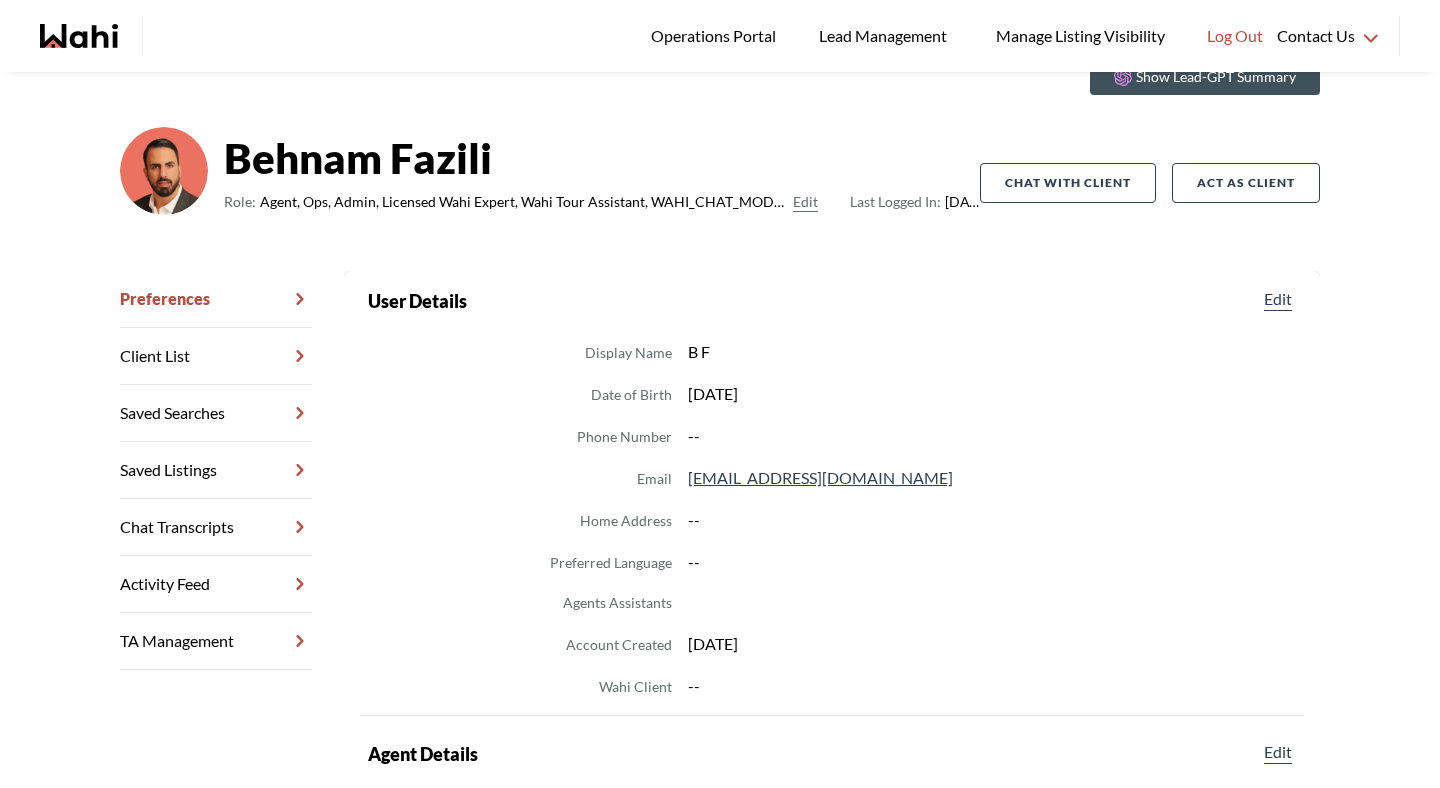 scroll, scrollTop: 104, scrollLeft: 0, axis: vertical 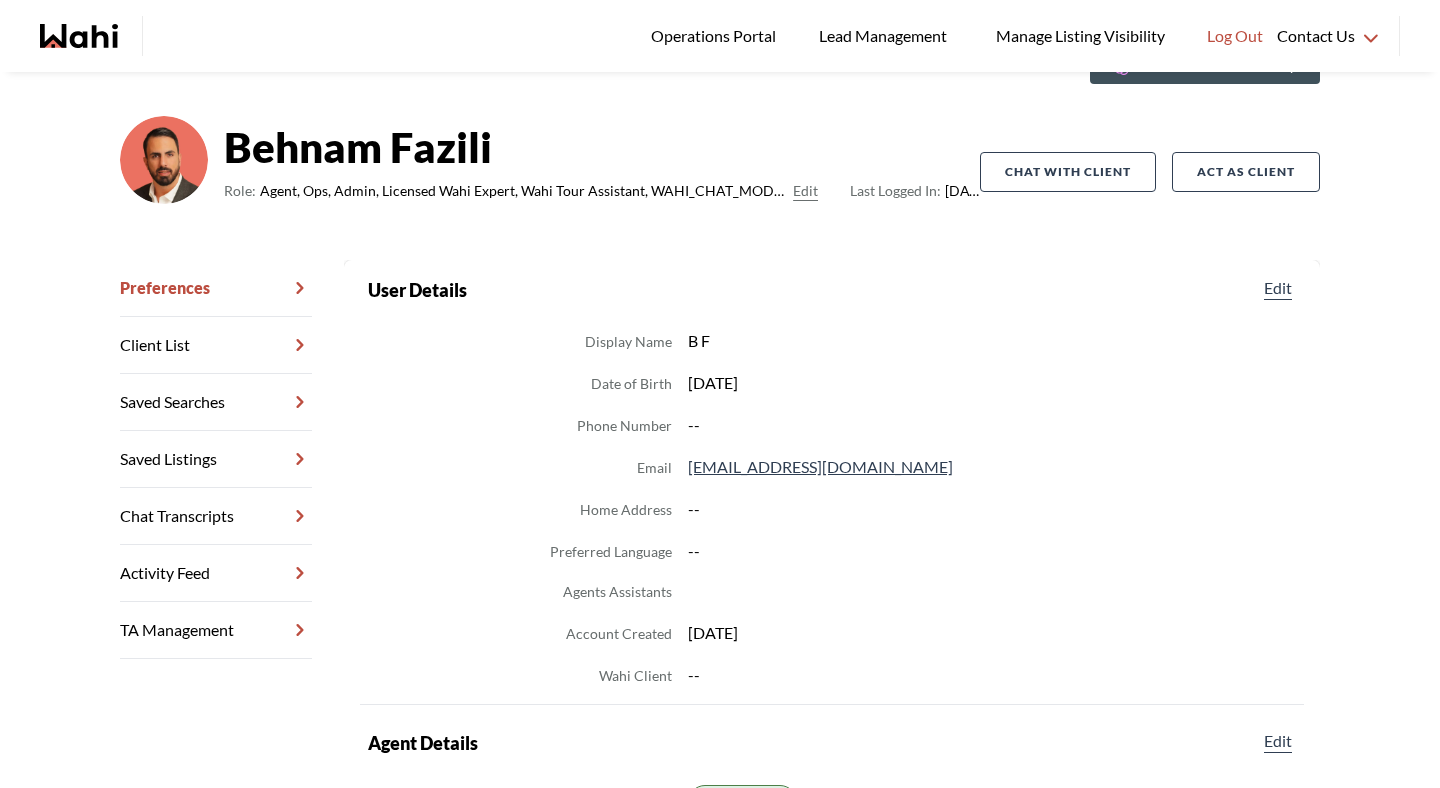 click on "Chat Transcripts" at bounding box center (216, 516) 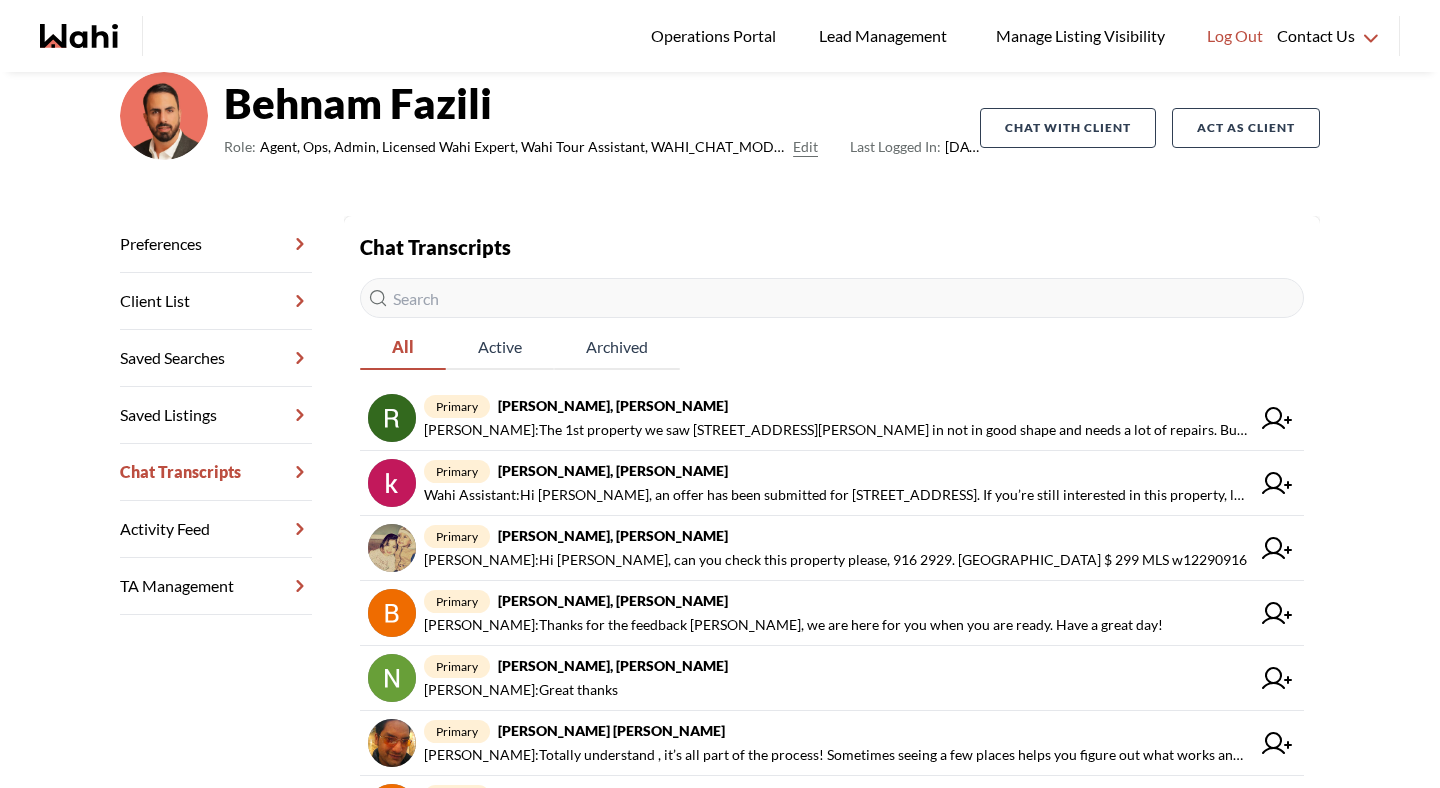 scroll, scrollTop: 158, scrollLeft: 0, axis: vertical 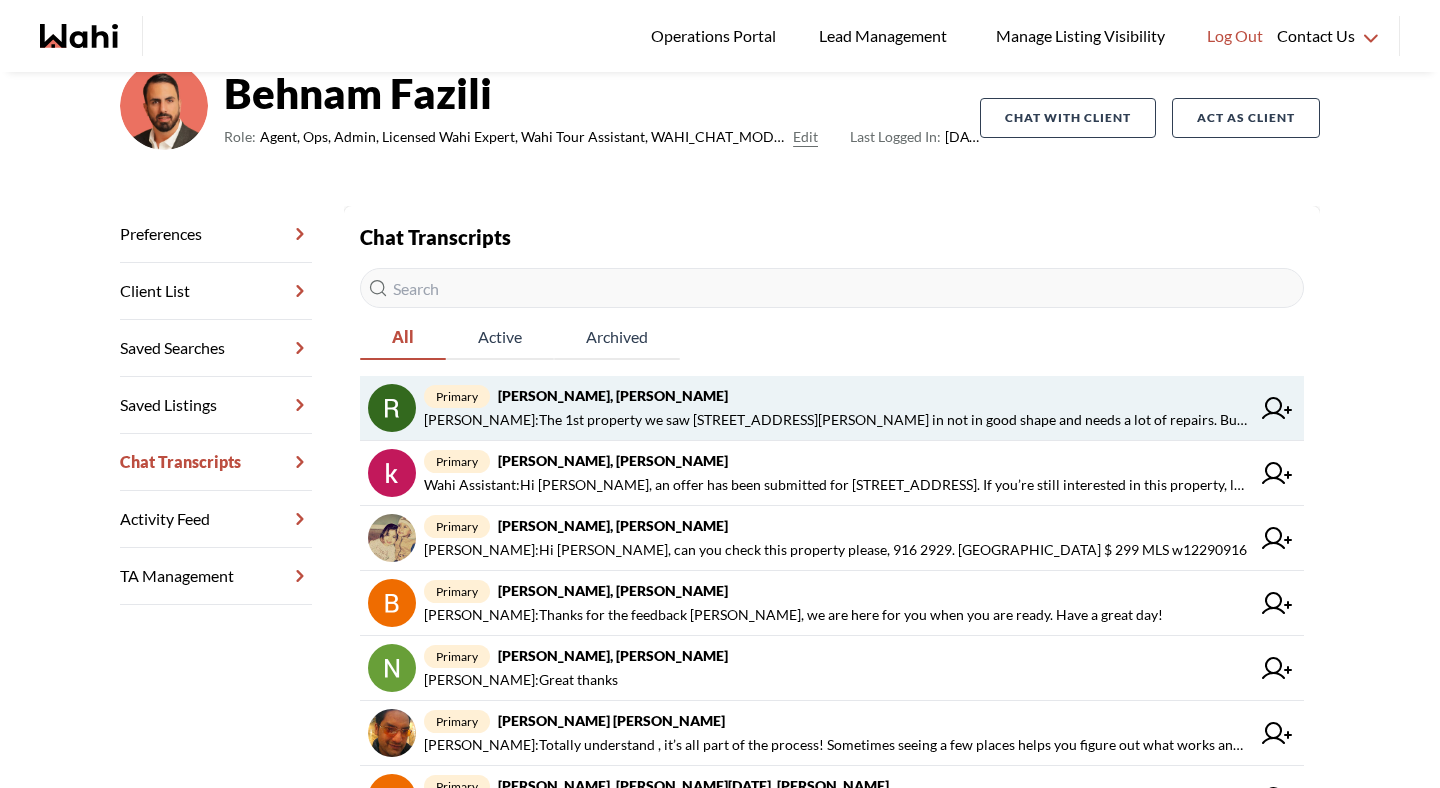 click on "Rita Kukendran :  The 1st property we saw 37 Dafoe crescent in not in good shape and needs a lot of repairs.
But good rental income.
The second one was well maintained except for the garden.  Need to finish the 2nd bedroom in basement and put a laundry on main floor.  Is this house on bidding ?" at bounding box center (837, 420) 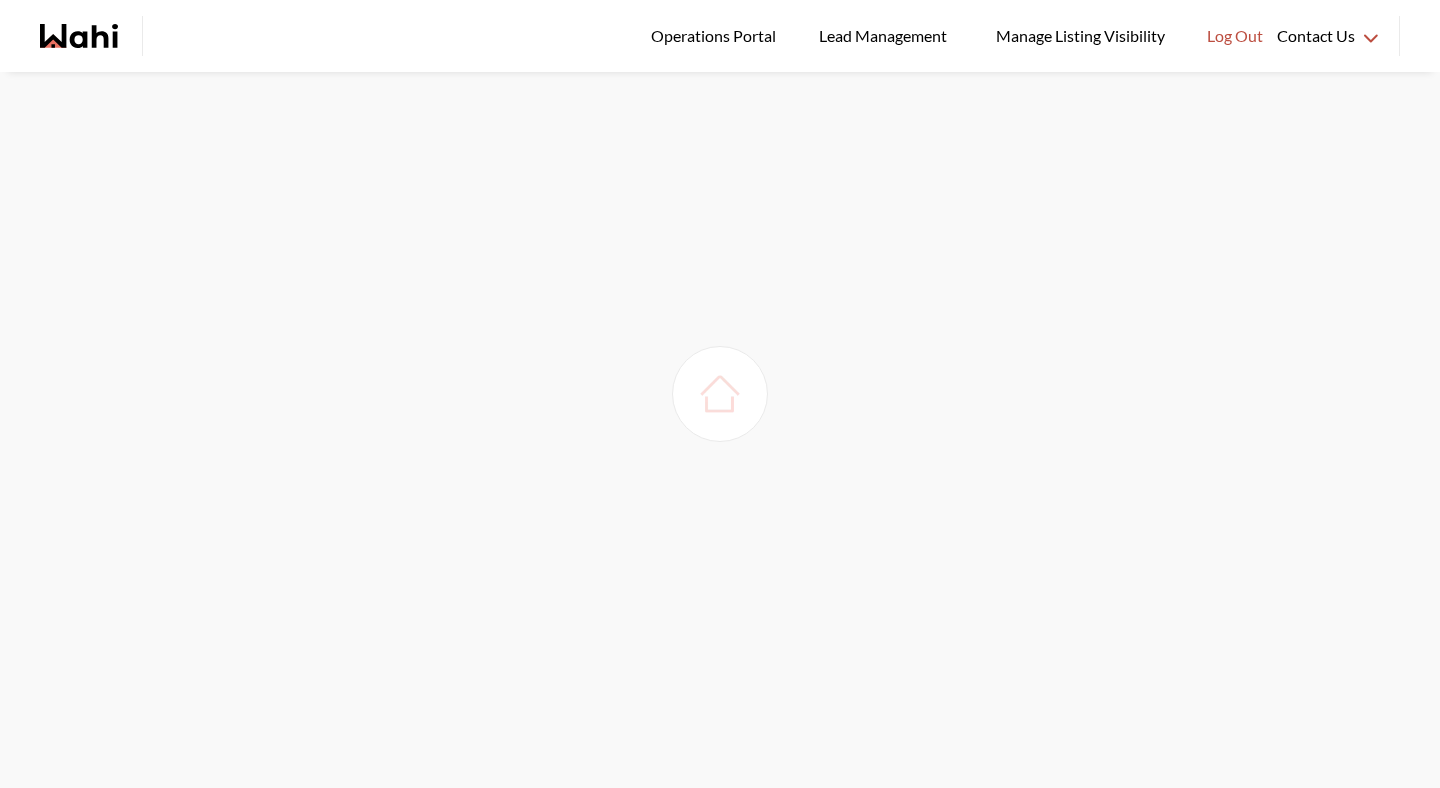scroll, scrollTop: 0, scrollLeft: 0, axis: both 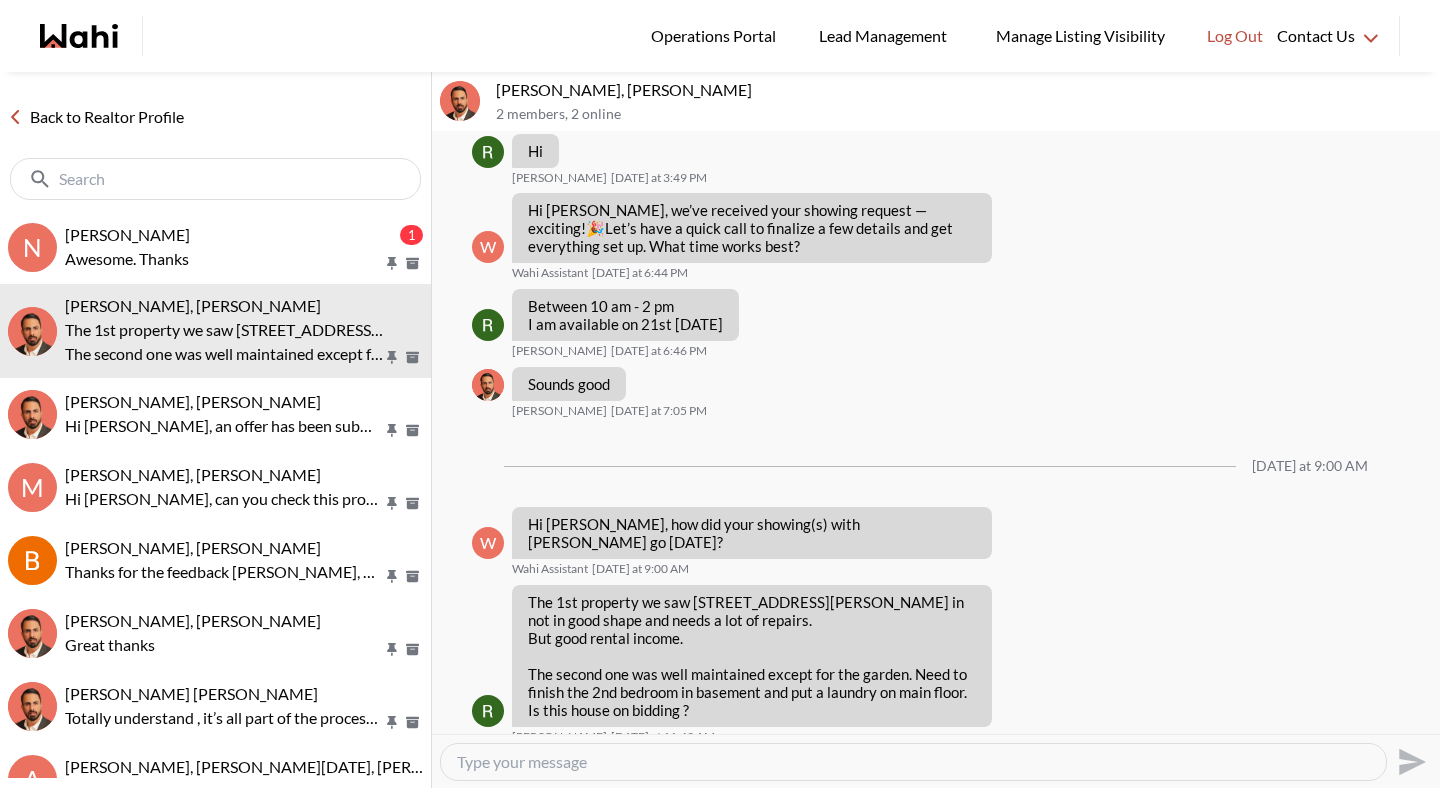 click at bounding box center (913, 762) 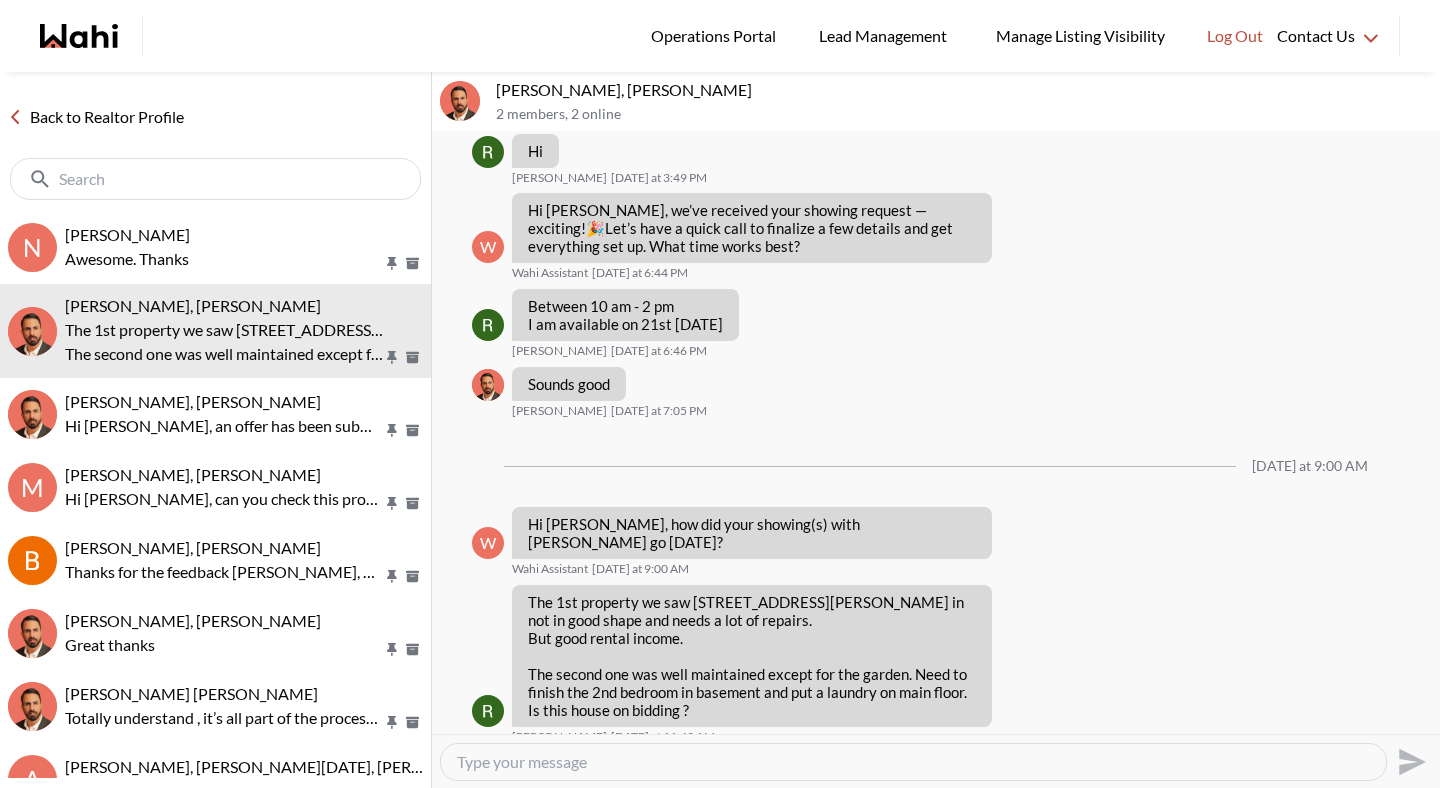 click at bounding box center [913, 762] 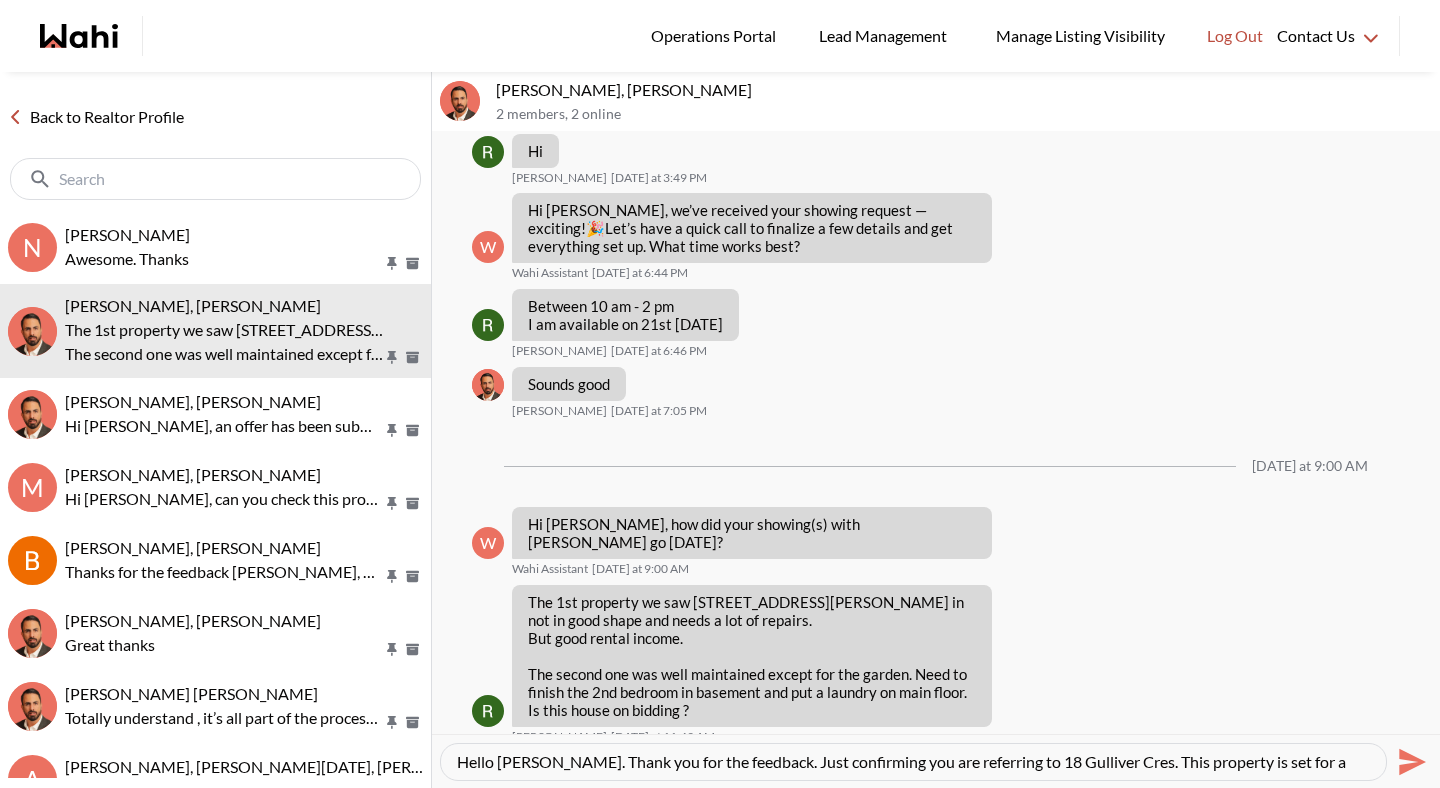 scroll, scrollTop: 19, scrollLeft: 0, axis: vertical 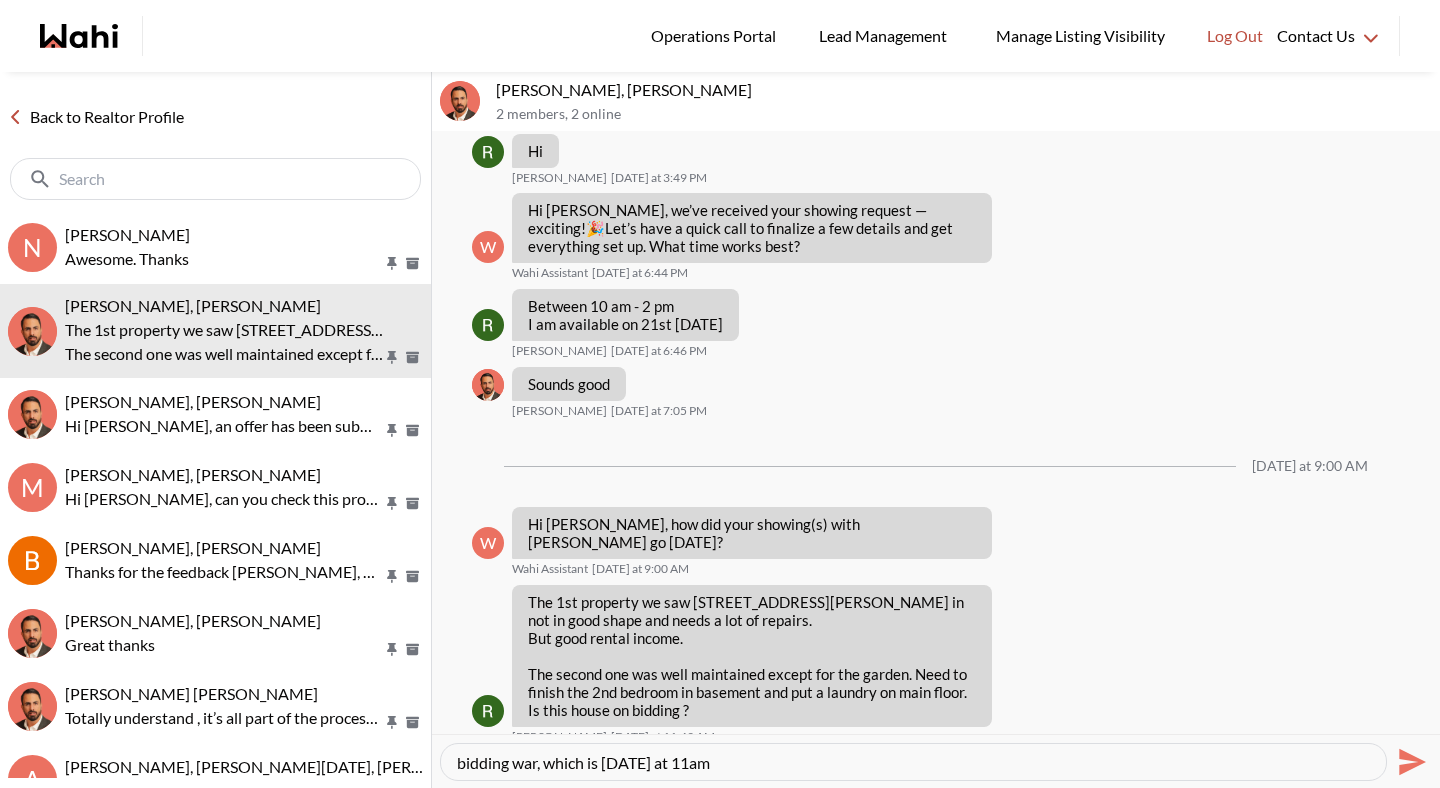 type on "Hello Rita. Thank you for the feedback. Just confirming you are referring to 18 Gulliver Cres. This property is set for a bidding war, which is Today at 11am." 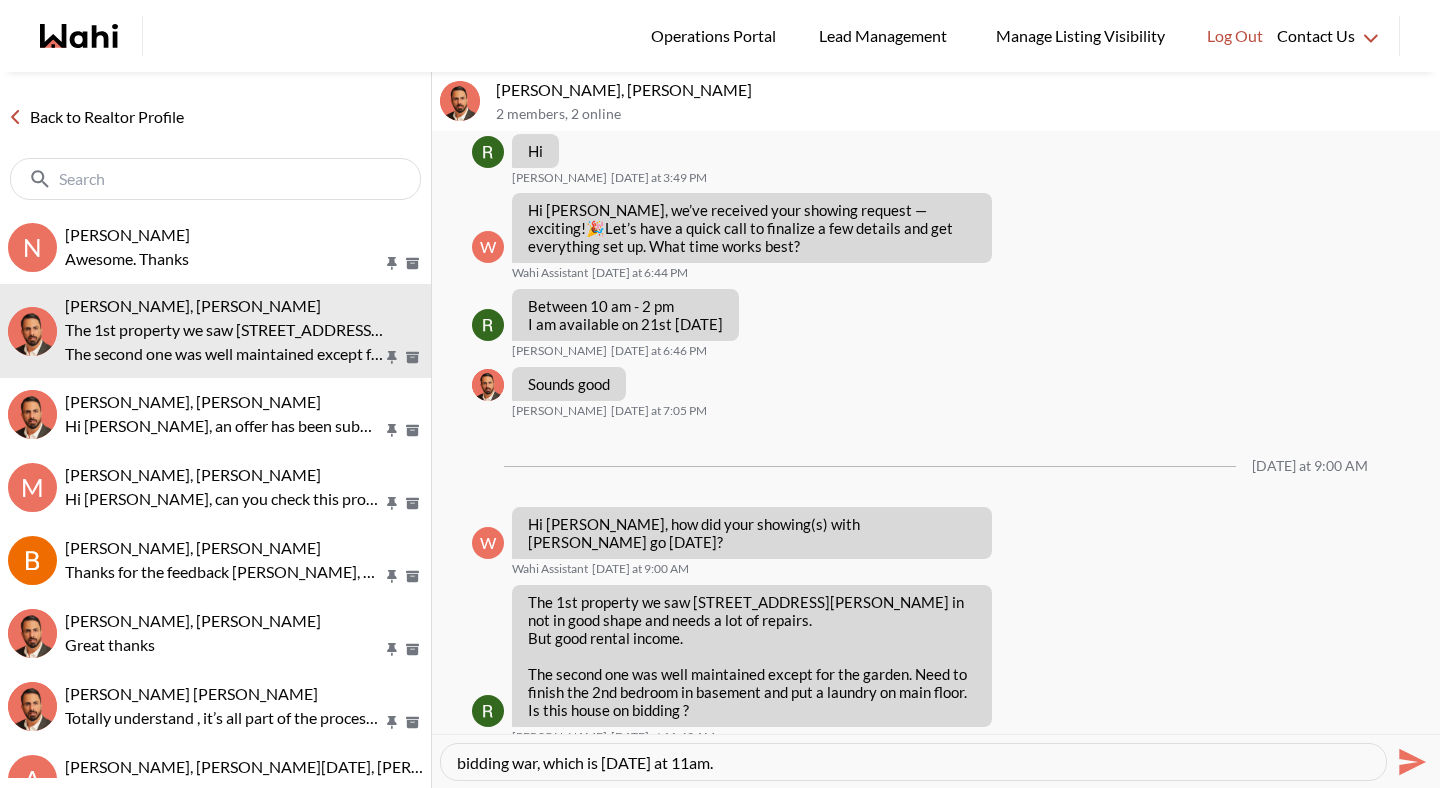 type 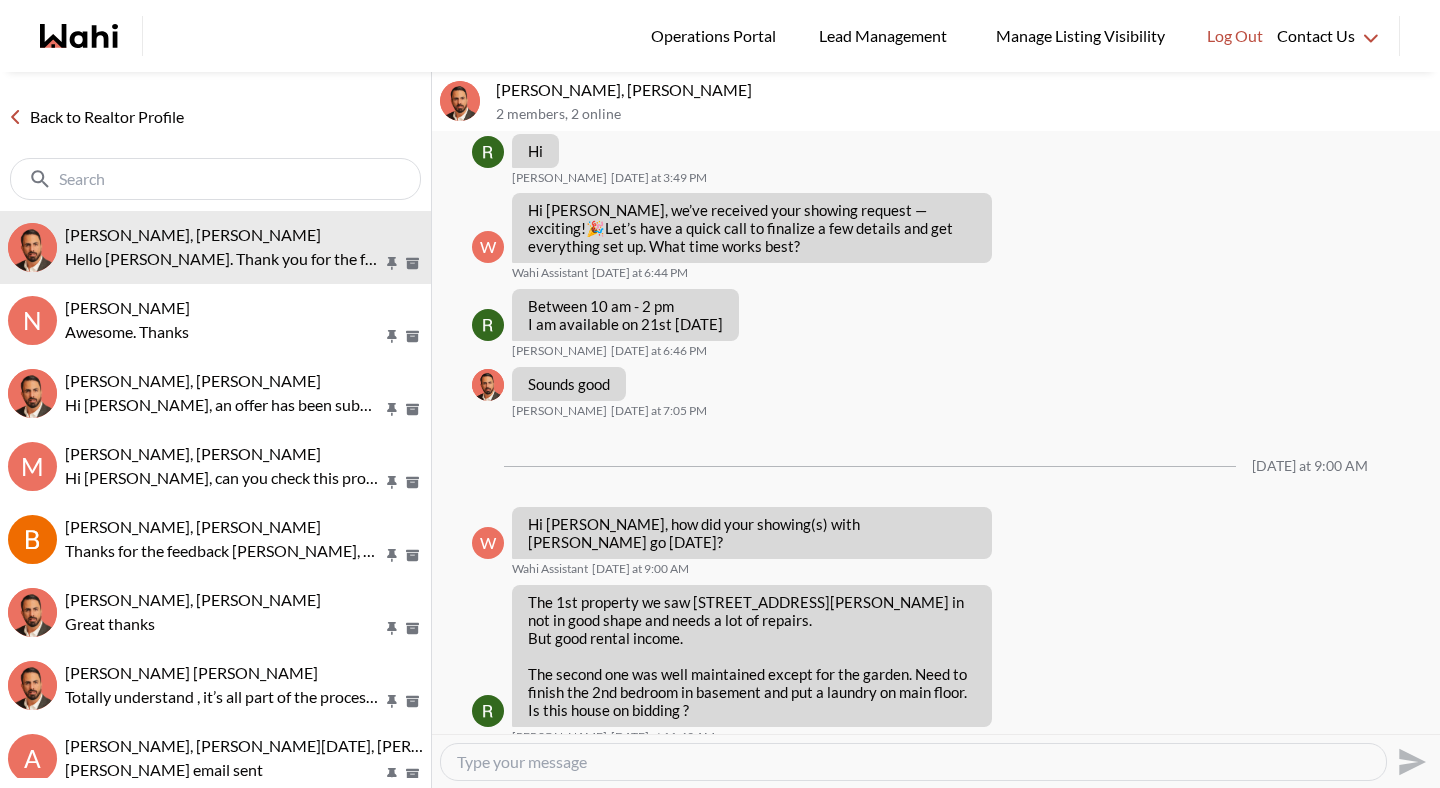 scroll, scrollTop: 348, scrollLeft: 0, axis: vertical 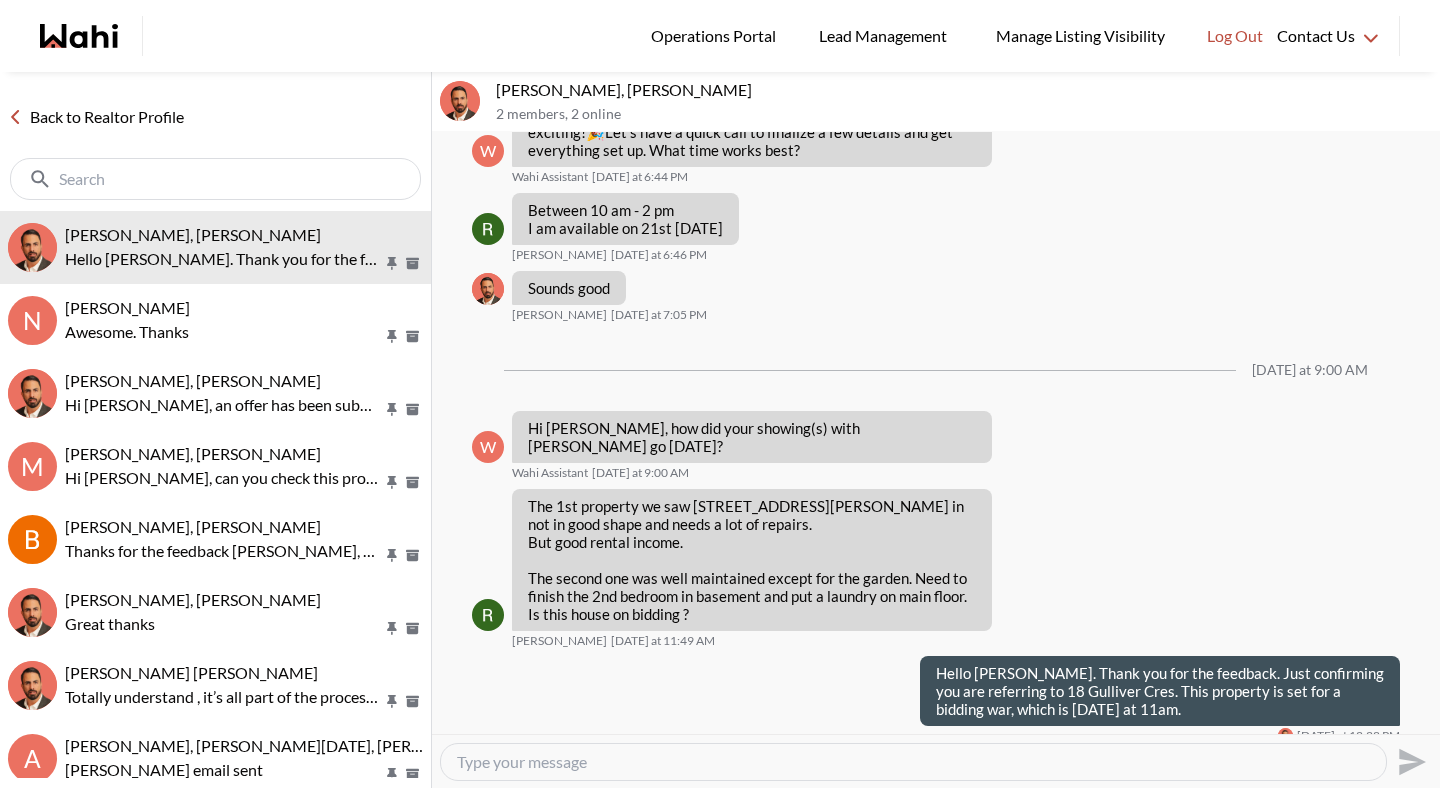 click on "Back to Realtor Profile" at bounding box center [96, 117] 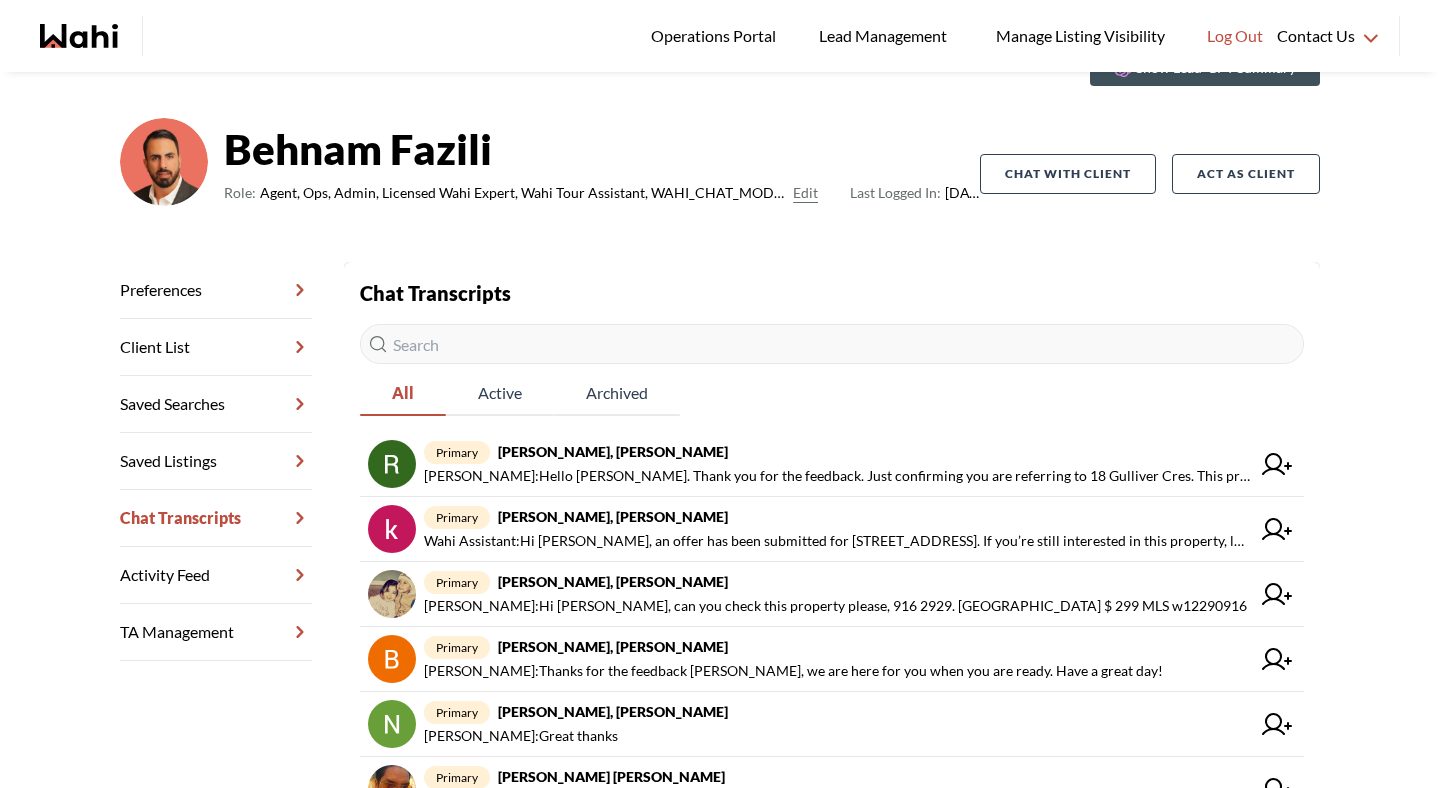 scroll, scrollTop: 106, scrollLeft: 0, axis: vertical 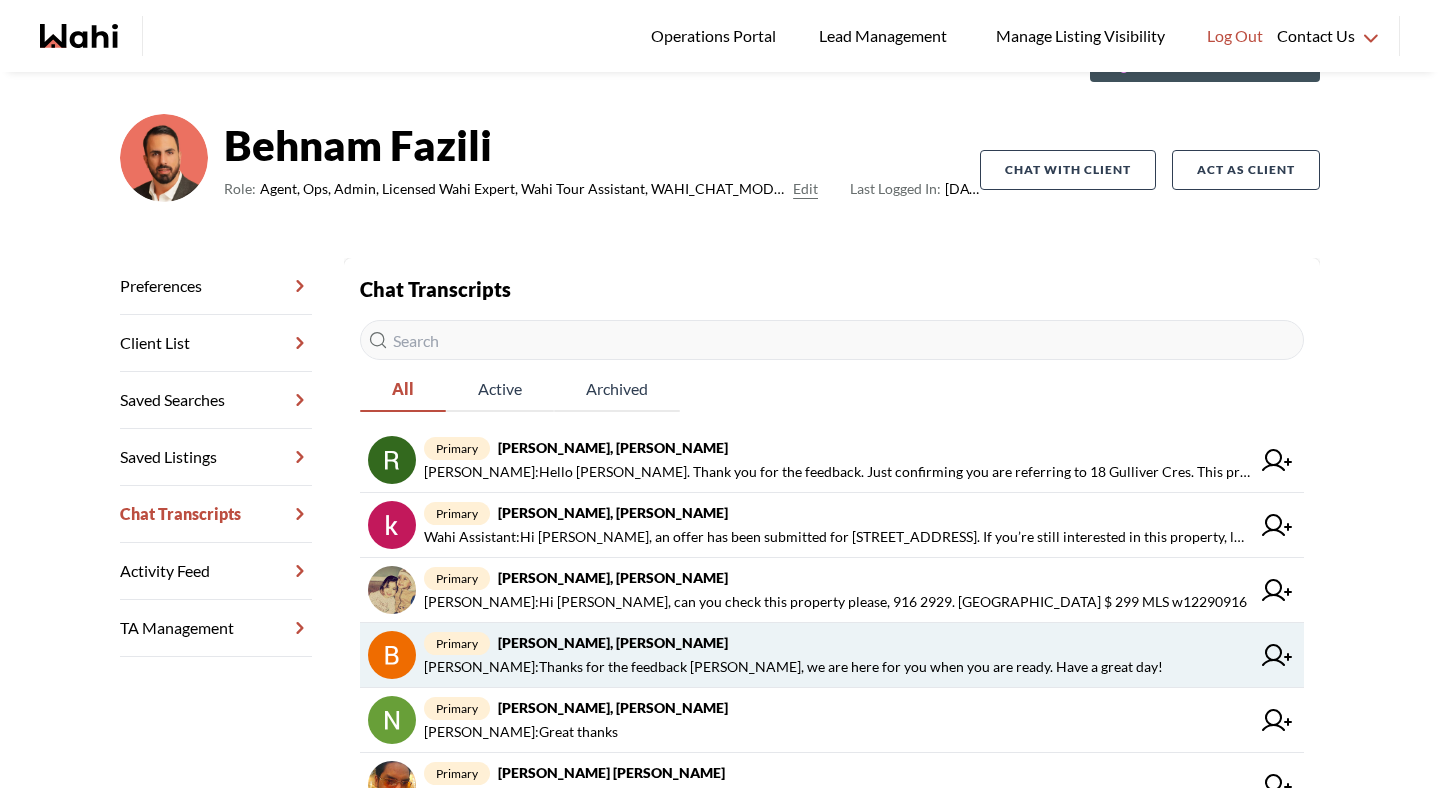 click on "primary Bryan Gardner, Behnam" at bounding box center (837, 643) 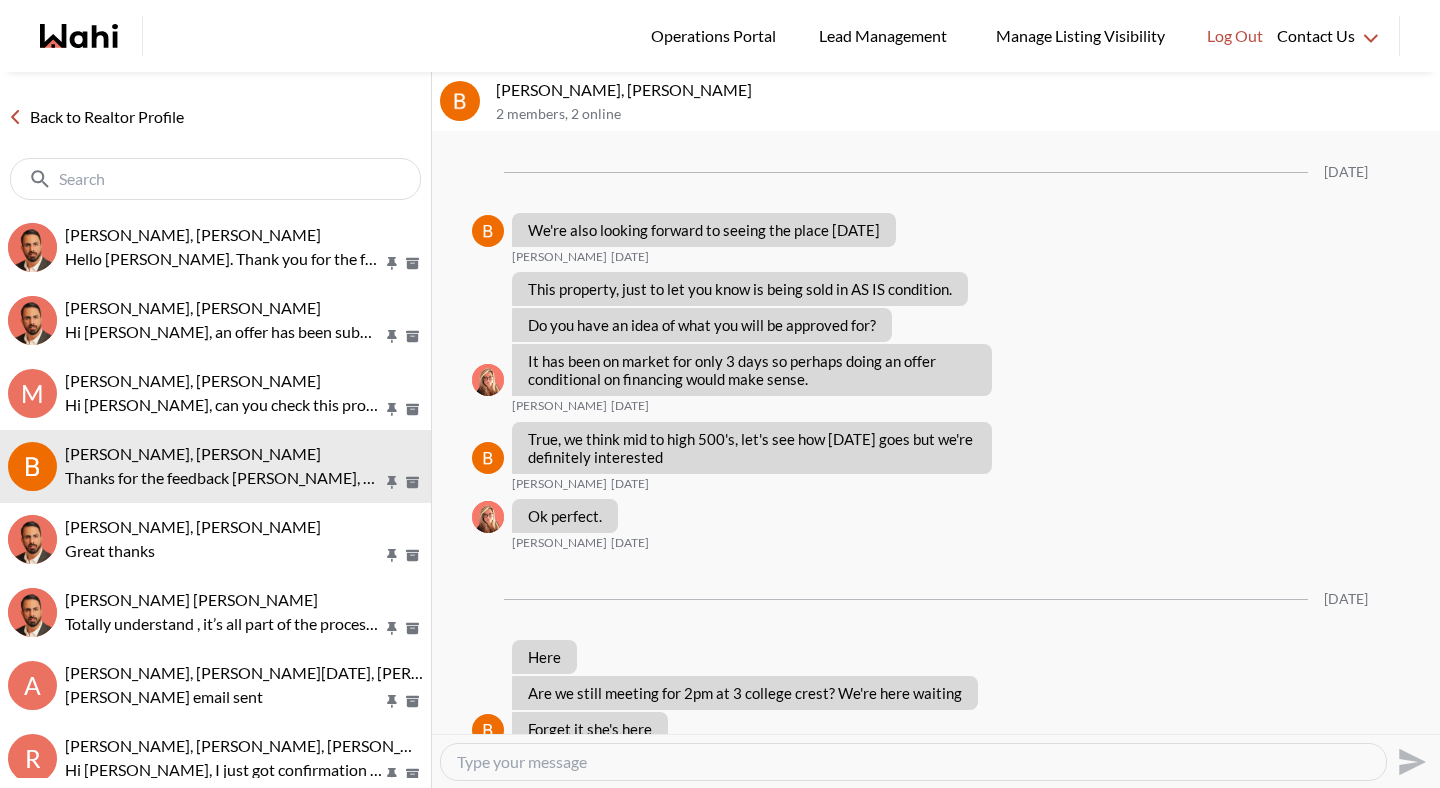 scroll, scrollTop: 2209, scrollLeft: 0, axis: vertical 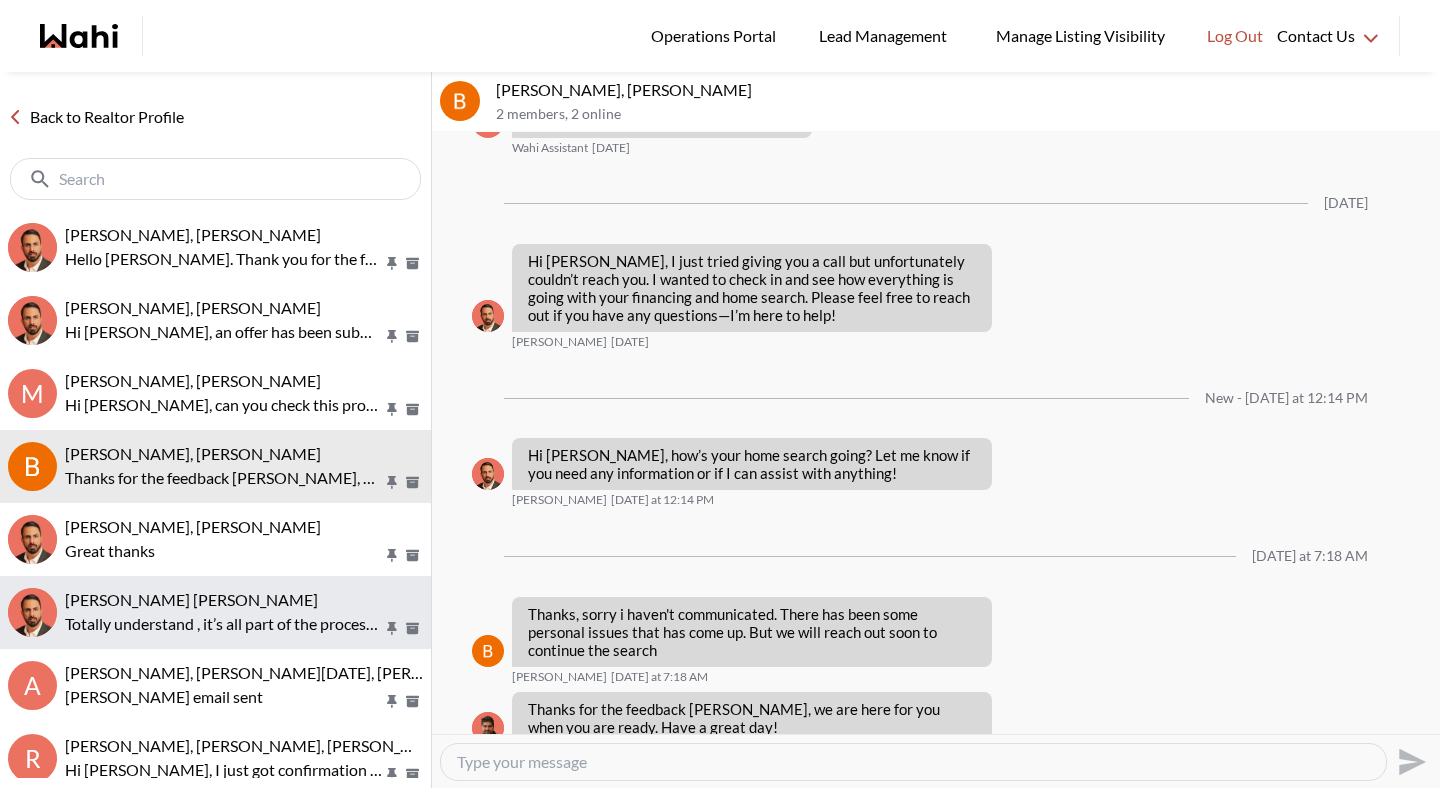 click on "[PERSON_NAME] [PERSON_NAME]" at bounding box center (244, 600) 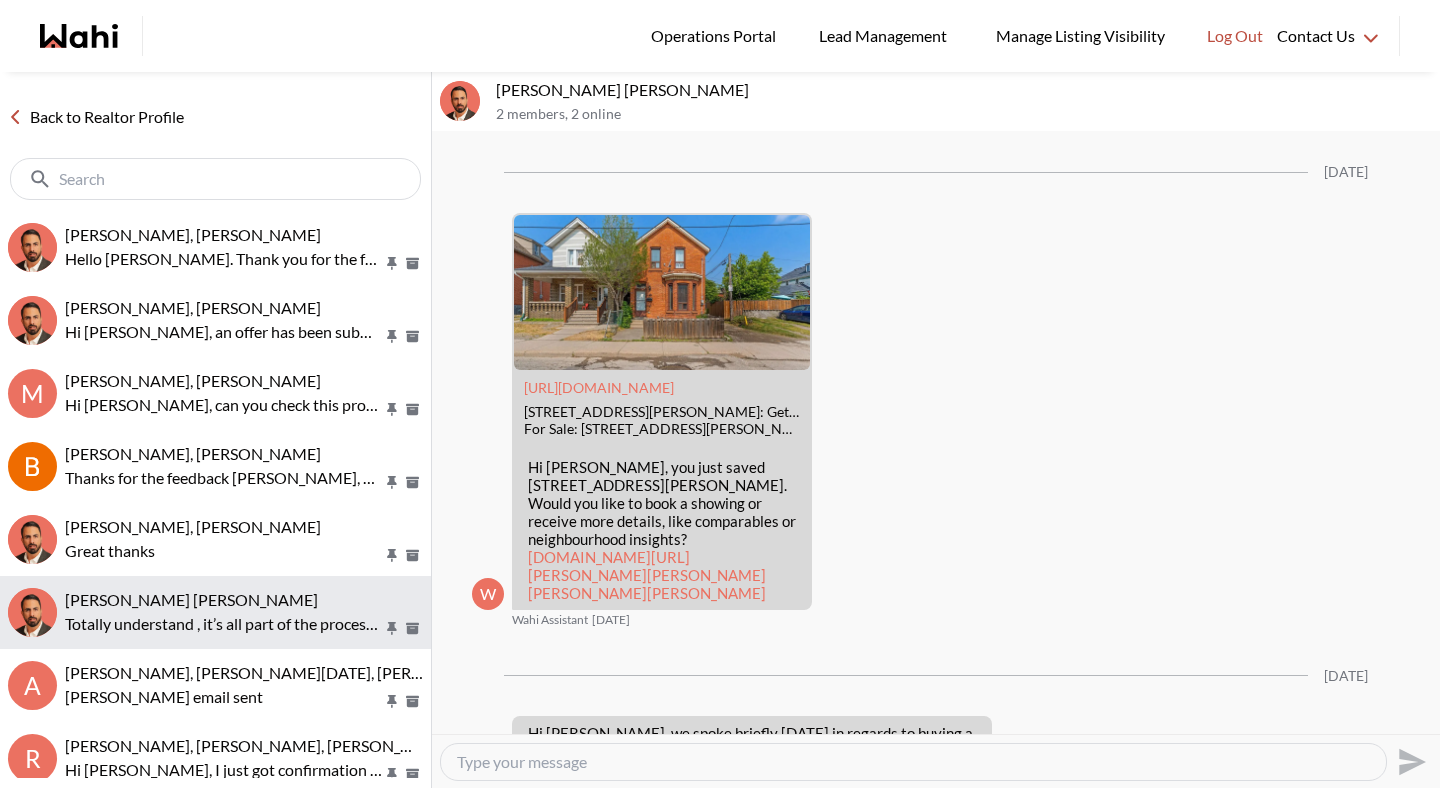 scroll, scrollTop: 2976, scrollLeft: 0, axis: vertical 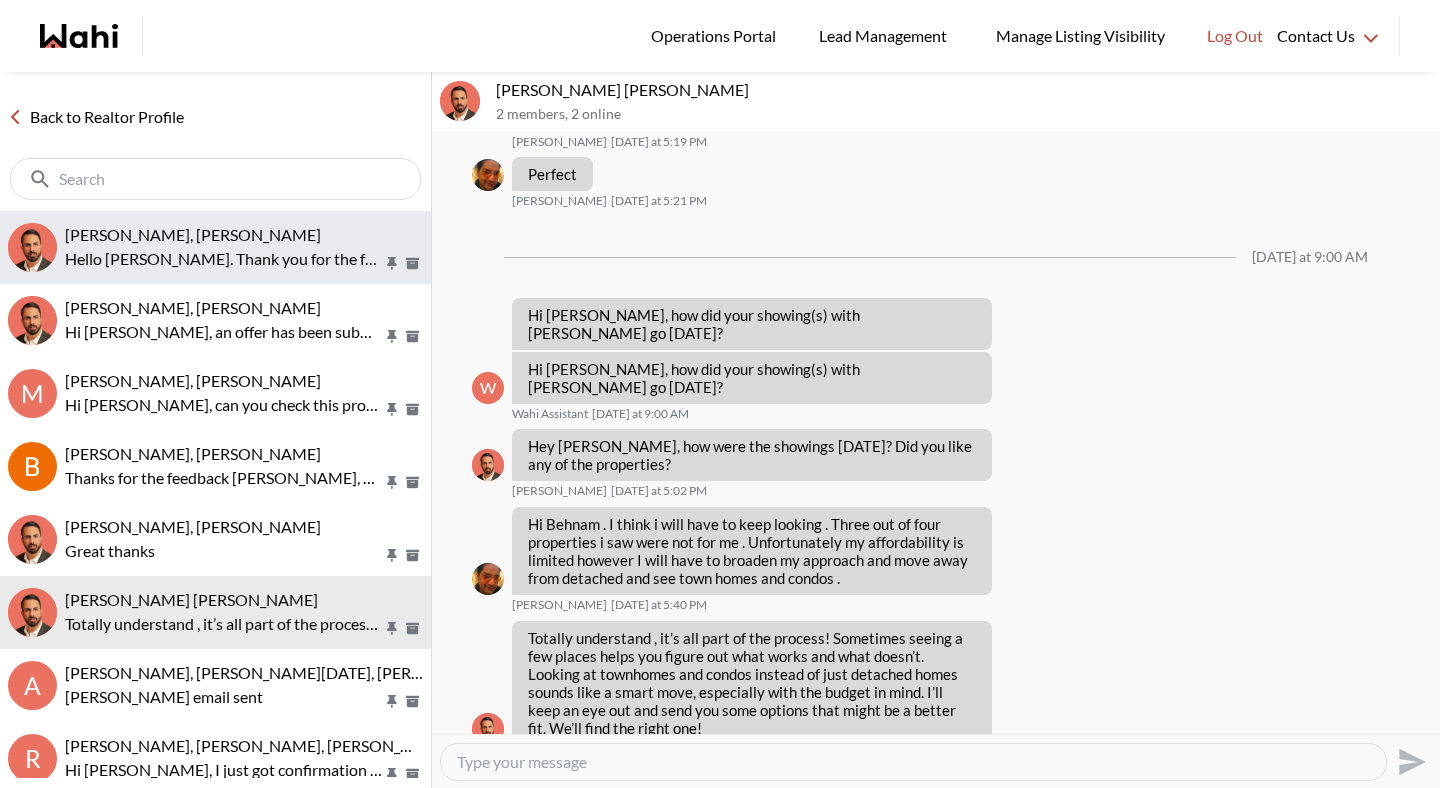 click on "Rita Kukendran, Behnam Hello Rita. Thank you for the feedback. Just confirming you are referring to 18 Gulliver Cres. This property is set for a bidding war, which is Today at 11am." at bounding box center (215, 247) 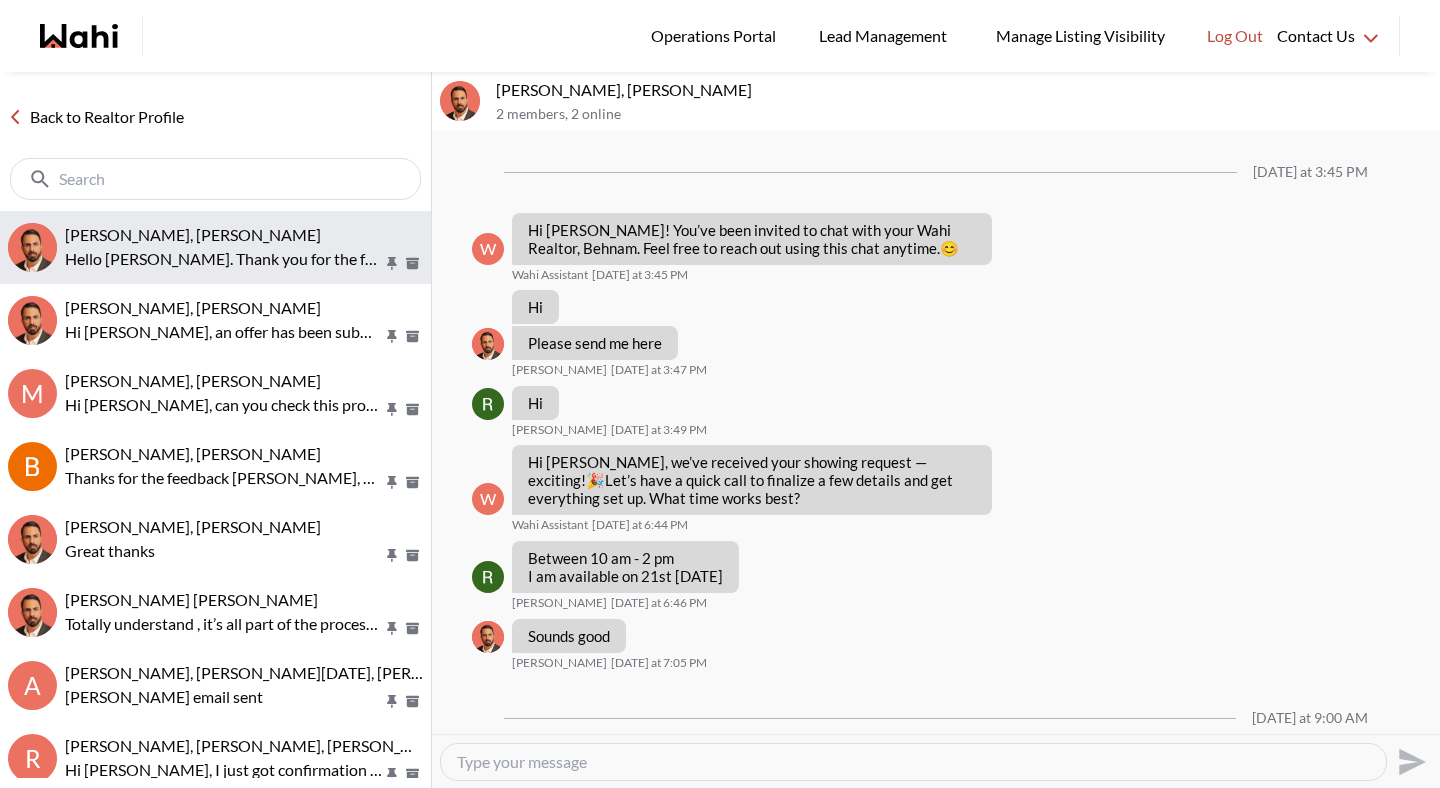 scroll, scrollTop: 348, scrollLeft: 0, axis: vertical 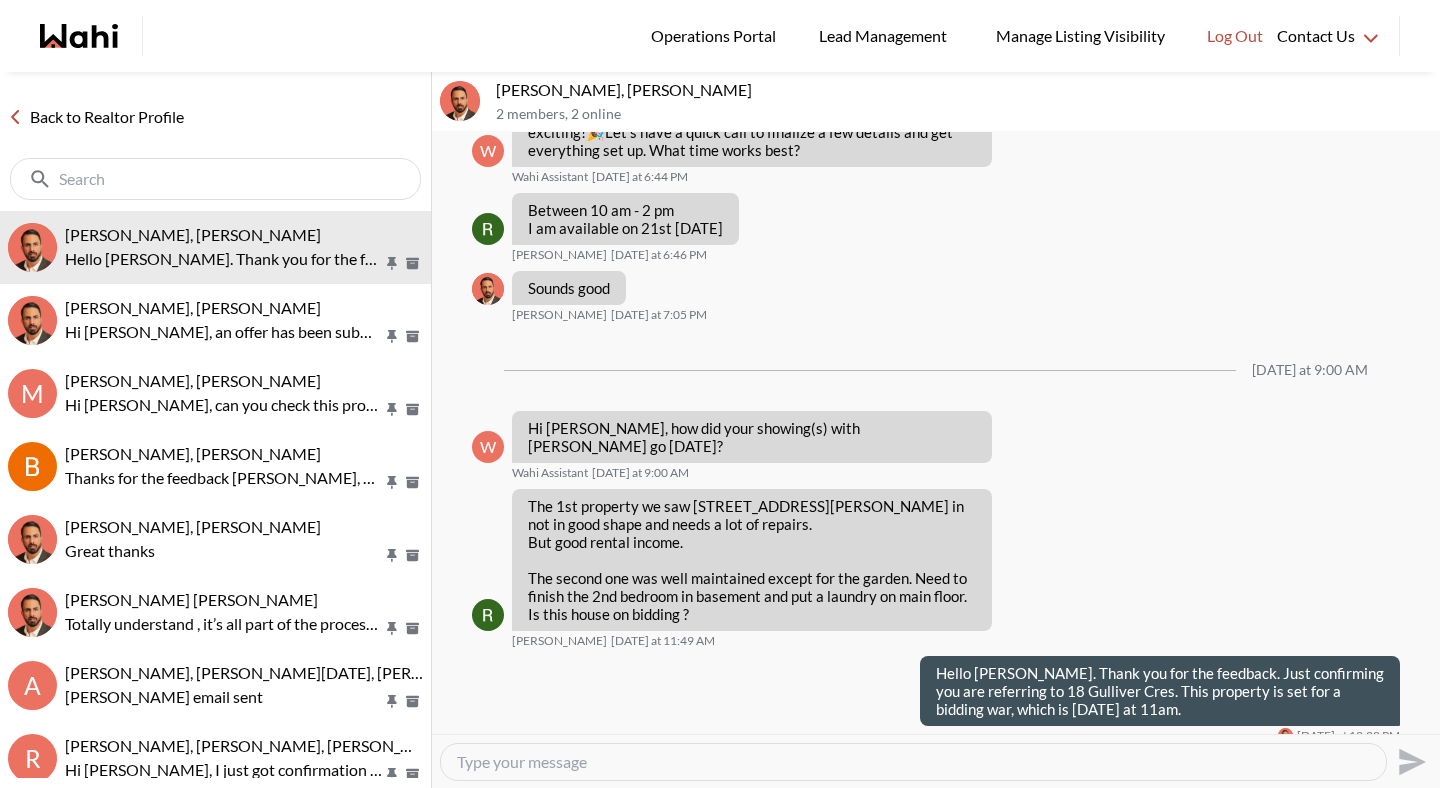 click on "Back to Realtor Profile" at bounding box center (96, 117) 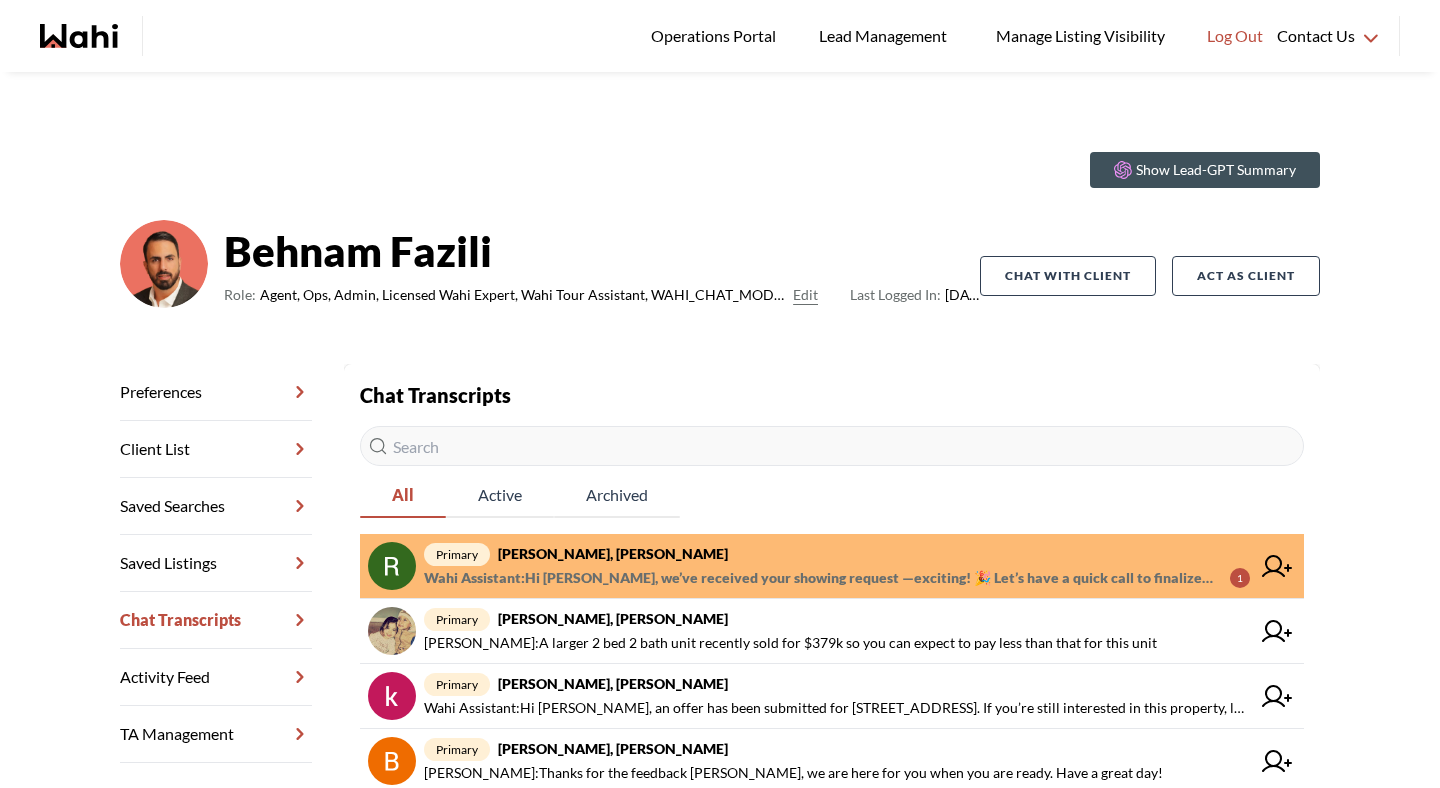 click on "Wahi Assistant :  Hi Rita, we’ve received your showing request —exciting! 🎉 Let’s have a quick call to finalize a few details and get everything set up. What time works best?" at bounding box center (819, 578) 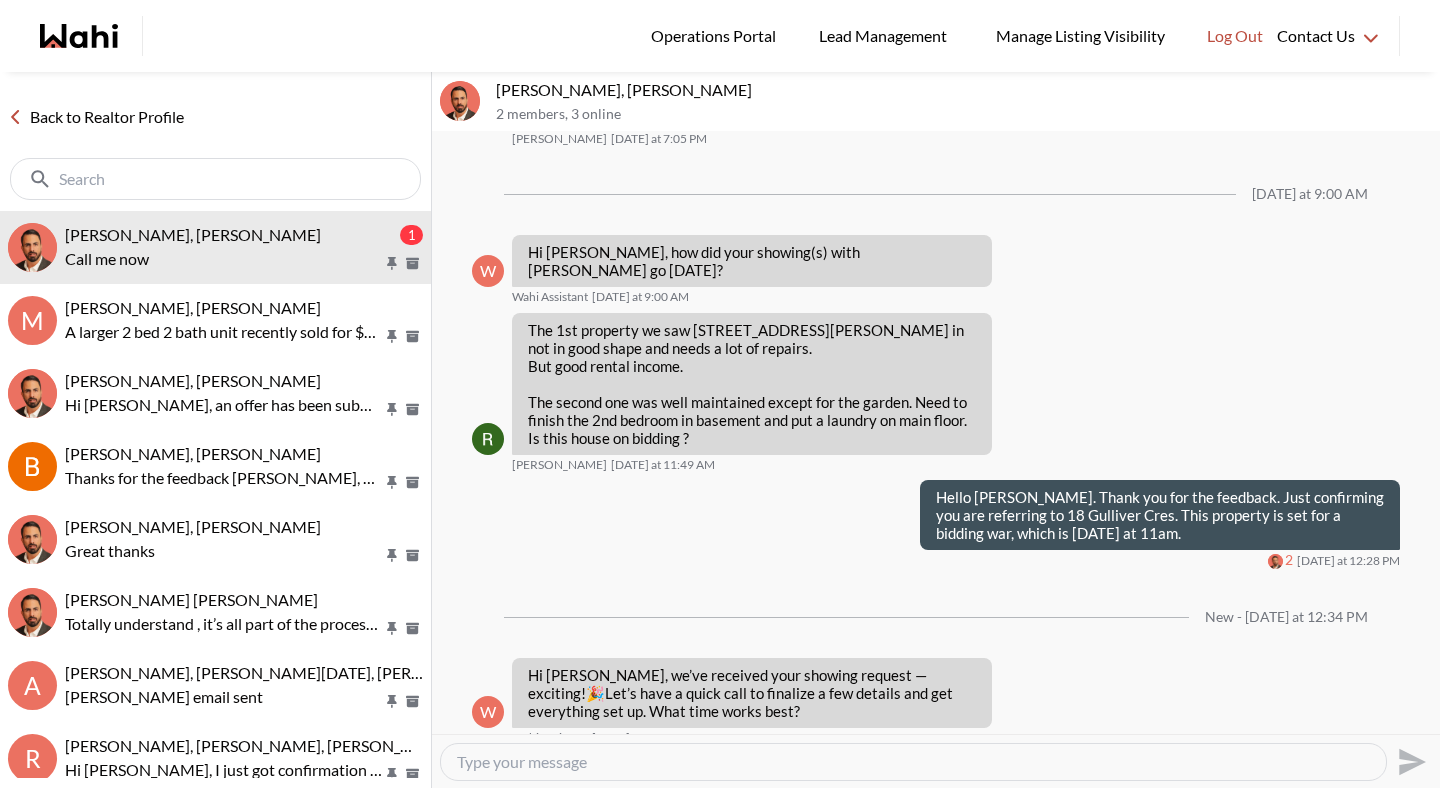 scroll, scrollTop: 585, scrollLeft: 0, axis: vertical 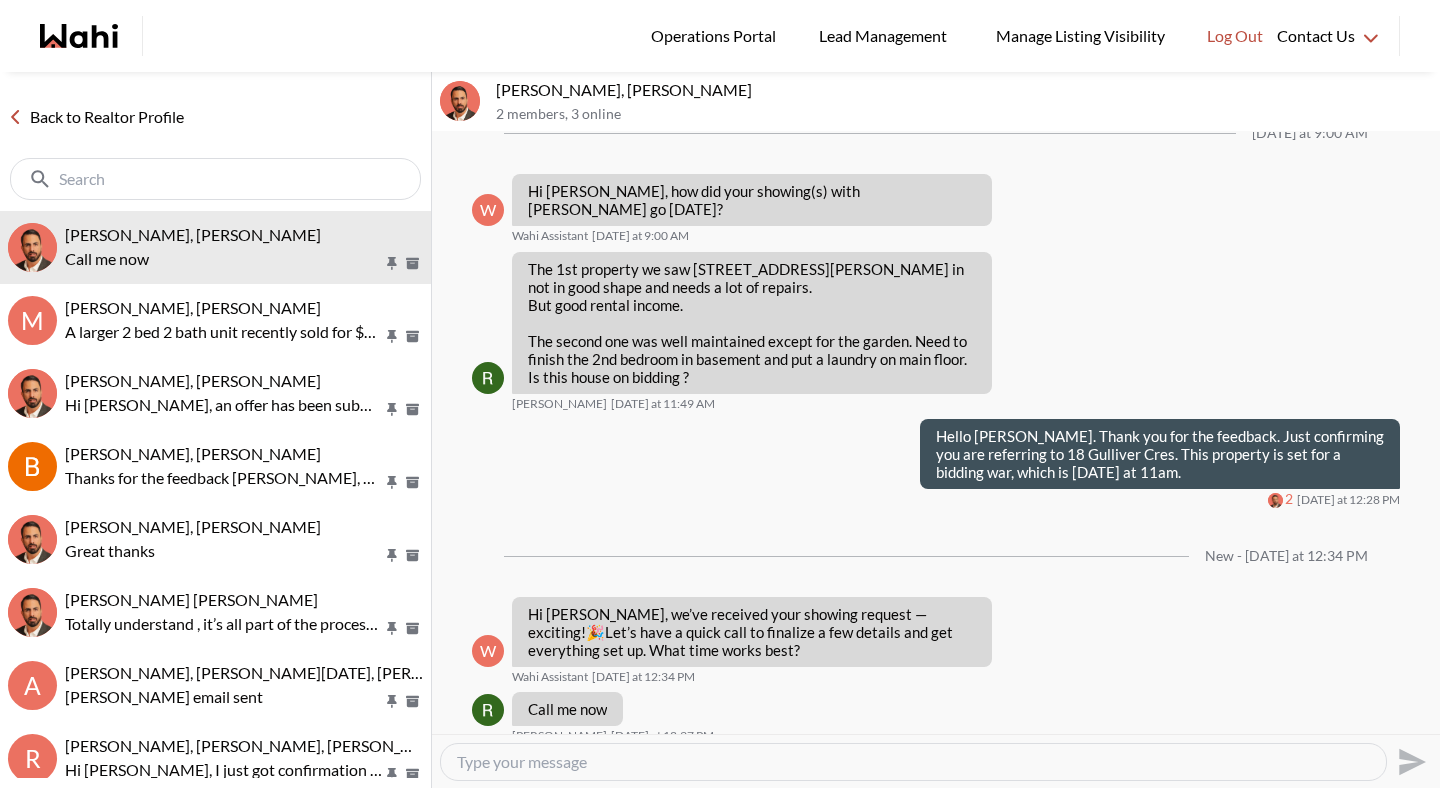 click at bounding box center [913, 762] 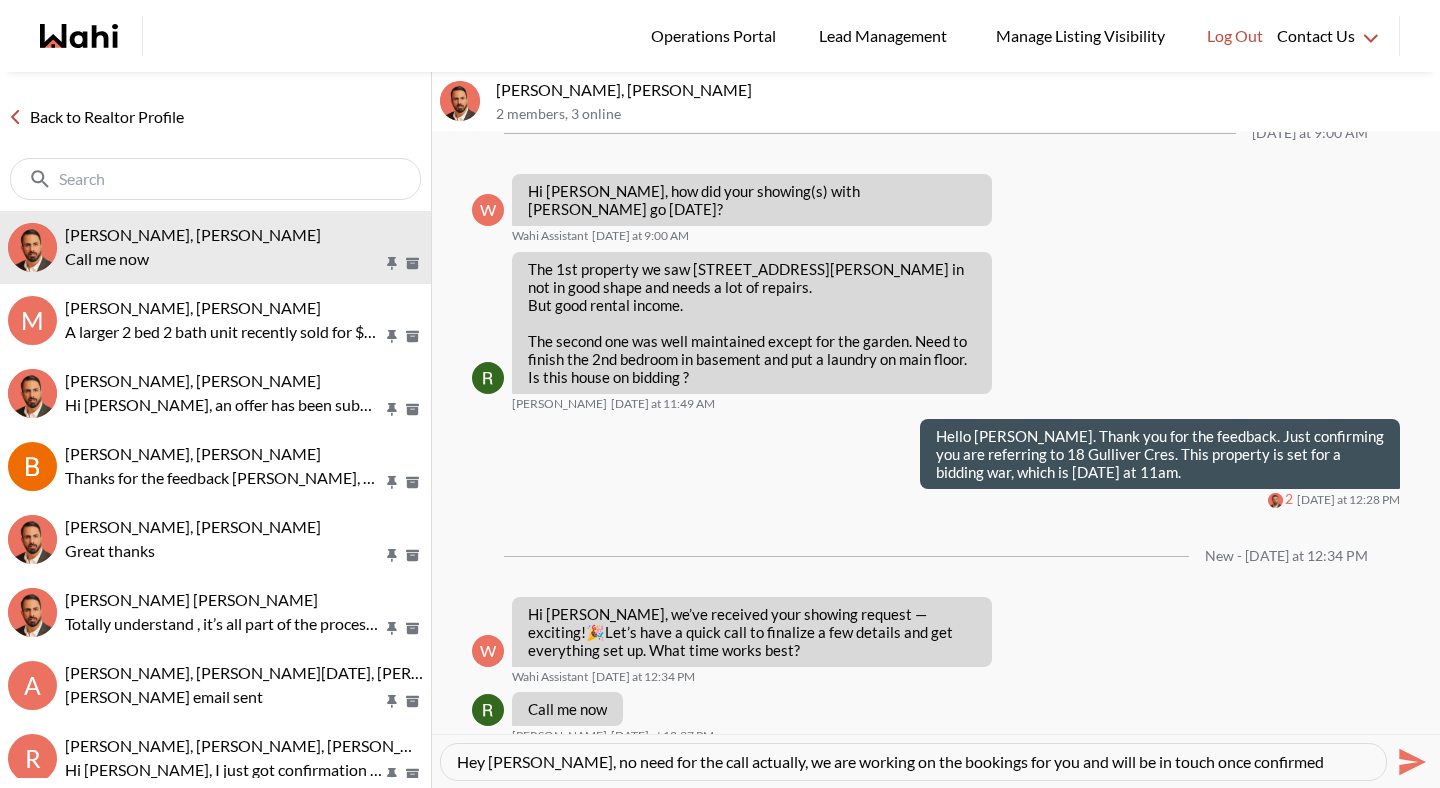 type on "Hey [PERSON_NAME], no need for the call actually, we are working on the bookings for you and will be in touch once confirmed!" 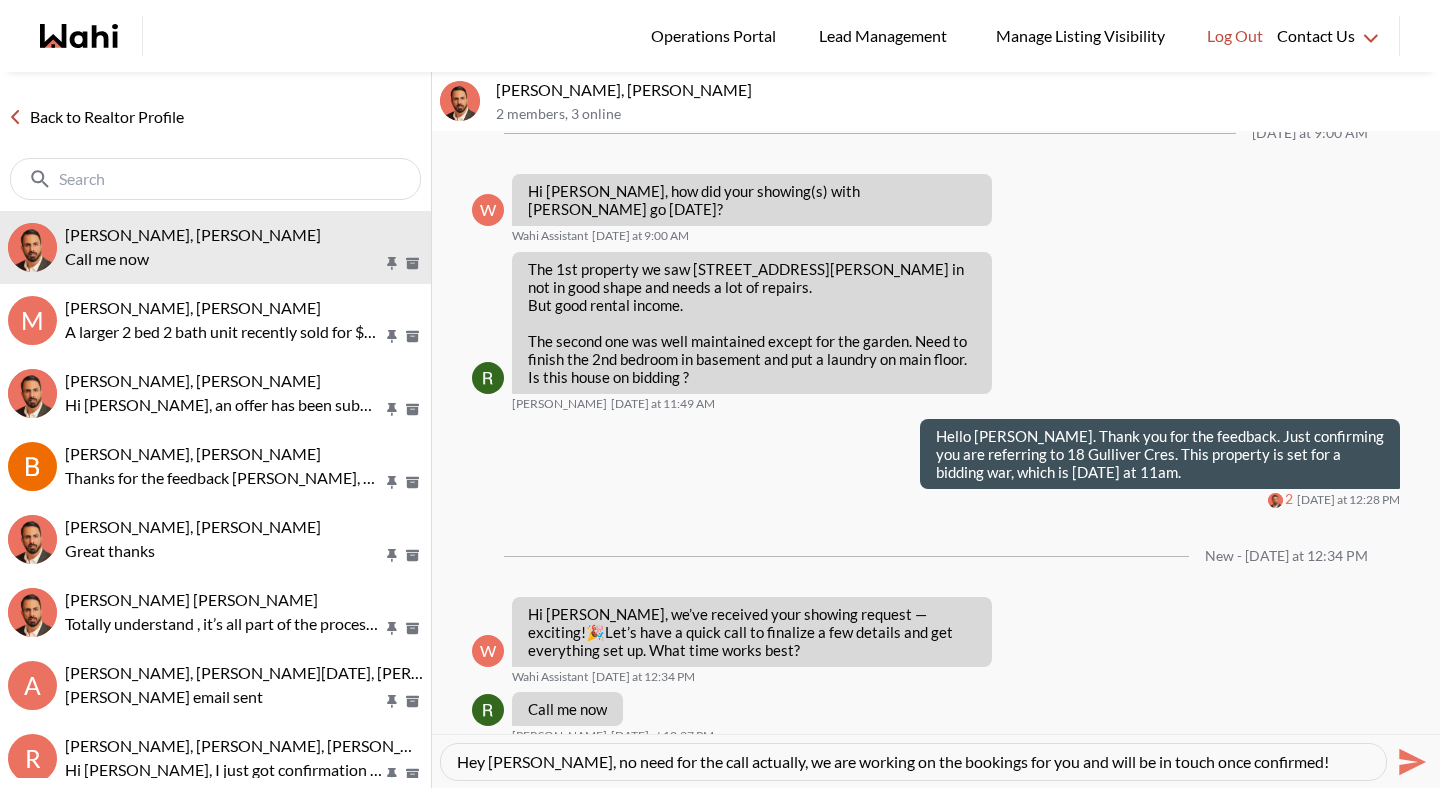 type 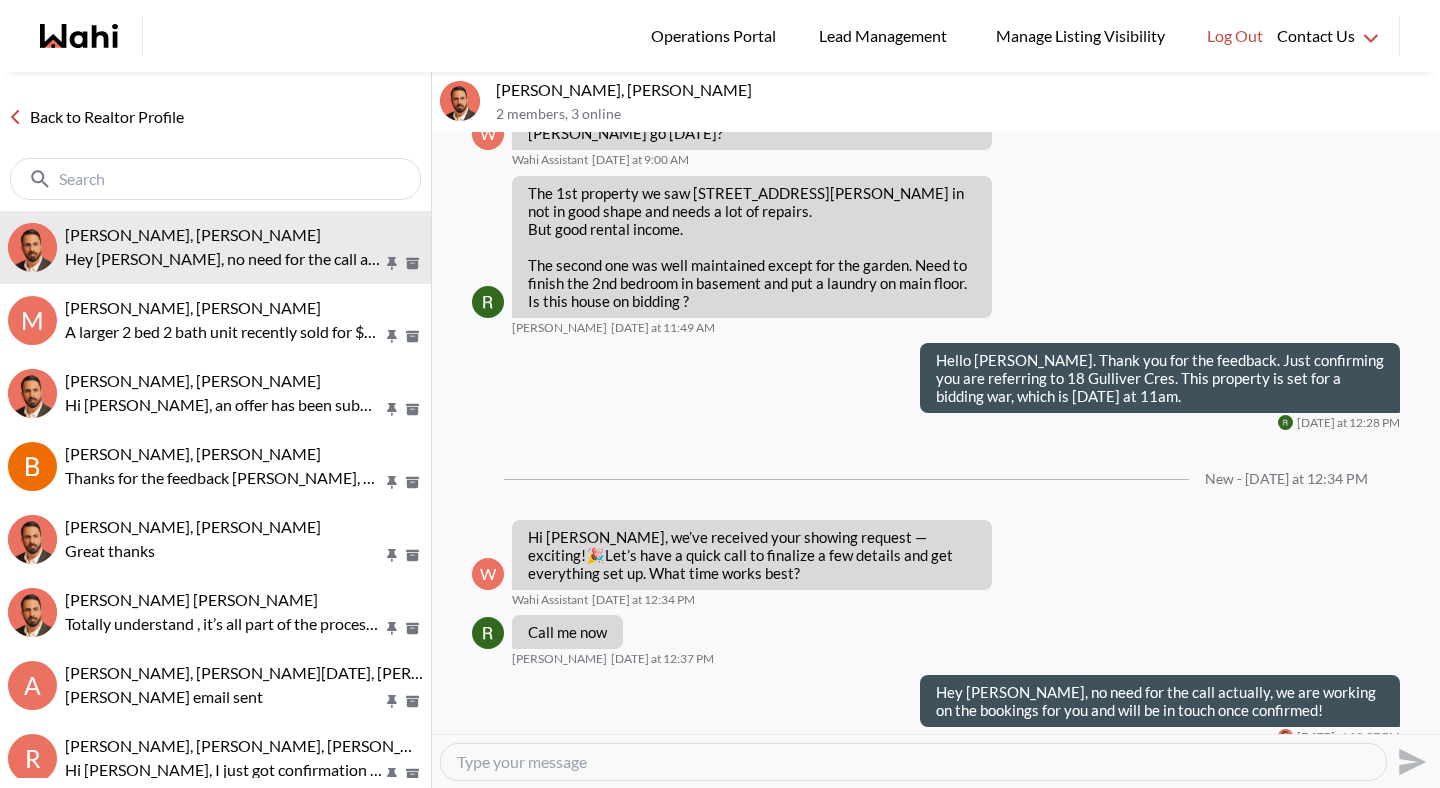 scroll, scrollTop: 662, scrollLeft: 0, axis: vertical 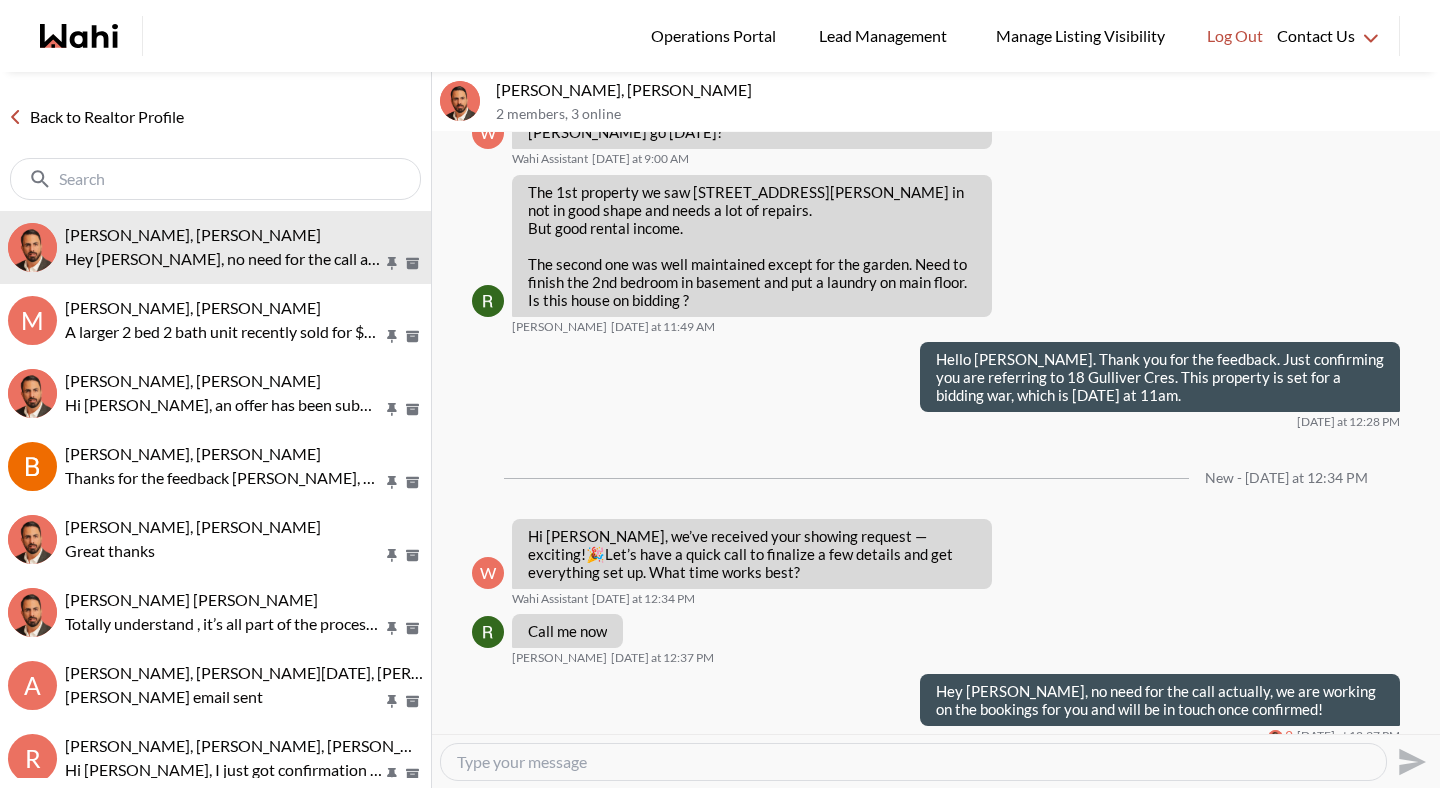 click on "Back to Realtor Profile" at bounding box center [96, 117] 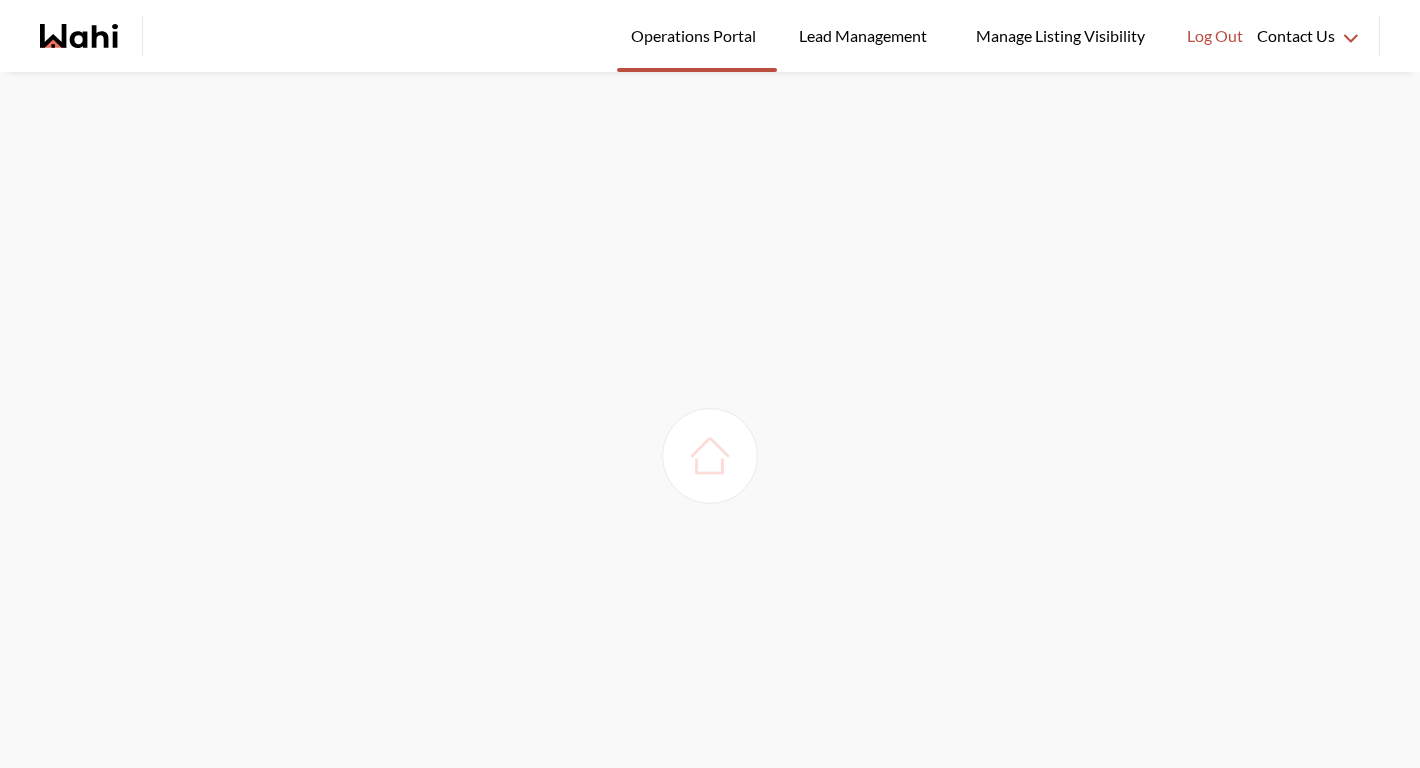 scroll, scrollTop: 0, scrollLeft: 0, axis: both 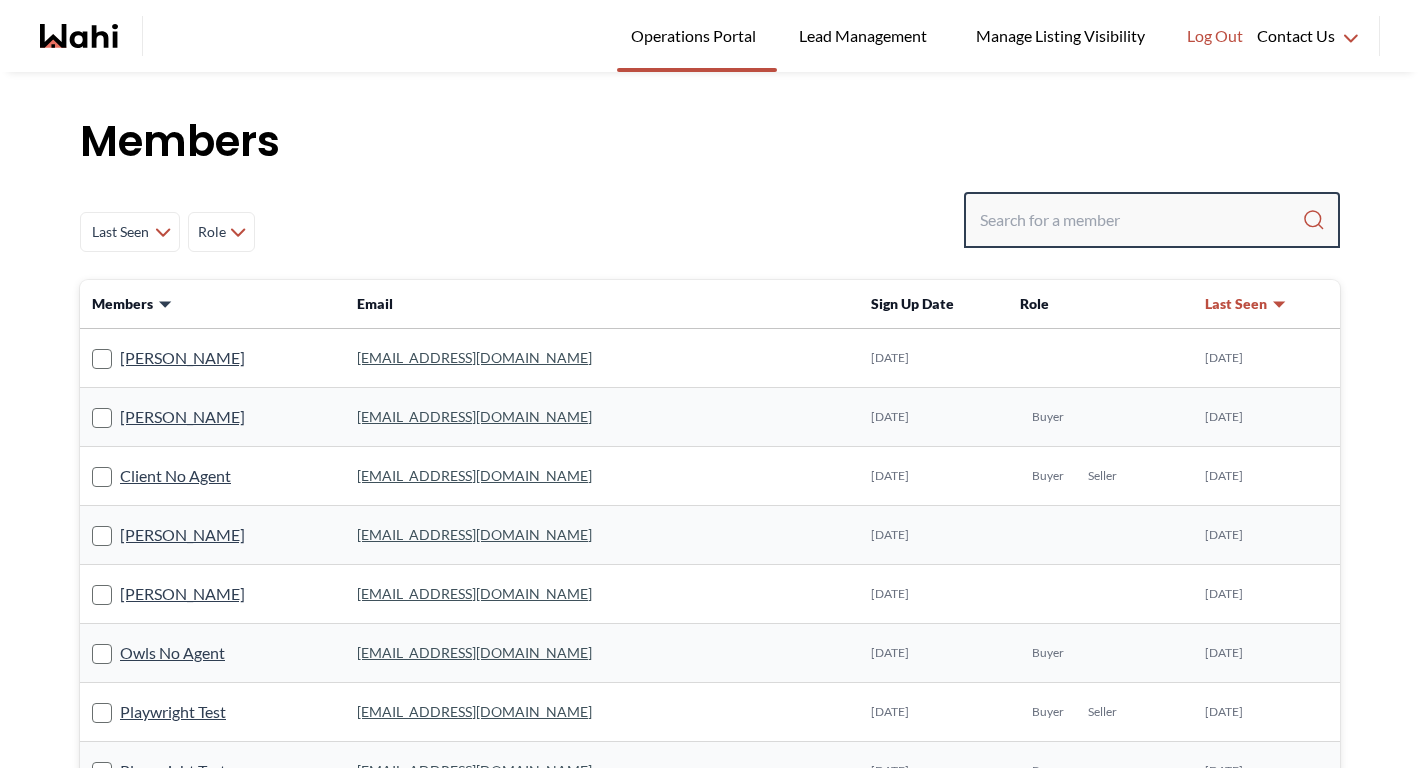 click at bounding box center (1141, 220) 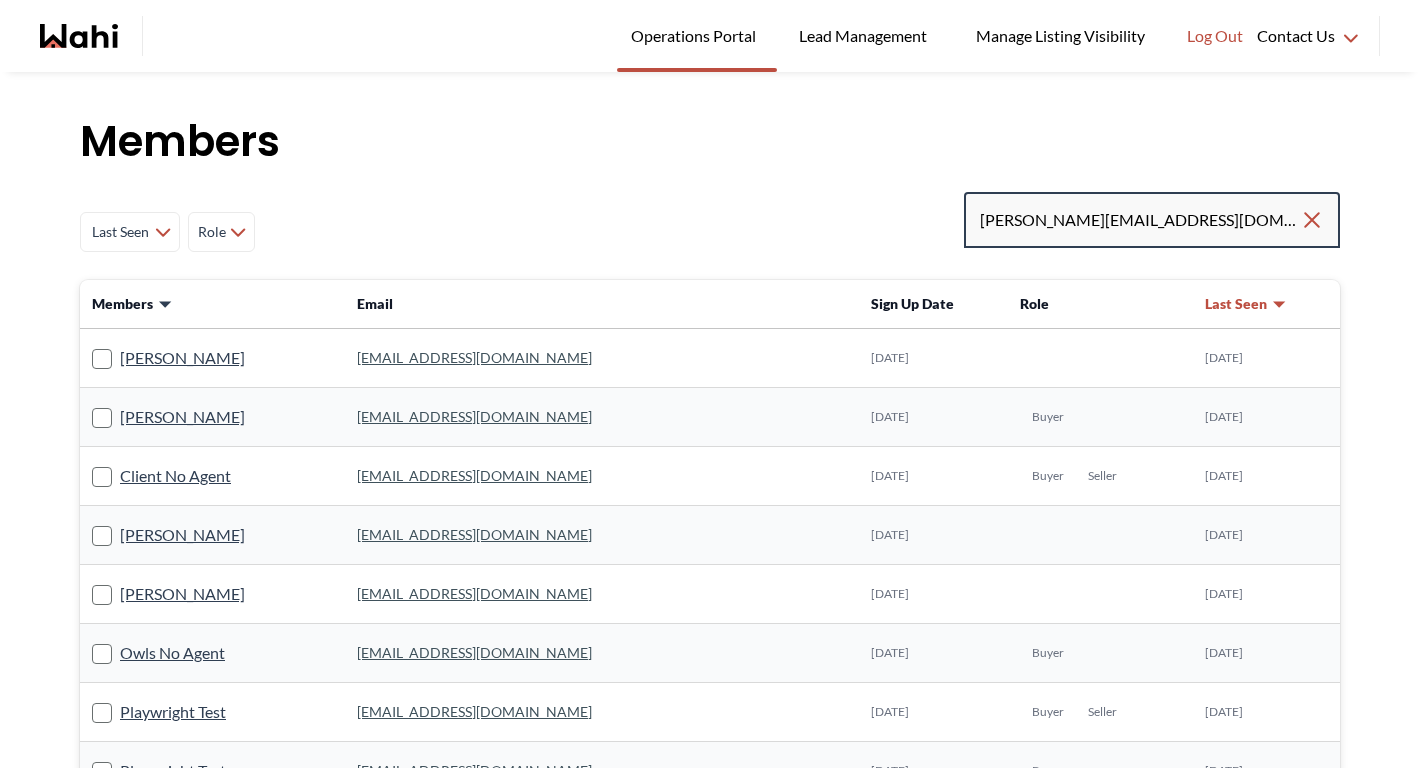 type on "[PERSON_NAME][EMAIL_ADDRESS][DOMAIN_NAME]" 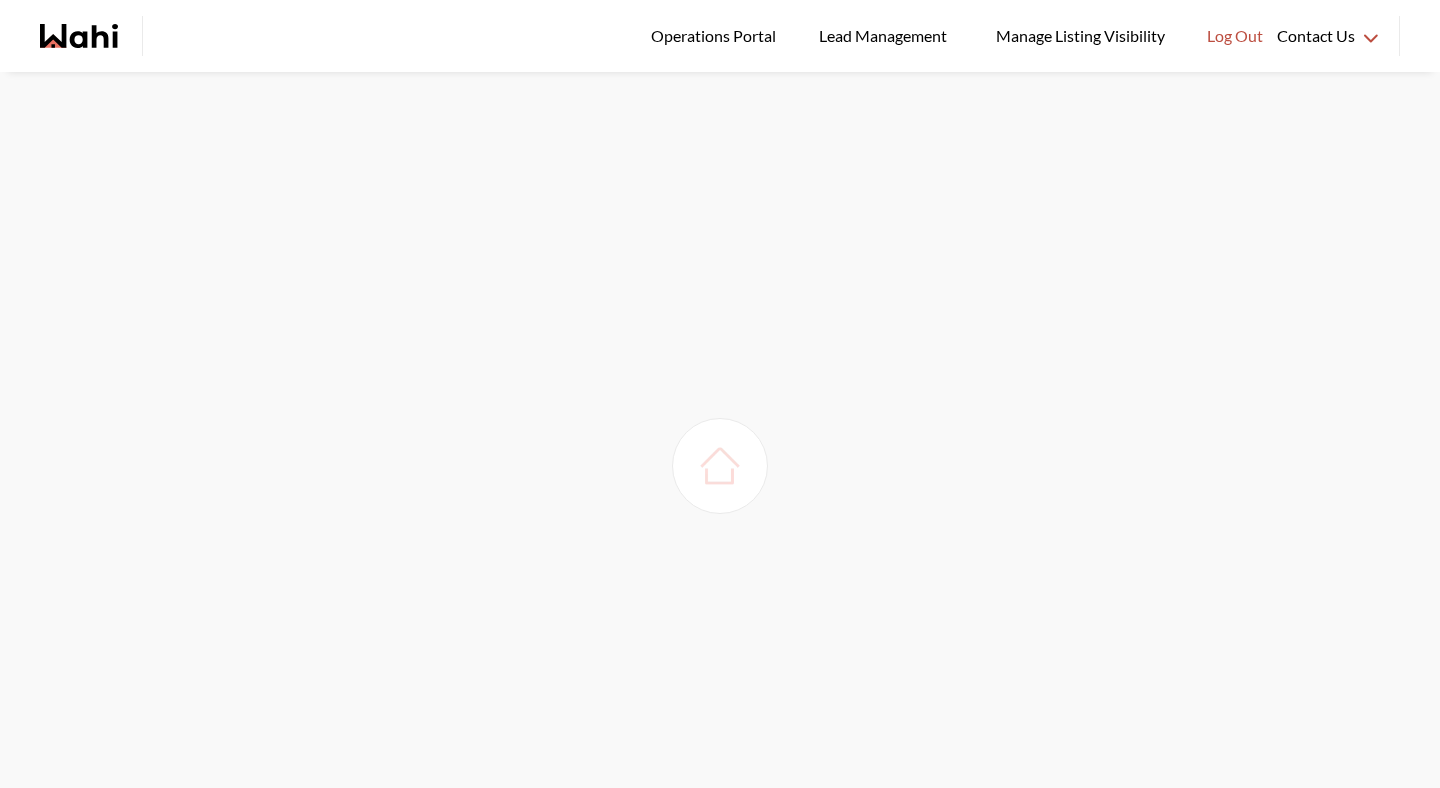 scroll, scrollTop: 0, scrollLeft: 0, axis: both 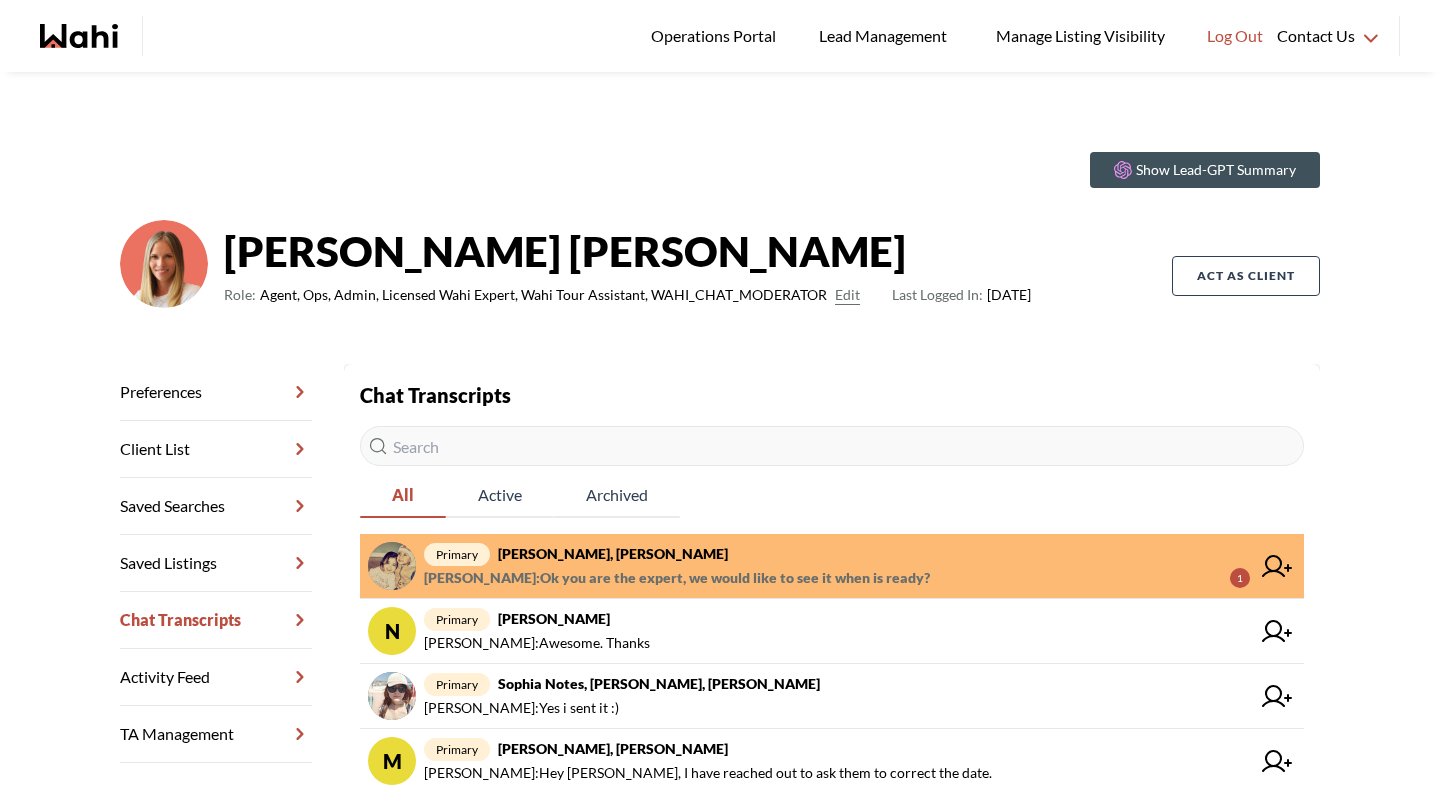 click on "[PERSON_NAME] :  Ok you are the expert, we would like to see it when is ready?" at bounding box center (677, 578) 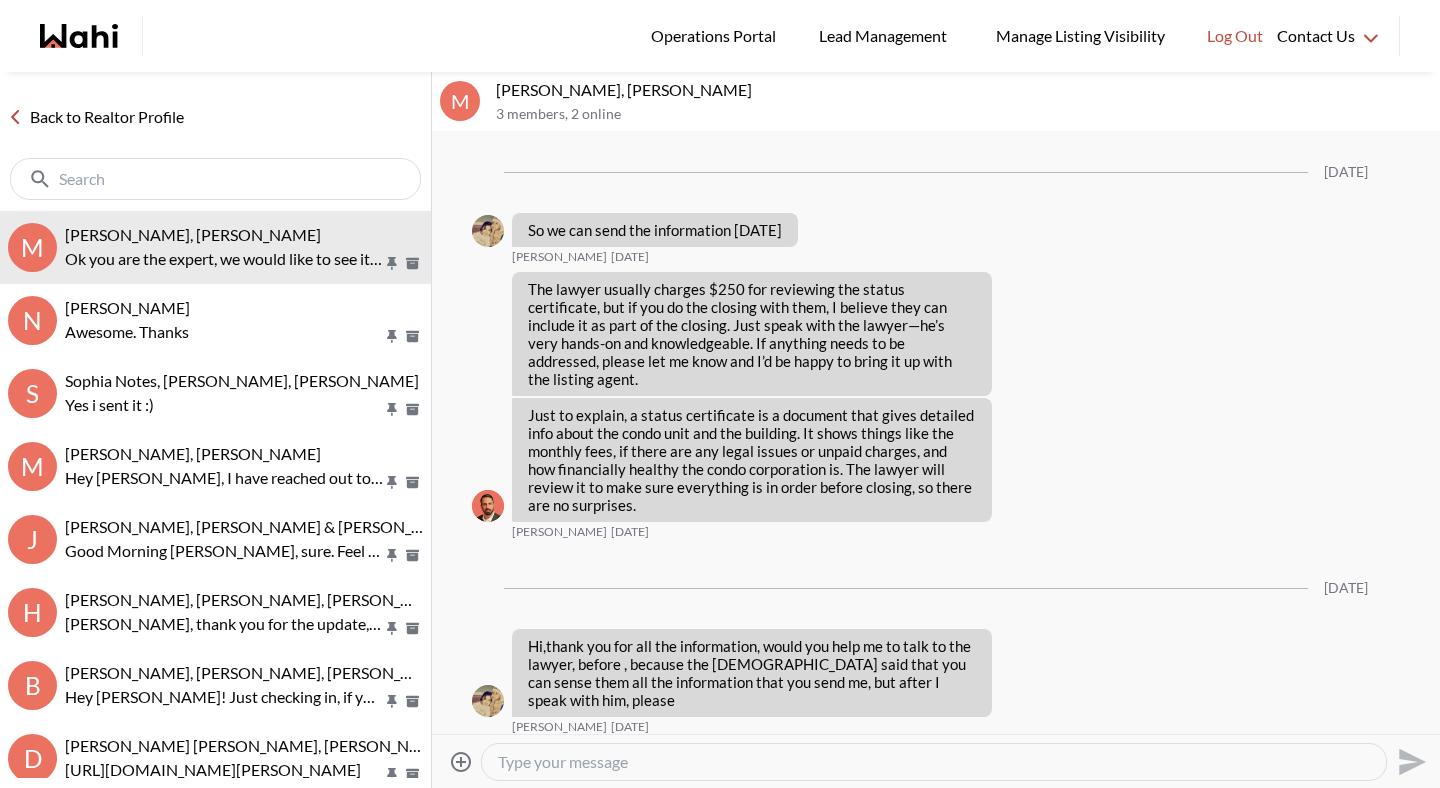 scroll, scrollTop: 3051, scrollLeft: 0, axis: vertical 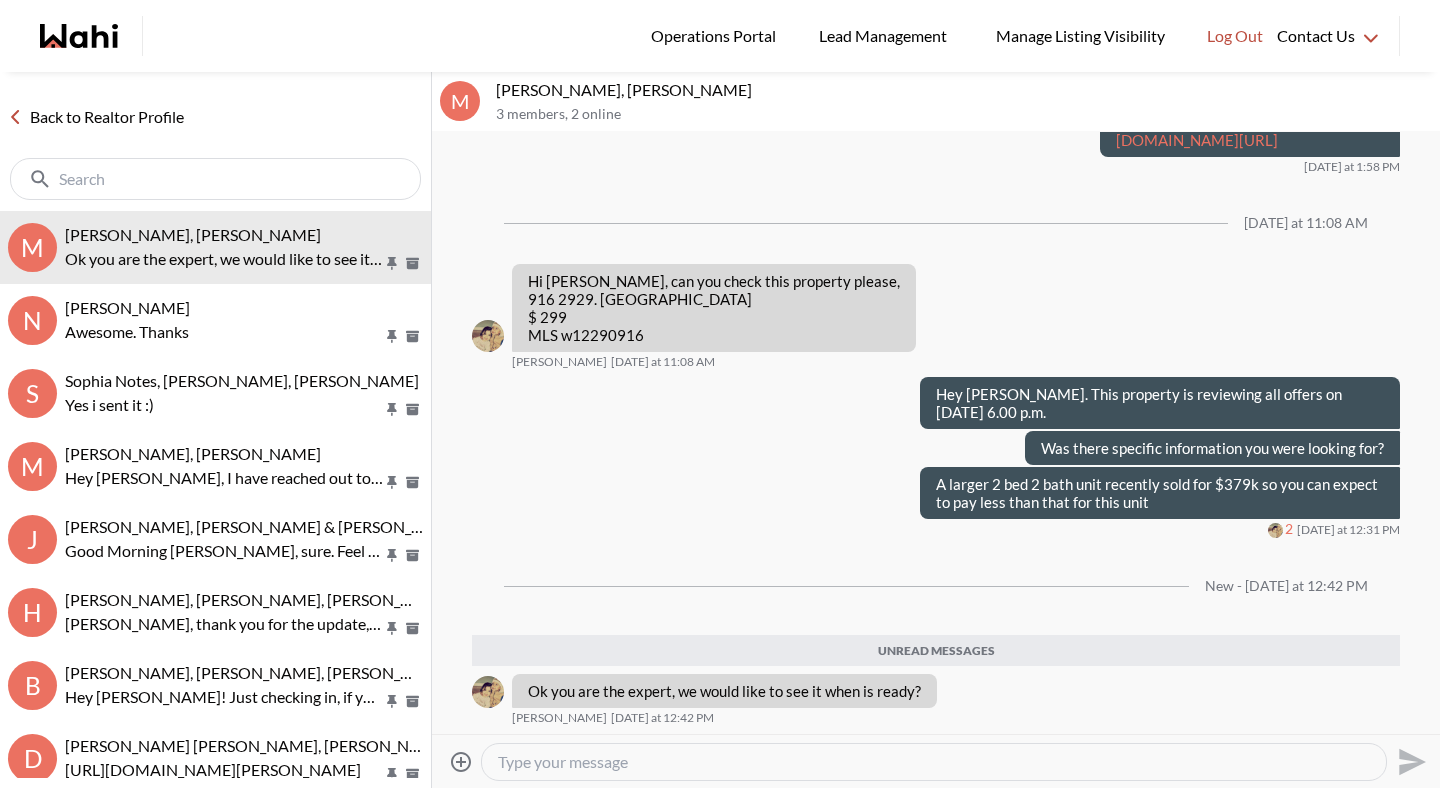 click at bounding box center (934, 762) 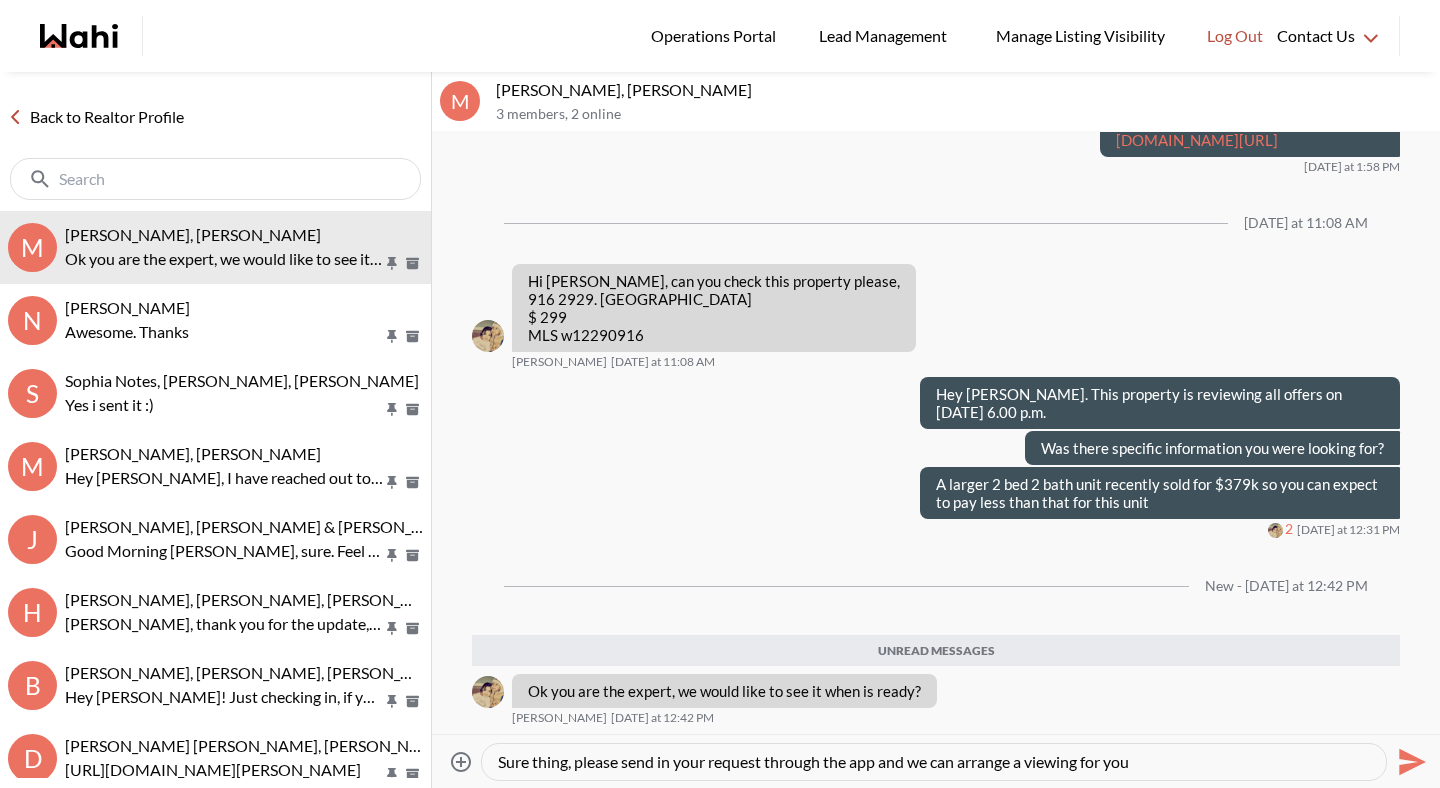 type on "Sure thing, please send in your request through the app and we can arrange a viewing for you." 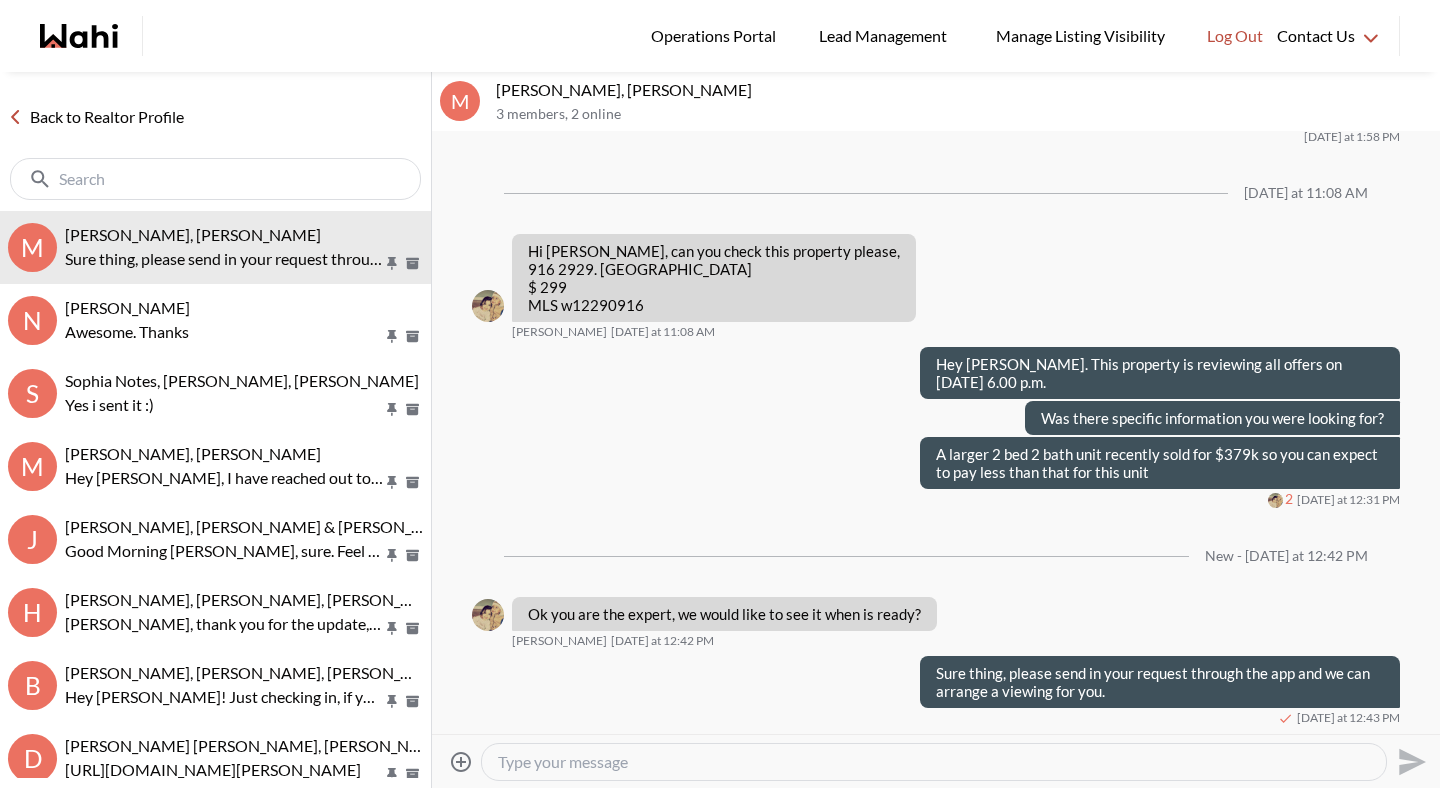scroll, scrollTop: 3081, scrollLeft: 0, axis: vertical 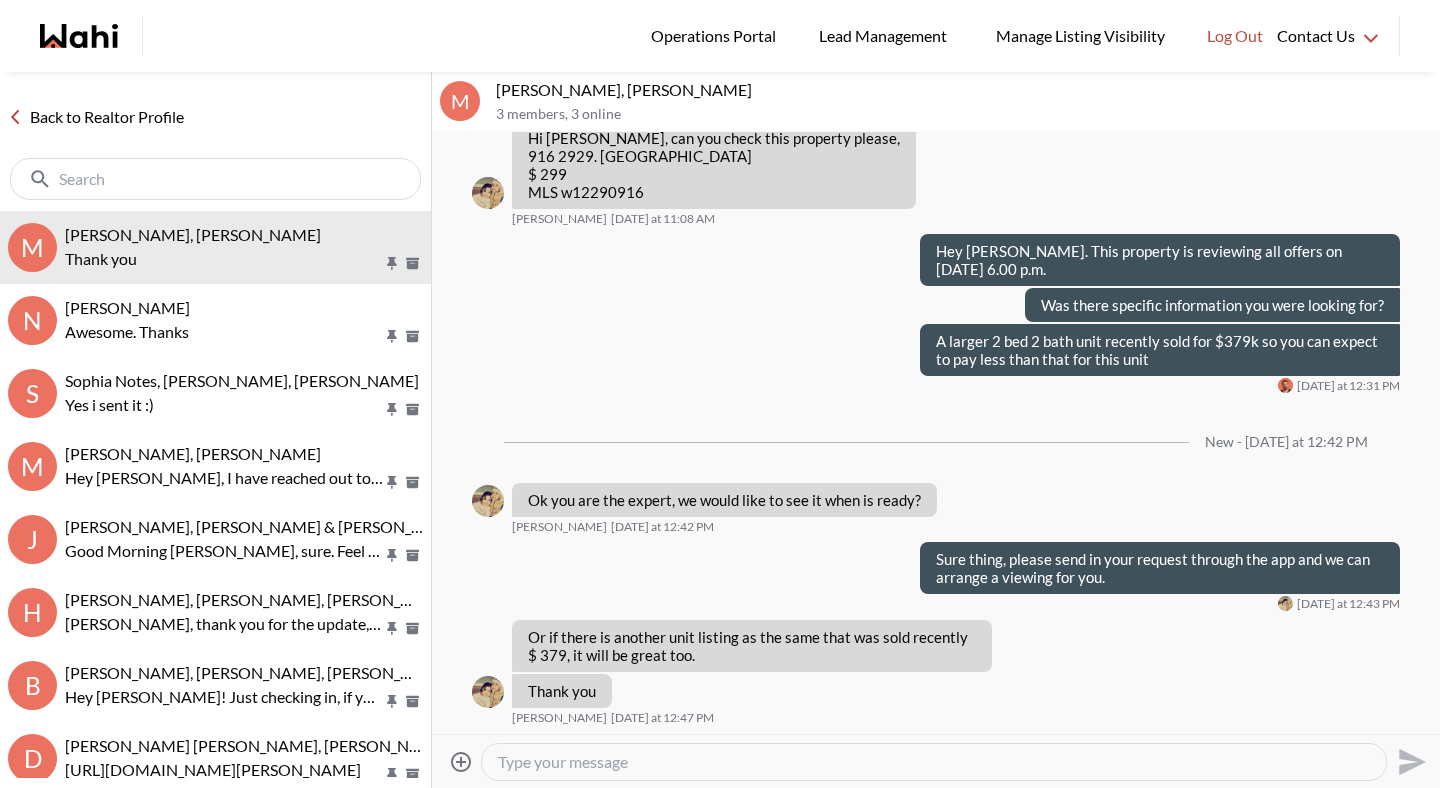 click at bounding box center (934, 762) 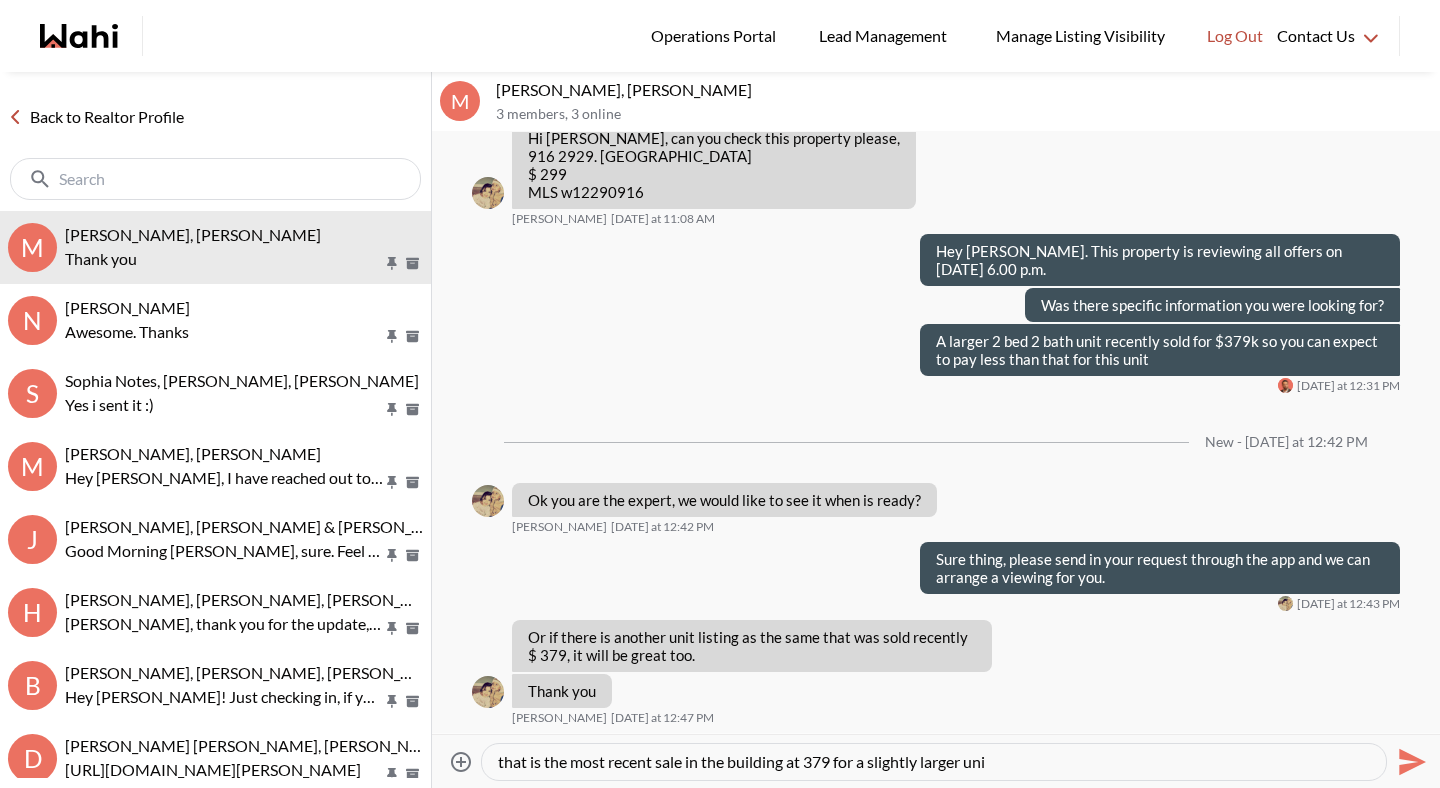 type on "that is the most recent sale in the building at 379 for a slightly larger unit" 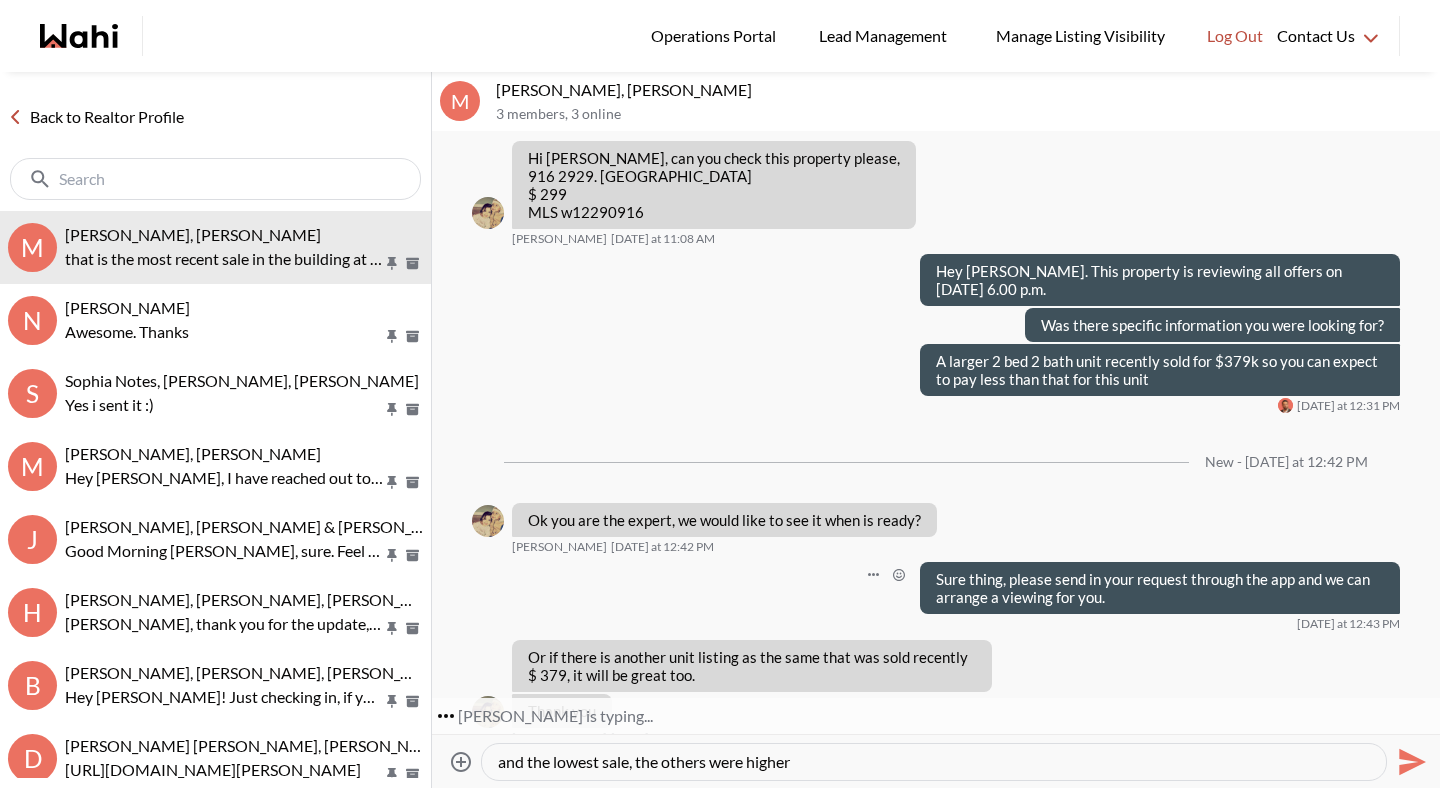 scroll, scrollTop: 3271, scrollLeft: 0, axis: vertical 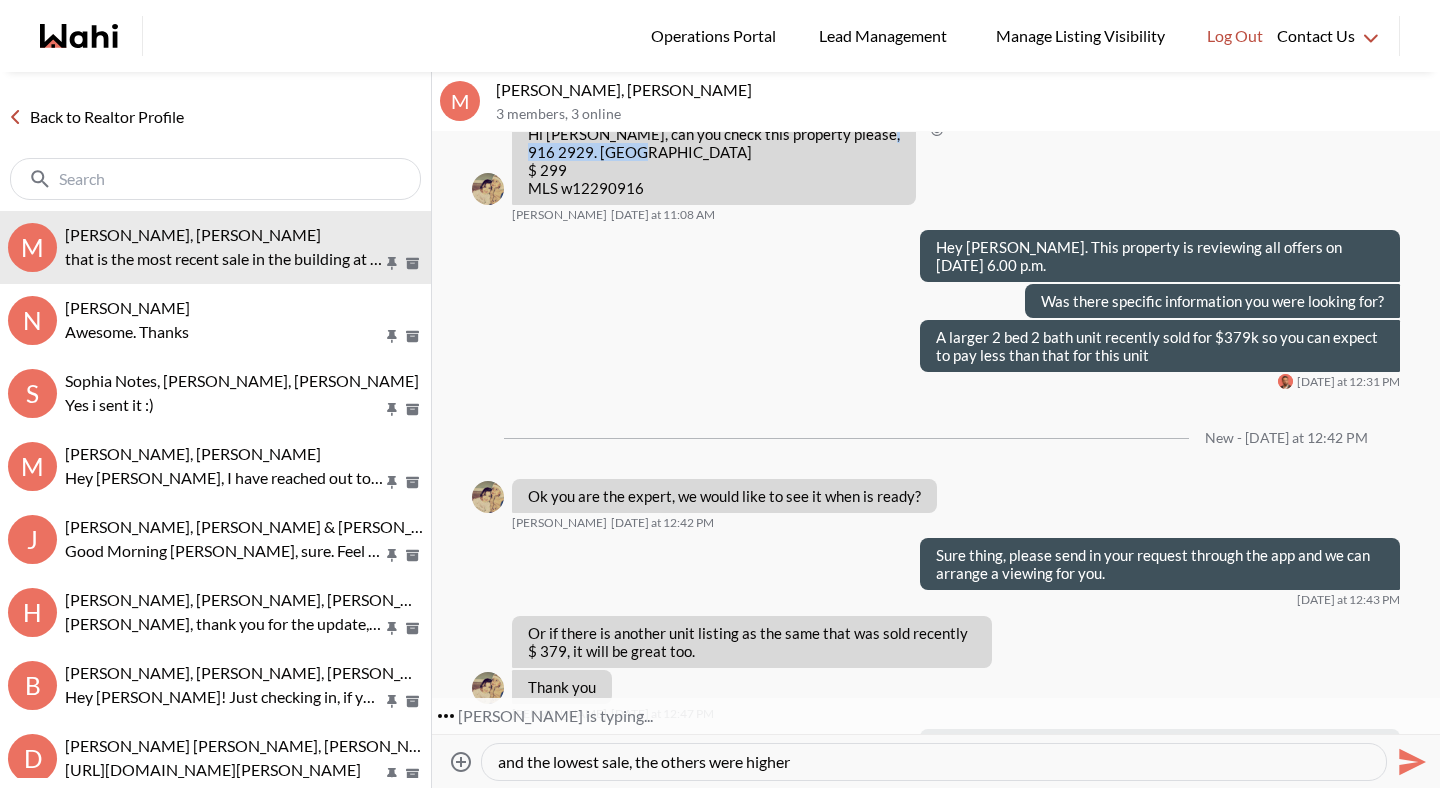 drag, startPoint x: 558, startPoint y: 275, endPoint x: 683, endPoint y: 276, distance: 125.004 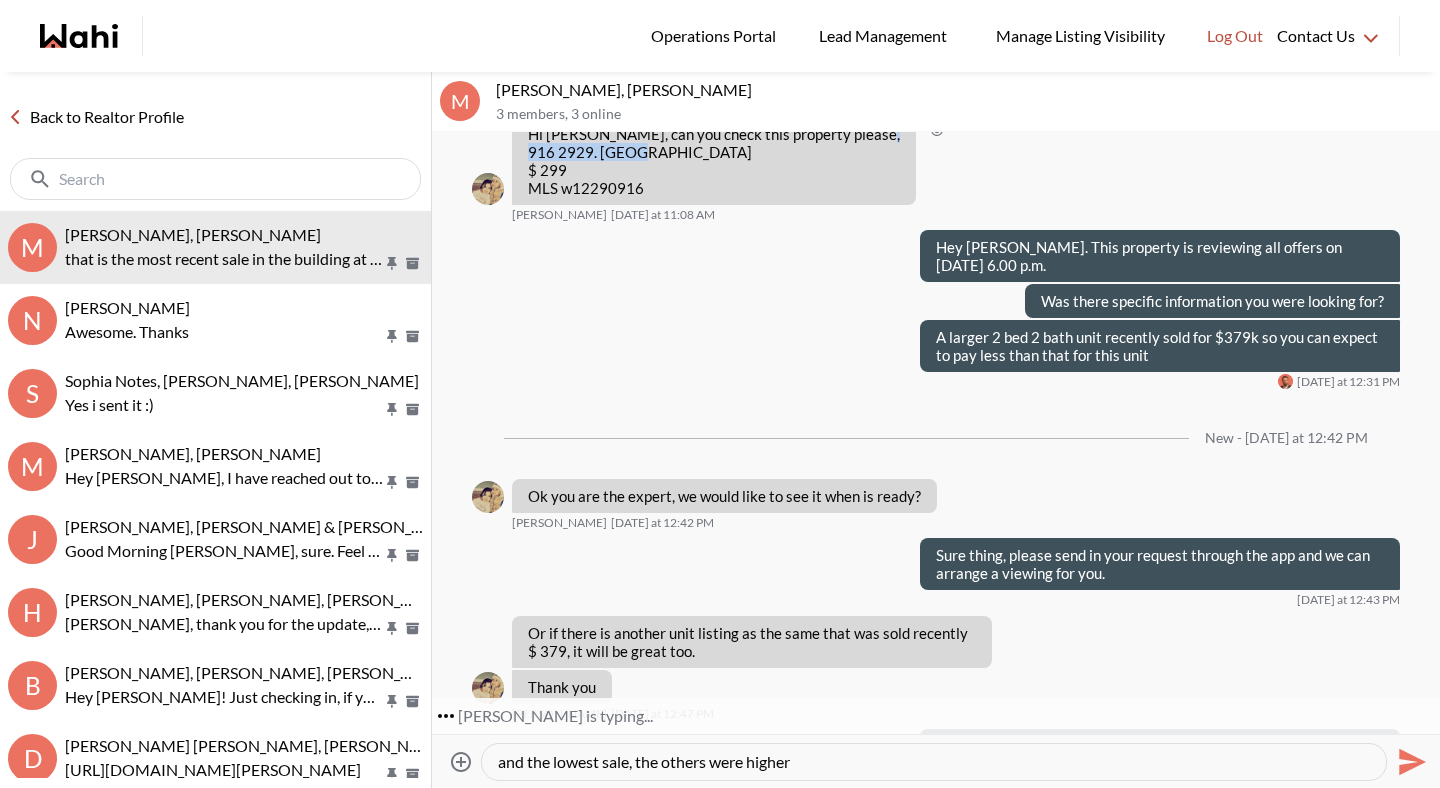 click on "Hi [PERSON_NAME], can you check this property please,
916  2929. [GEOGRAPHIC_DATA]
$ 299
MLS  w12290916" at bounding box center [714, 161] 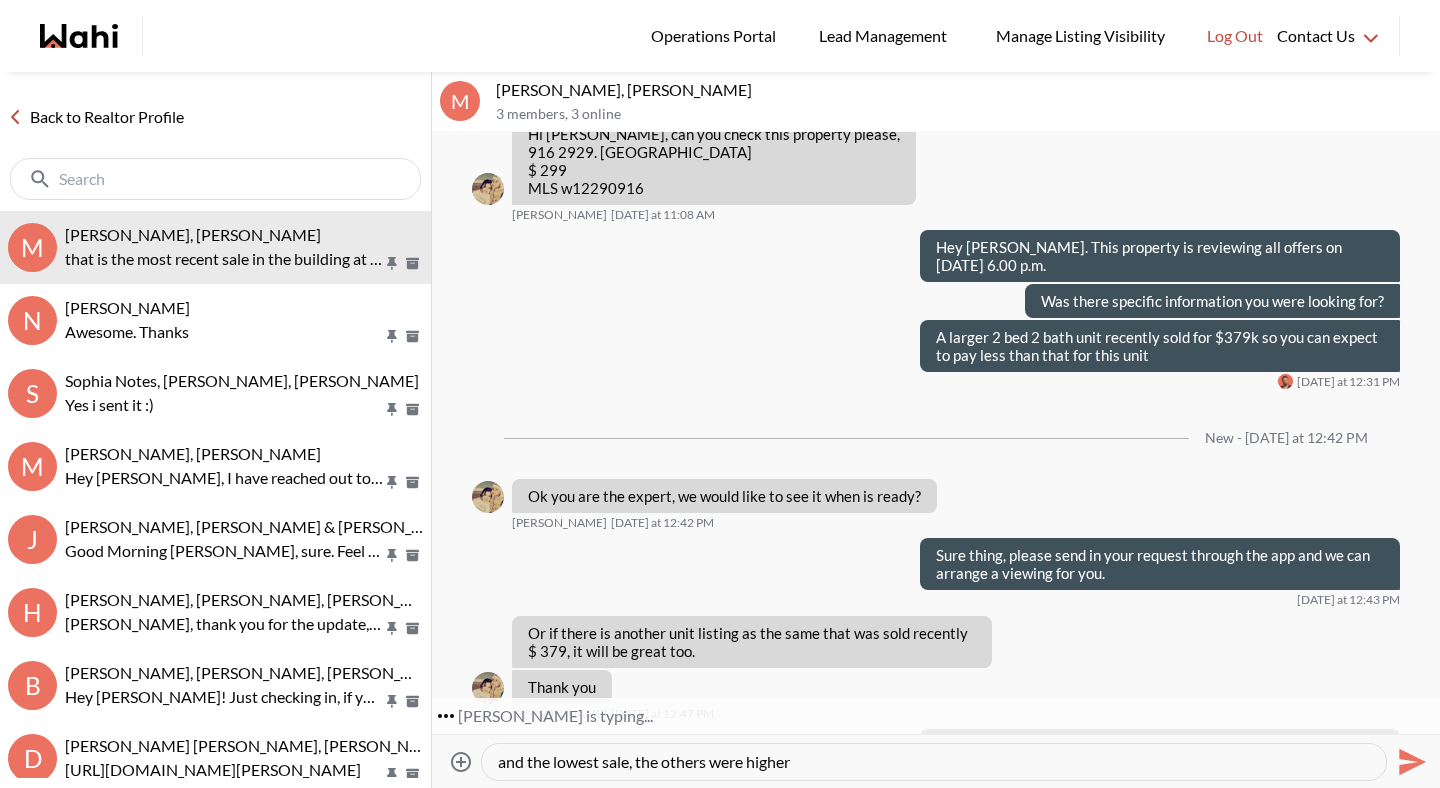 click on "and the lowest sale, the others were higher" at bounding box center (934, 762) 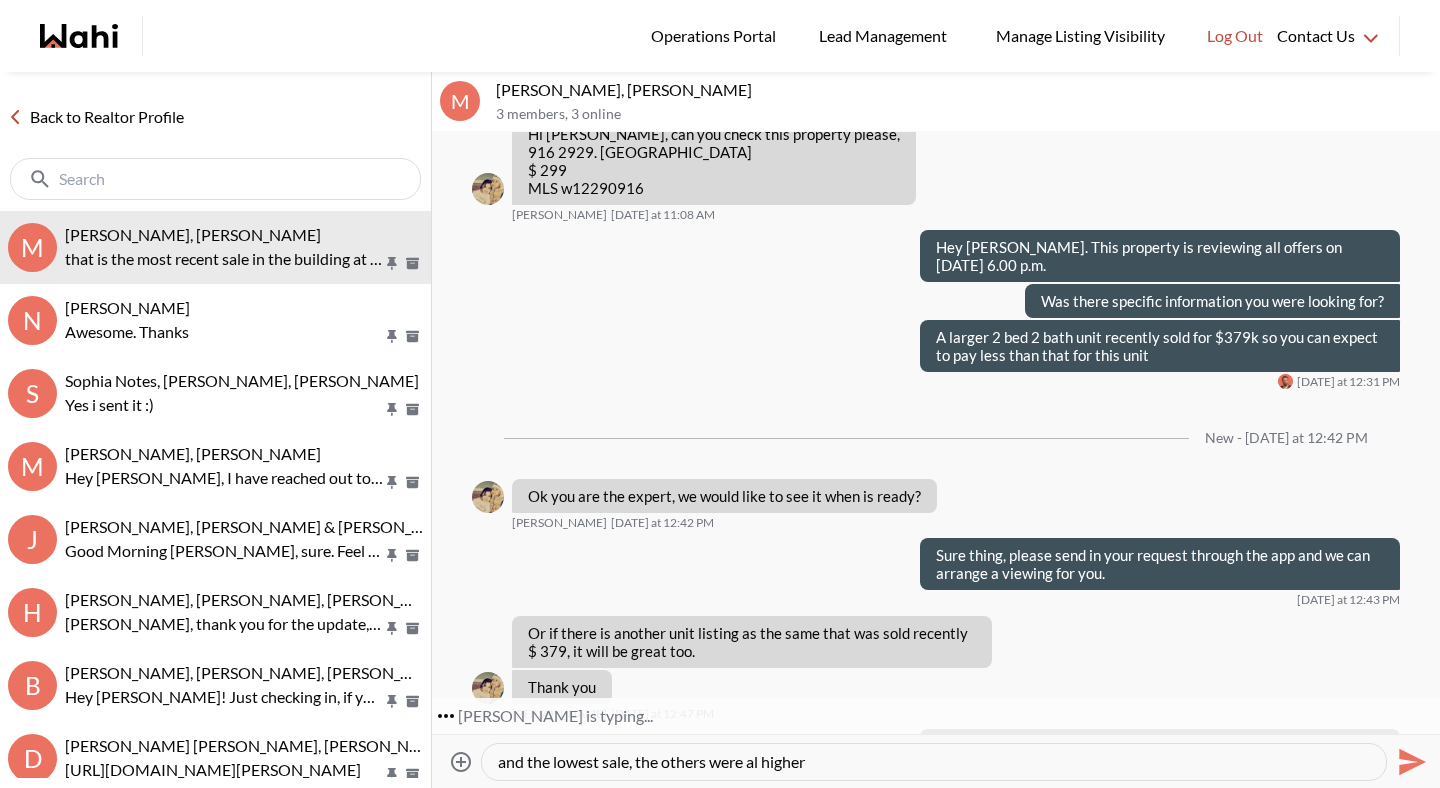 type on "and the lowest sale, the others were all higher" 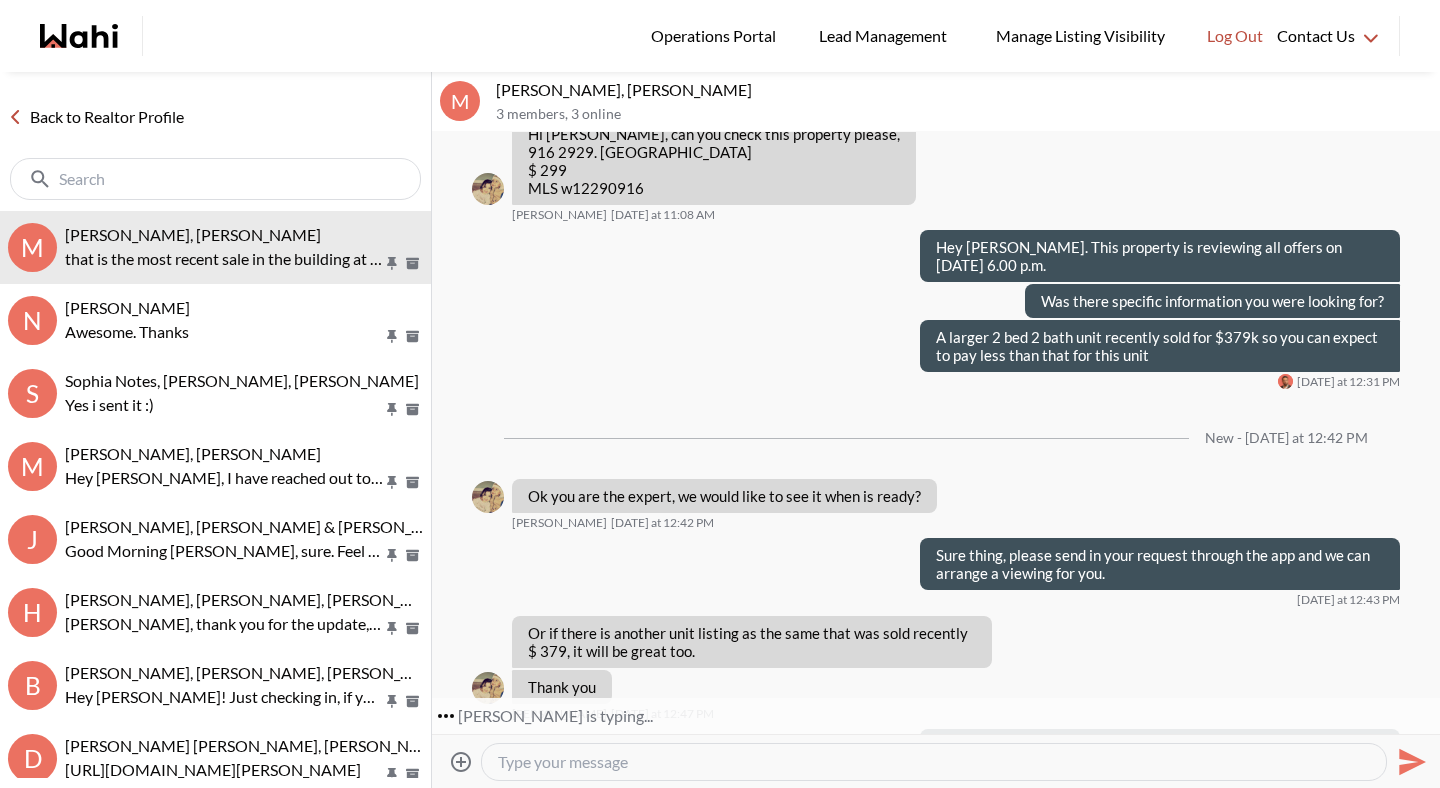 scroll, scrollTop: 3307, scrollLeft: 0, axis: vertical 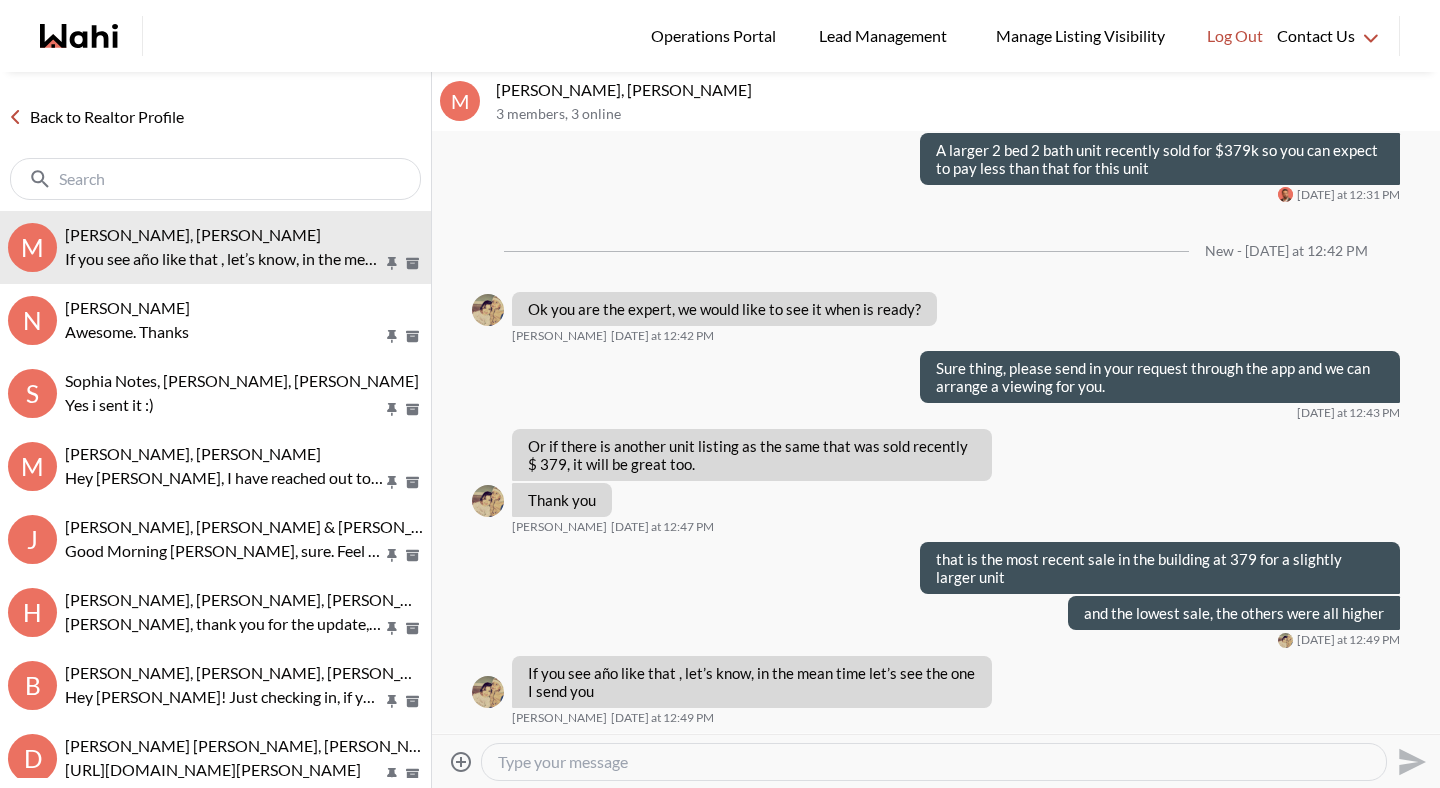click at bounding box center (934, 762) 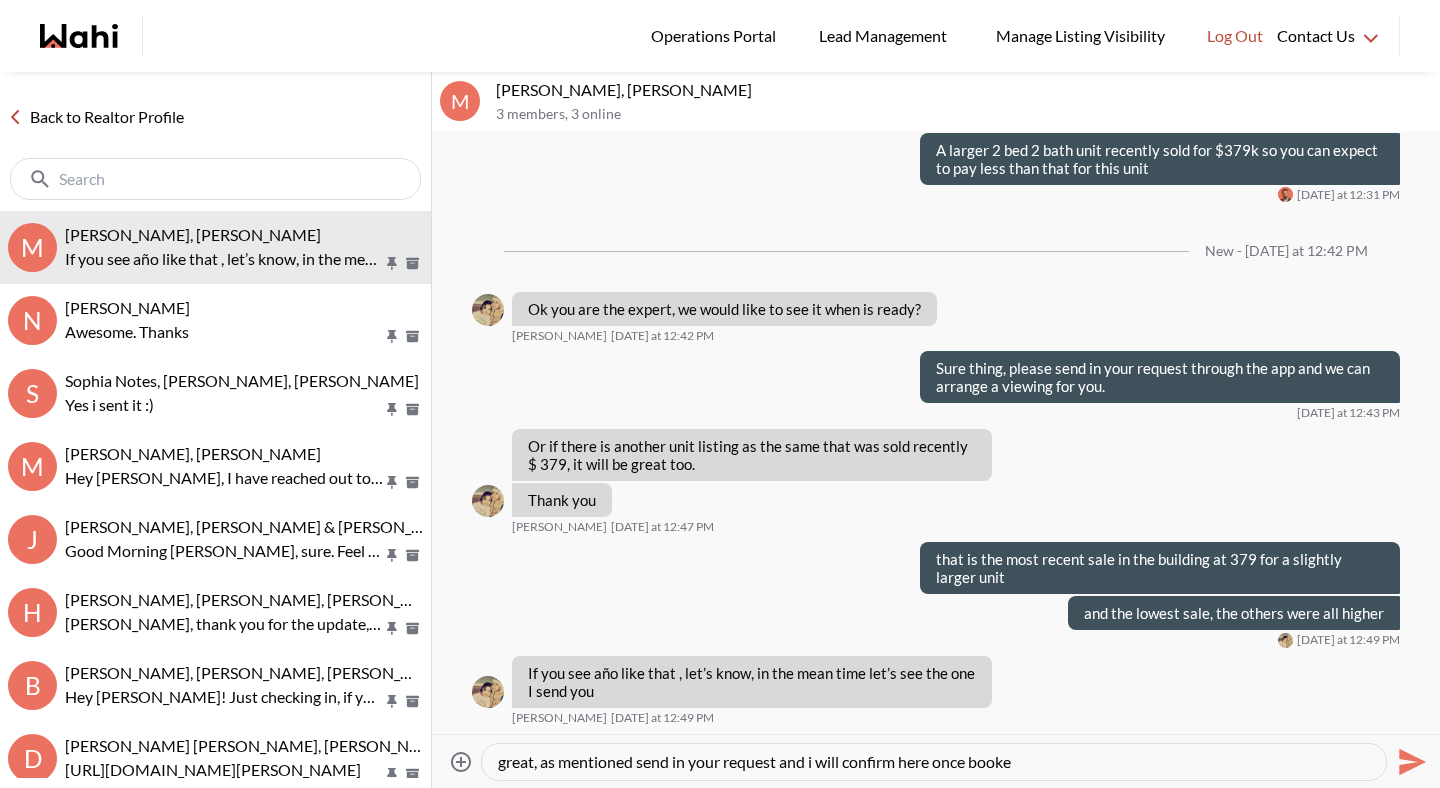 type on "great, as mentioned send in your request and i will confirm here once booked" 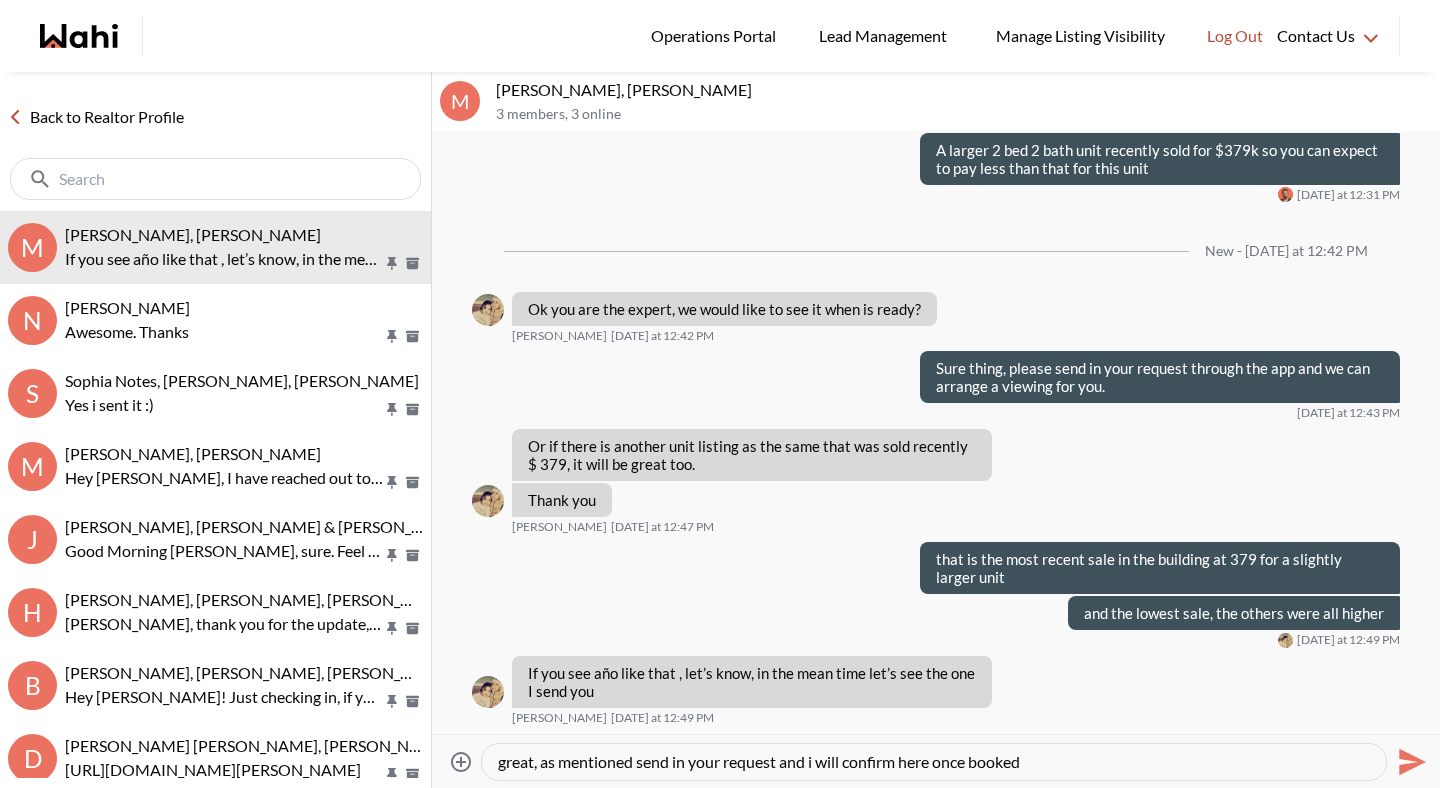 type 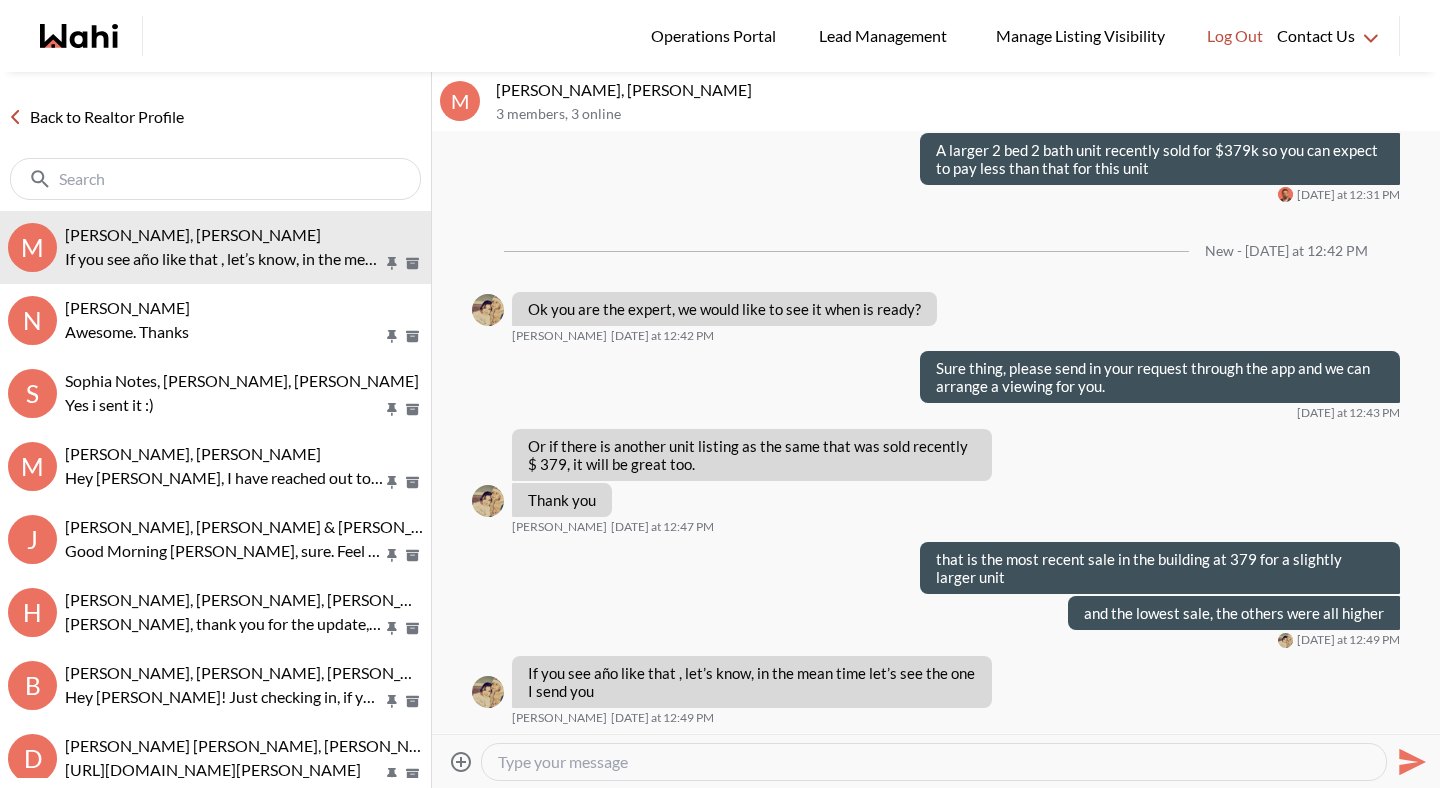 scroll, scrollTop: 3462, scrollLeft: 0, axis: vertical 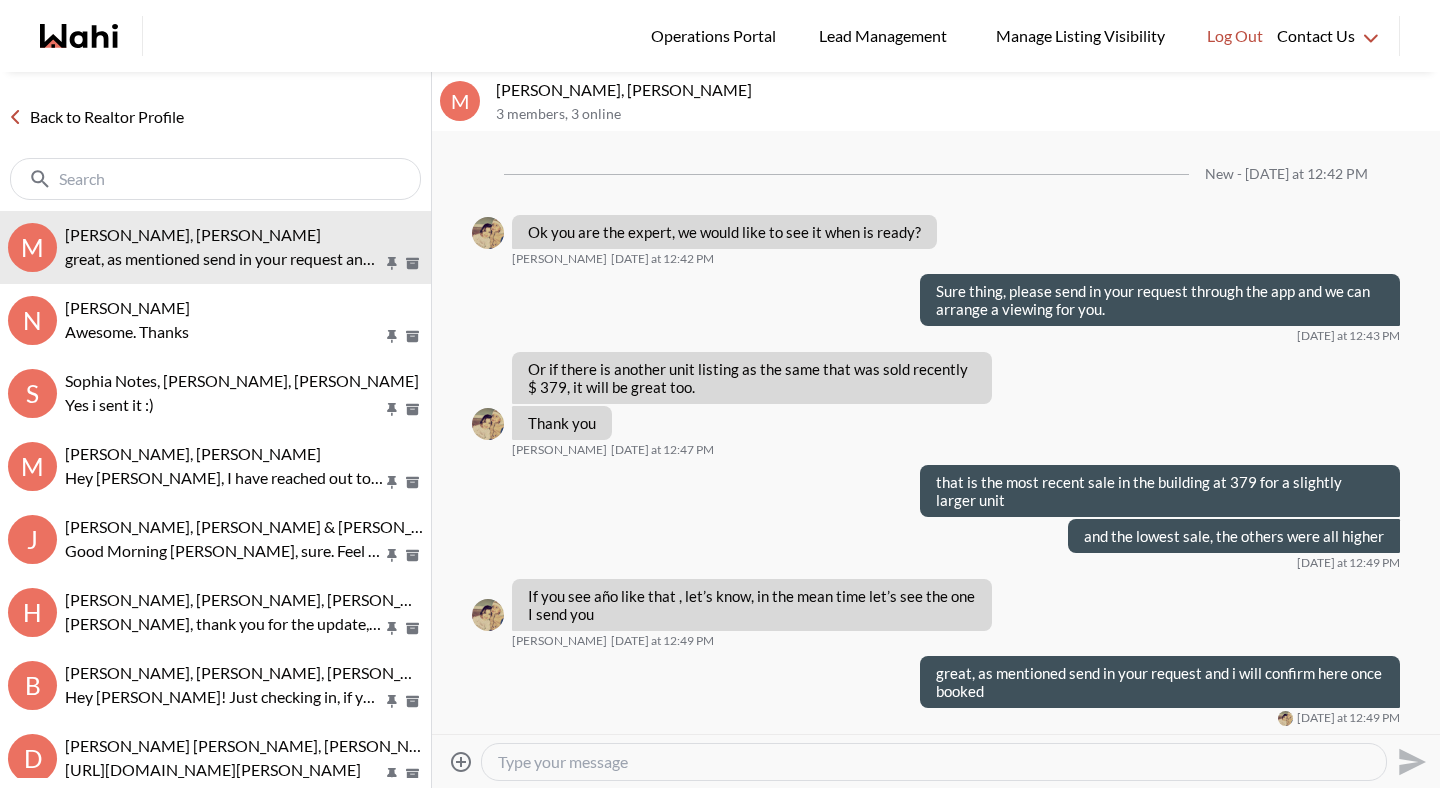 click on "Back to Realtor Profile" at bounding box center (96, 117) 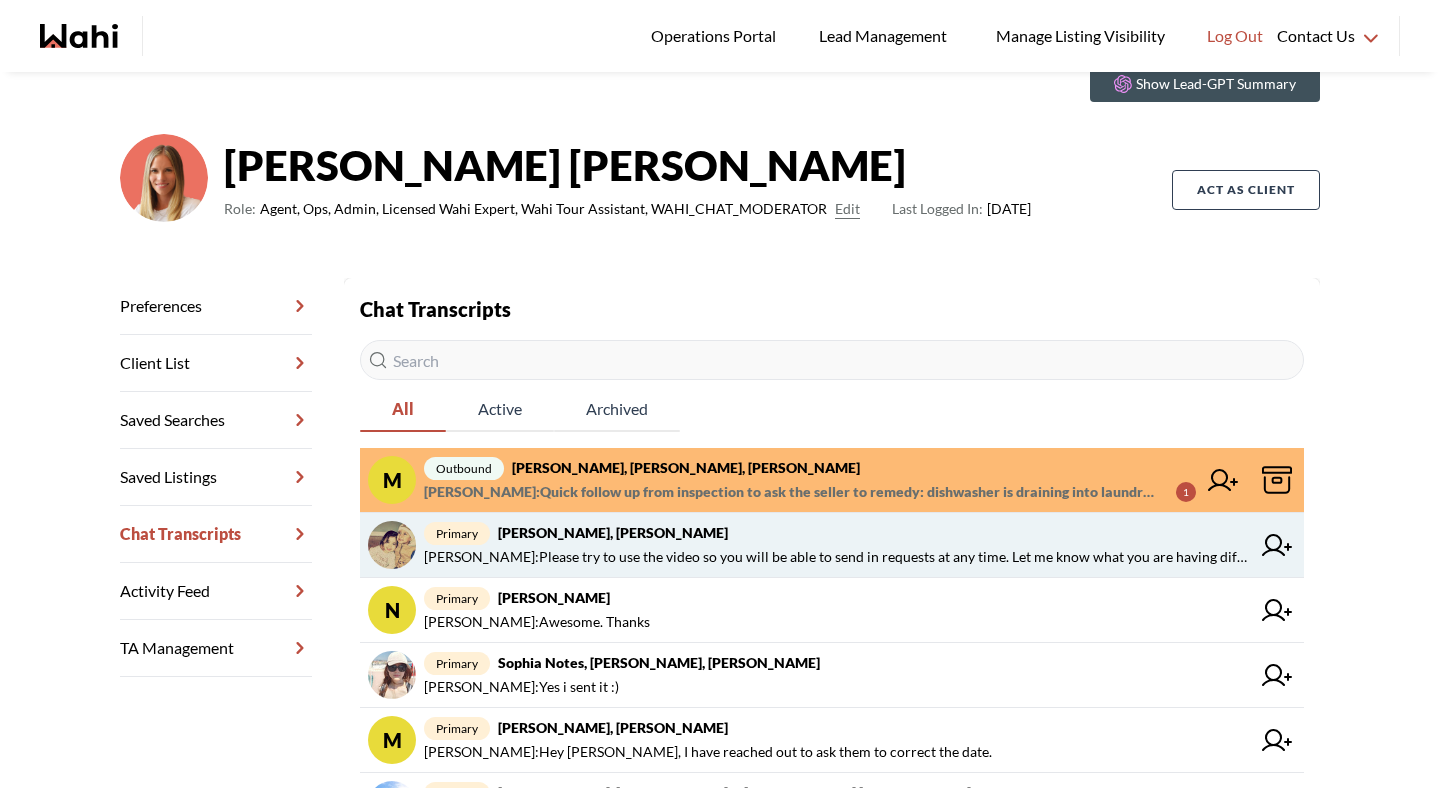 scroll, scrollTop: 110, scrollLeft: 0, axis: vertical 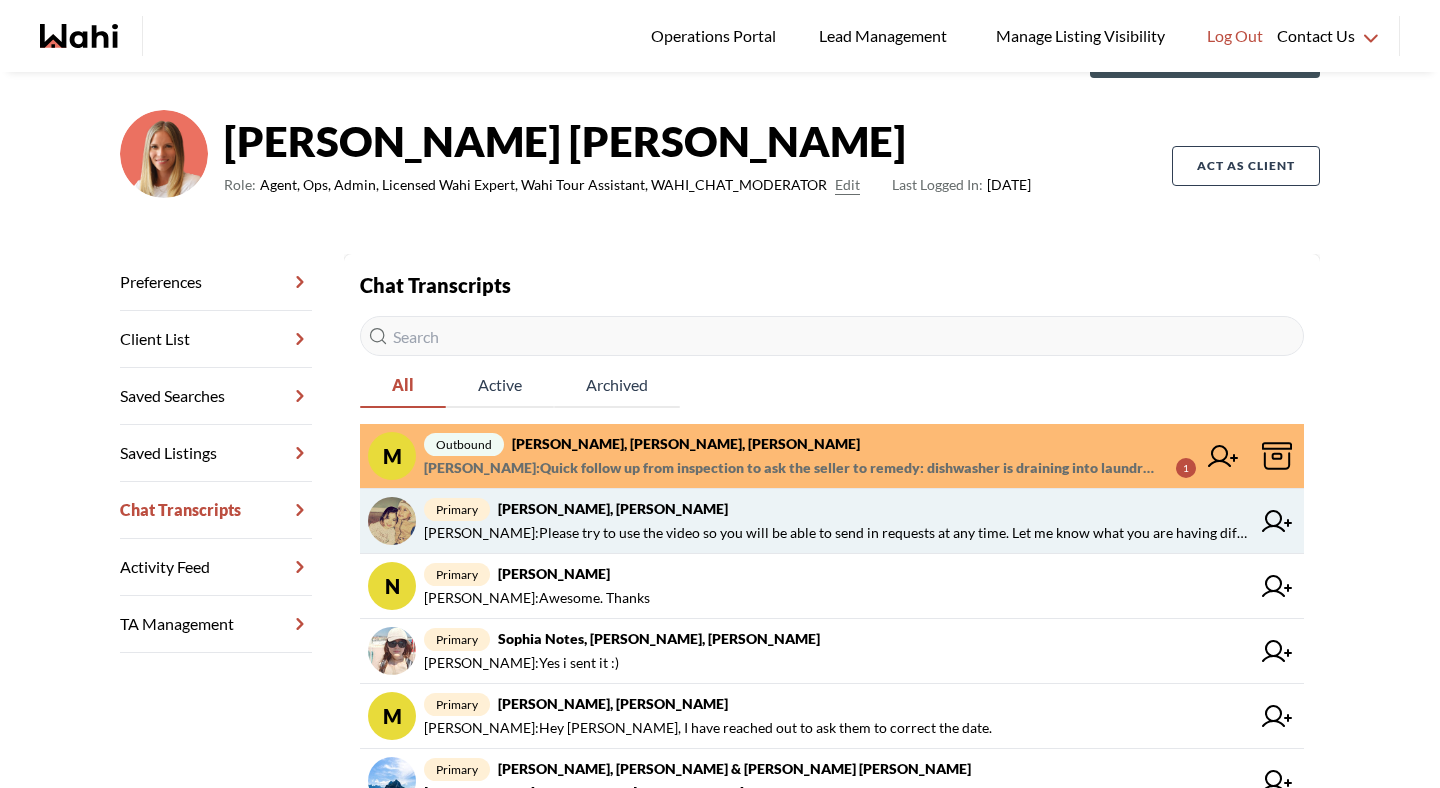 click on "Michelle Ryckman :  Please try to use the video so you will be able to send in requests at any time. Let me know what you are having difficulty with and I can help." at bounding box center (837, 533) 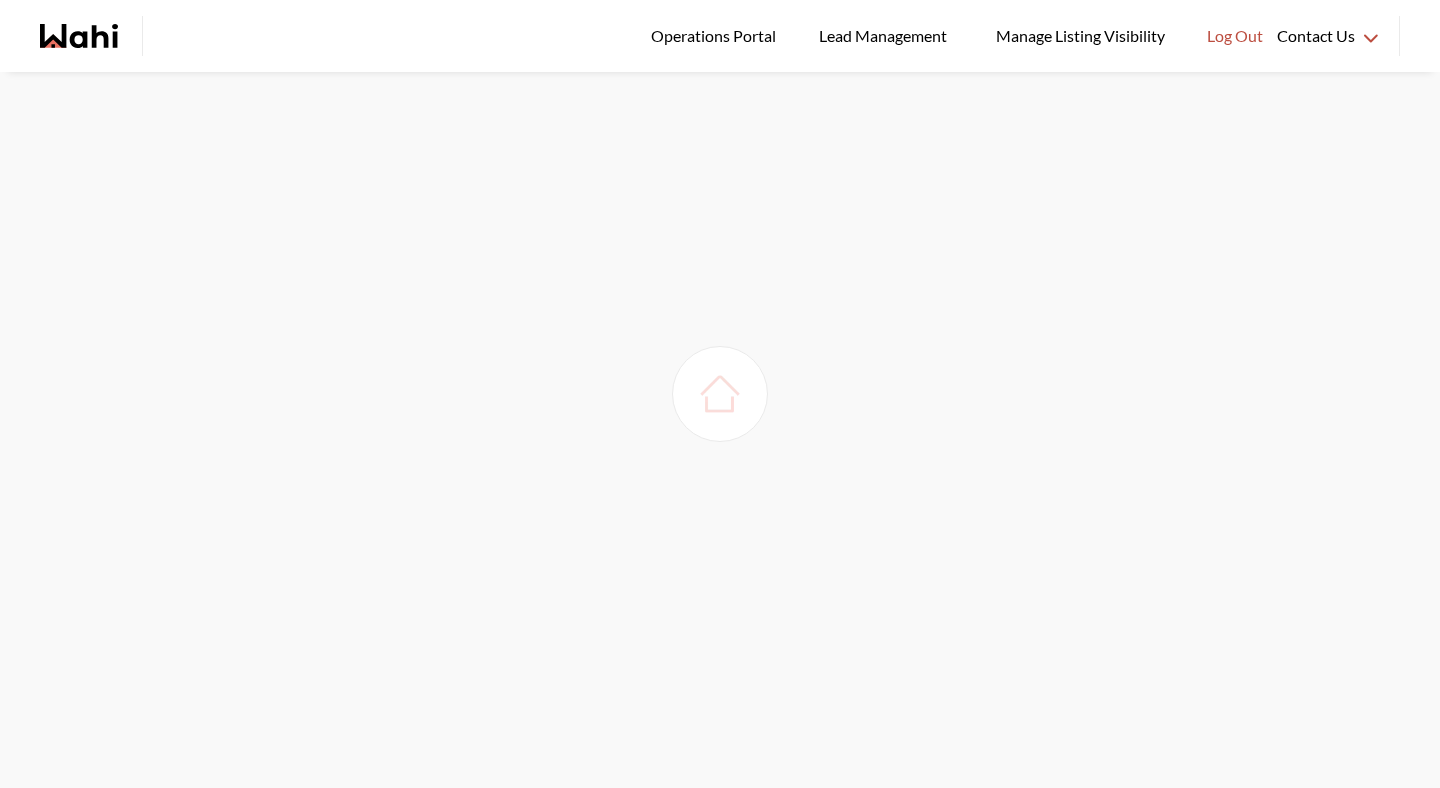 scroll, scrollTop: 0, scrollLeft: 0, axis: both 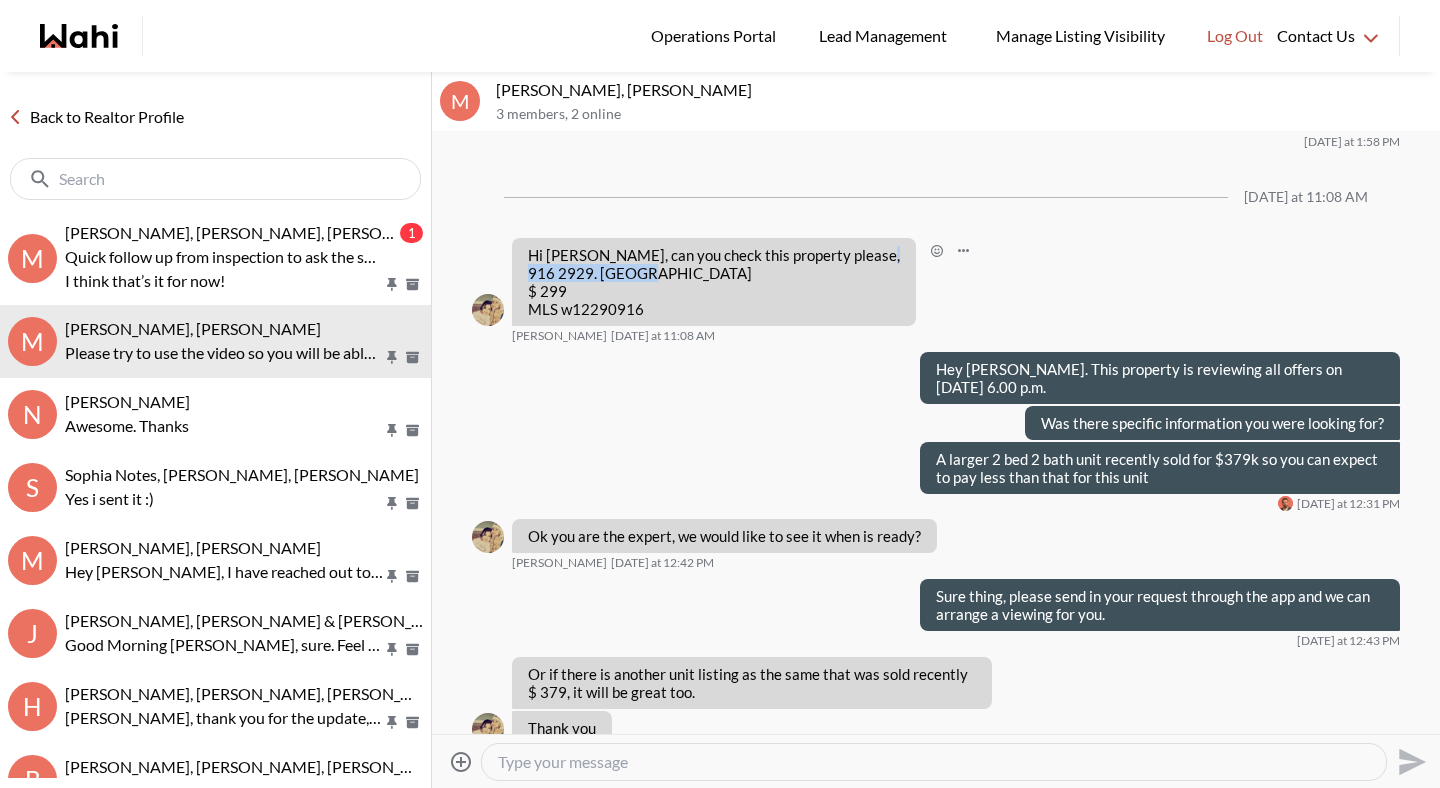 drag, startPoint x: 558, startPoint y: 367, endPoint x: 684, endPoint y: 365, distance: 126.01587 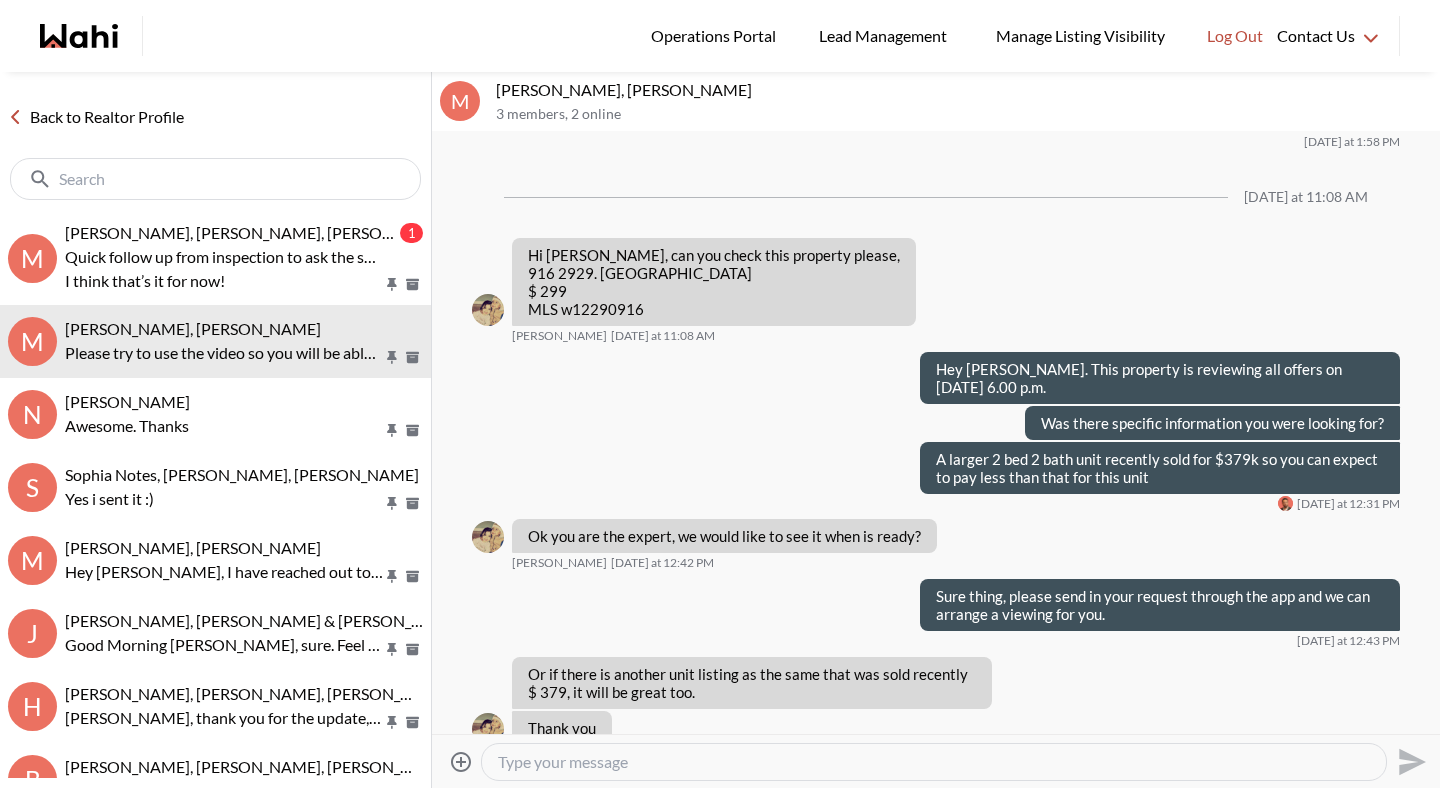 click at bounding box center [934, 762] 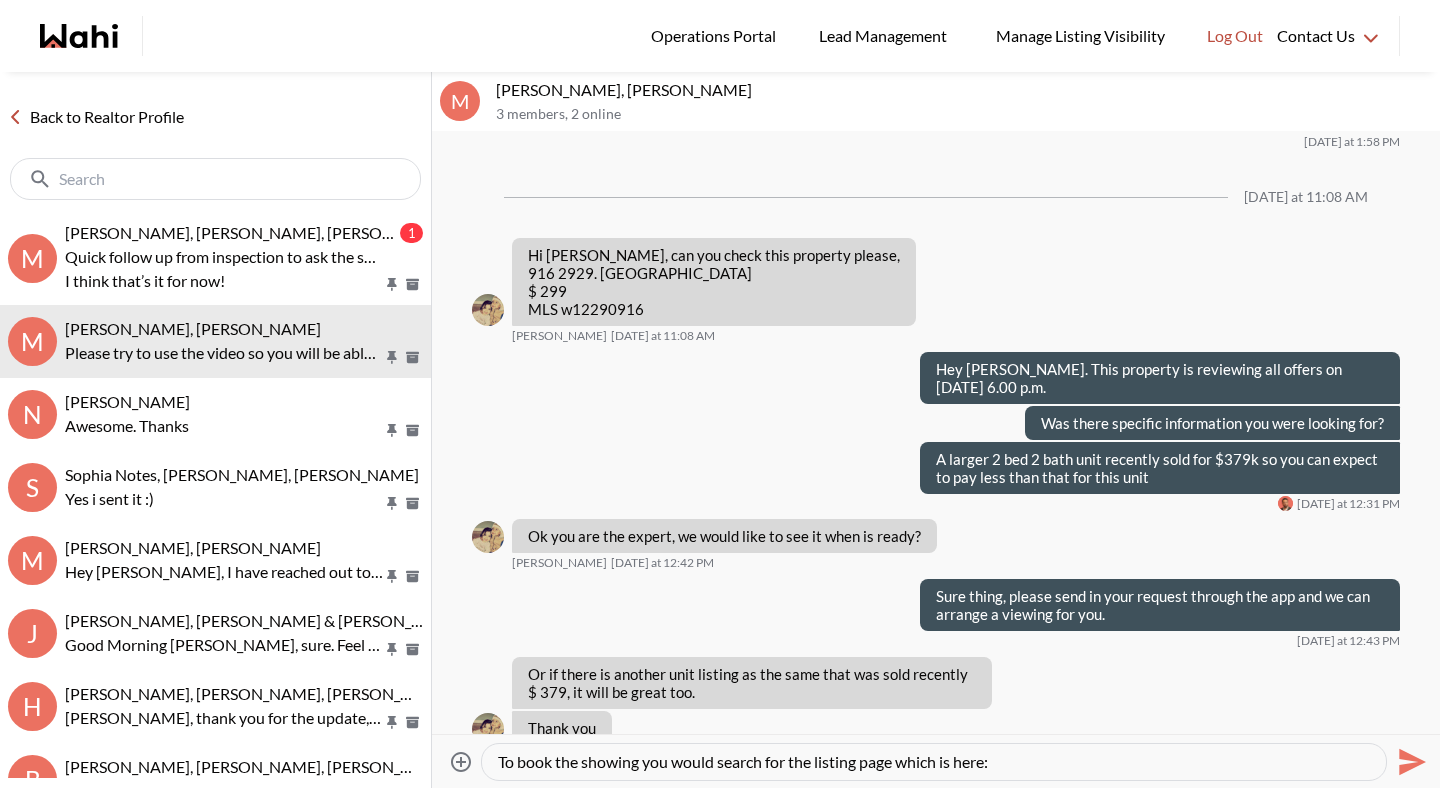 paste on "https://wahi.com/ca/en/real-estate/on/gta/peel/mississauga/meadowvale/2929-aquitaine-ave-916-mississauga-l5n2c7-ontario-canada" 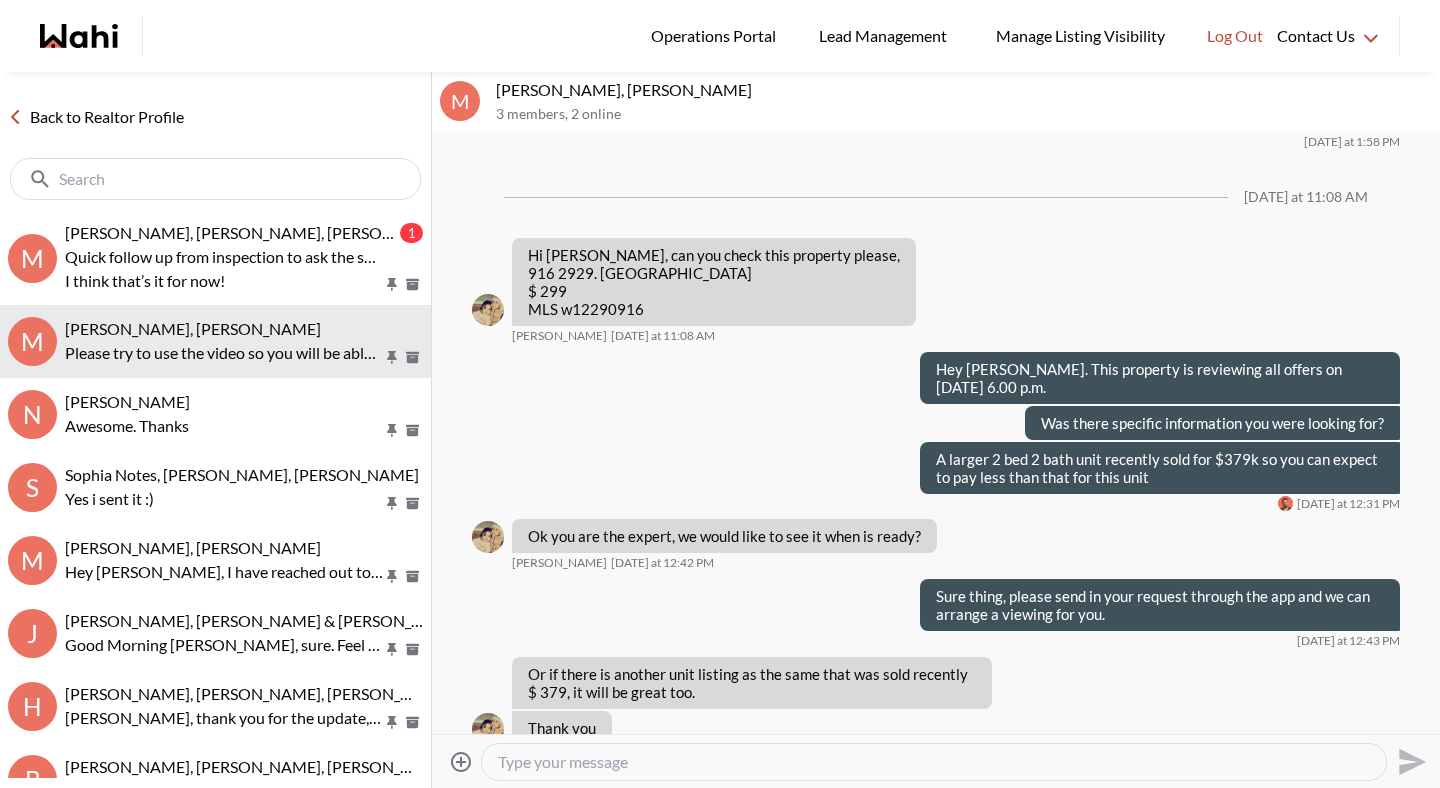 scroll, scrollTop: 2524, scrollLeft: 0, axis: vertical 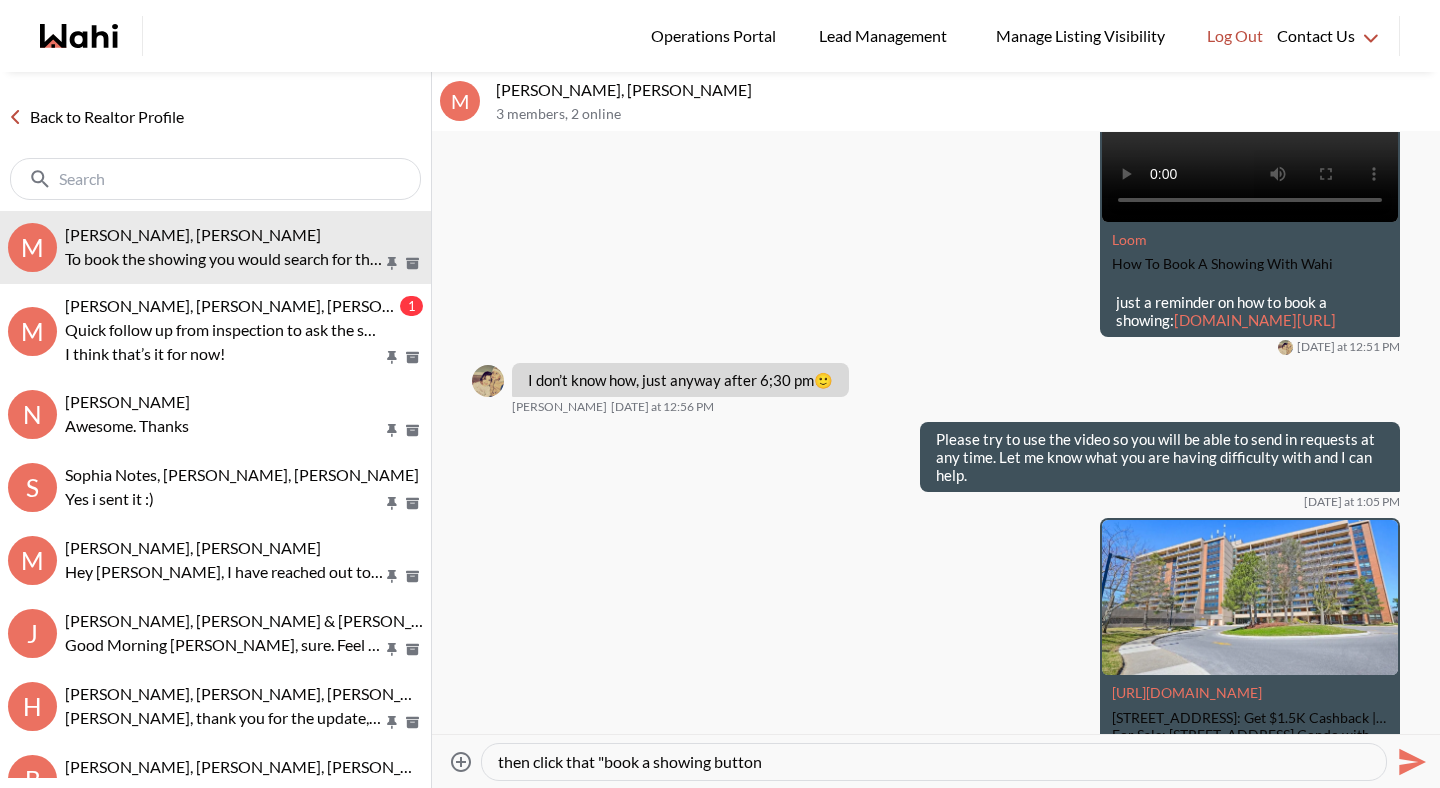 type on "then click that "book a showing button"" 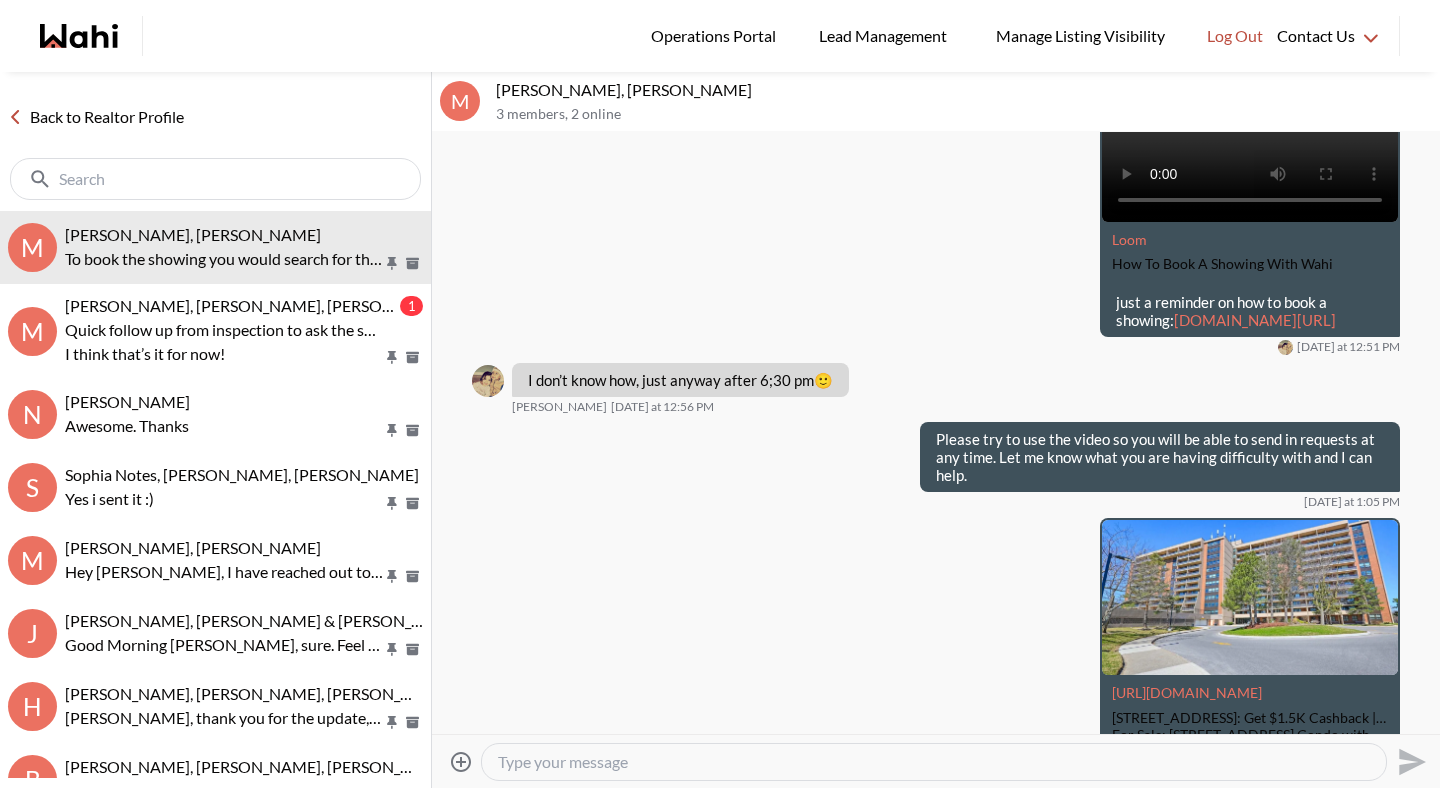 scroll, scrollTop: 2899, scrollLeft: 0, axis: vertical 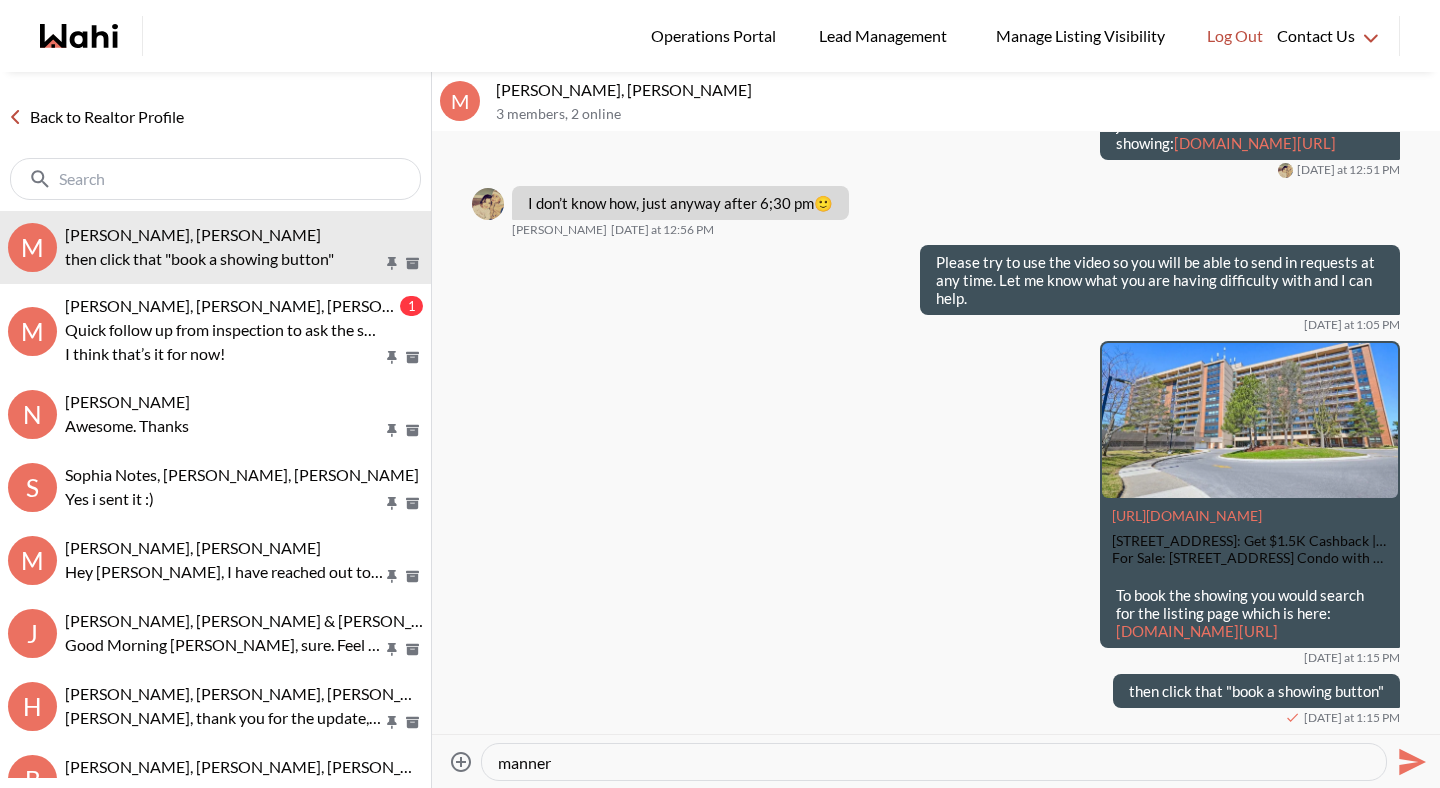 type on "I will send in your request, for future, the above process is the best way to send in your requests so we can book them in a timely manner." 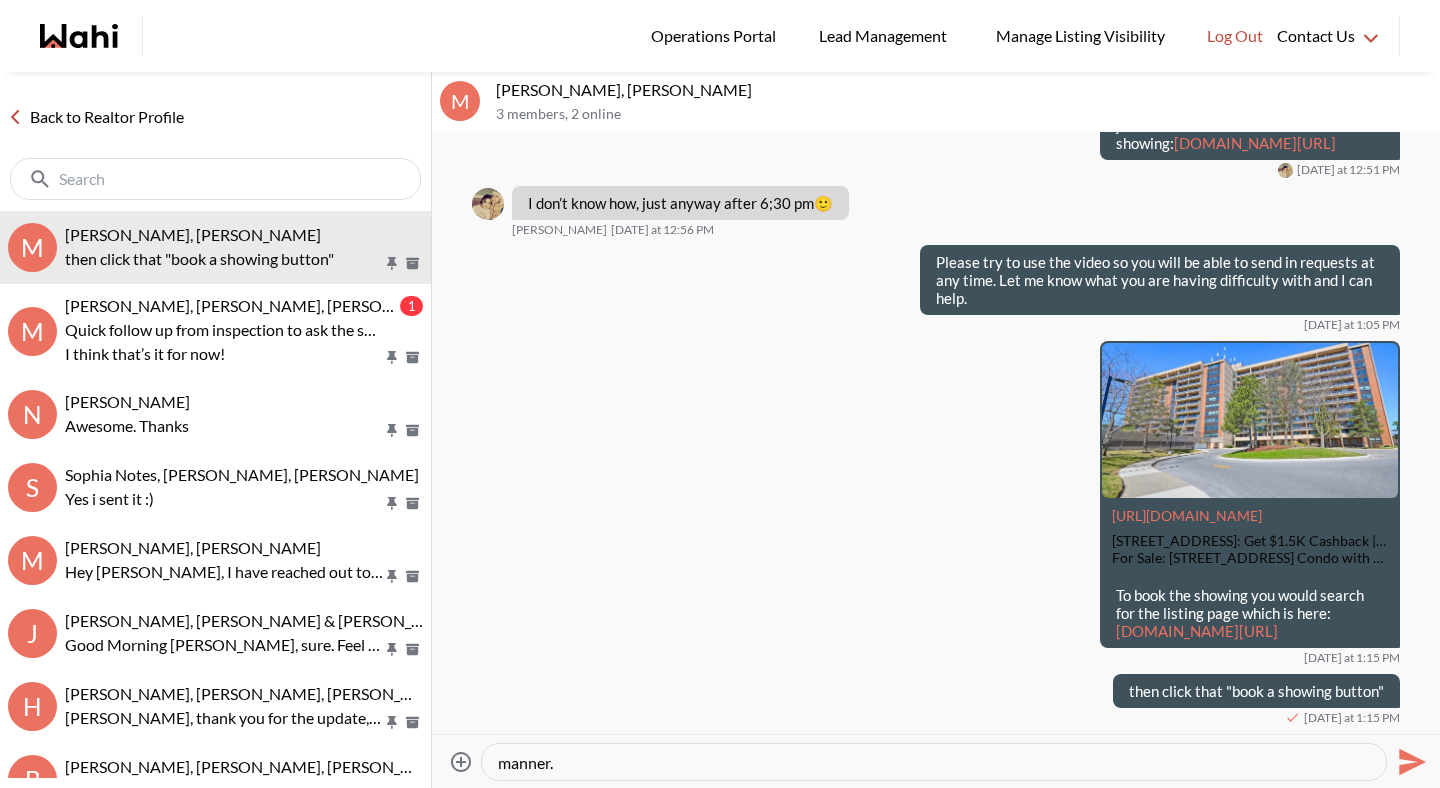 type 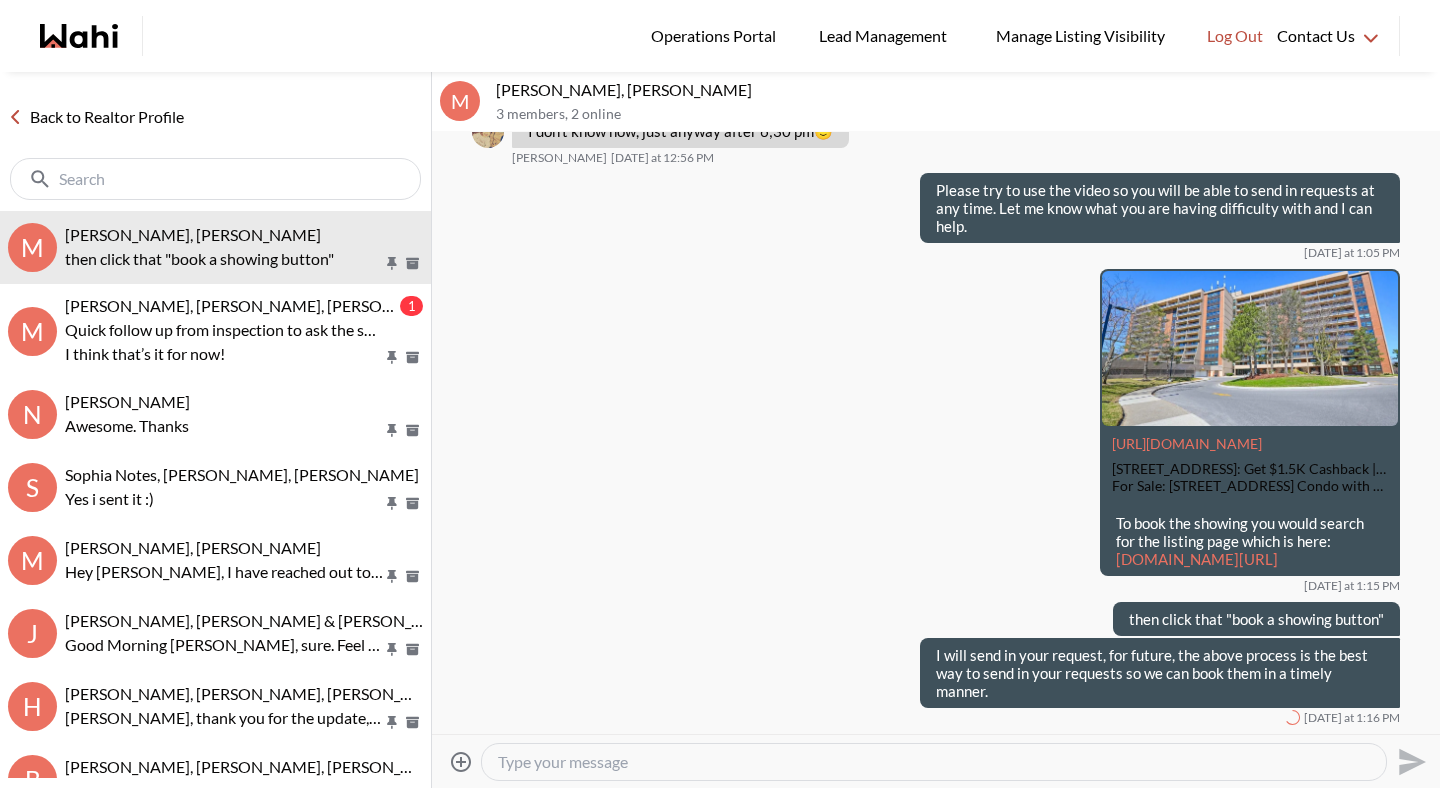 scroll, scrollTop: 2971, scrollLeft: 0, axis: vertical 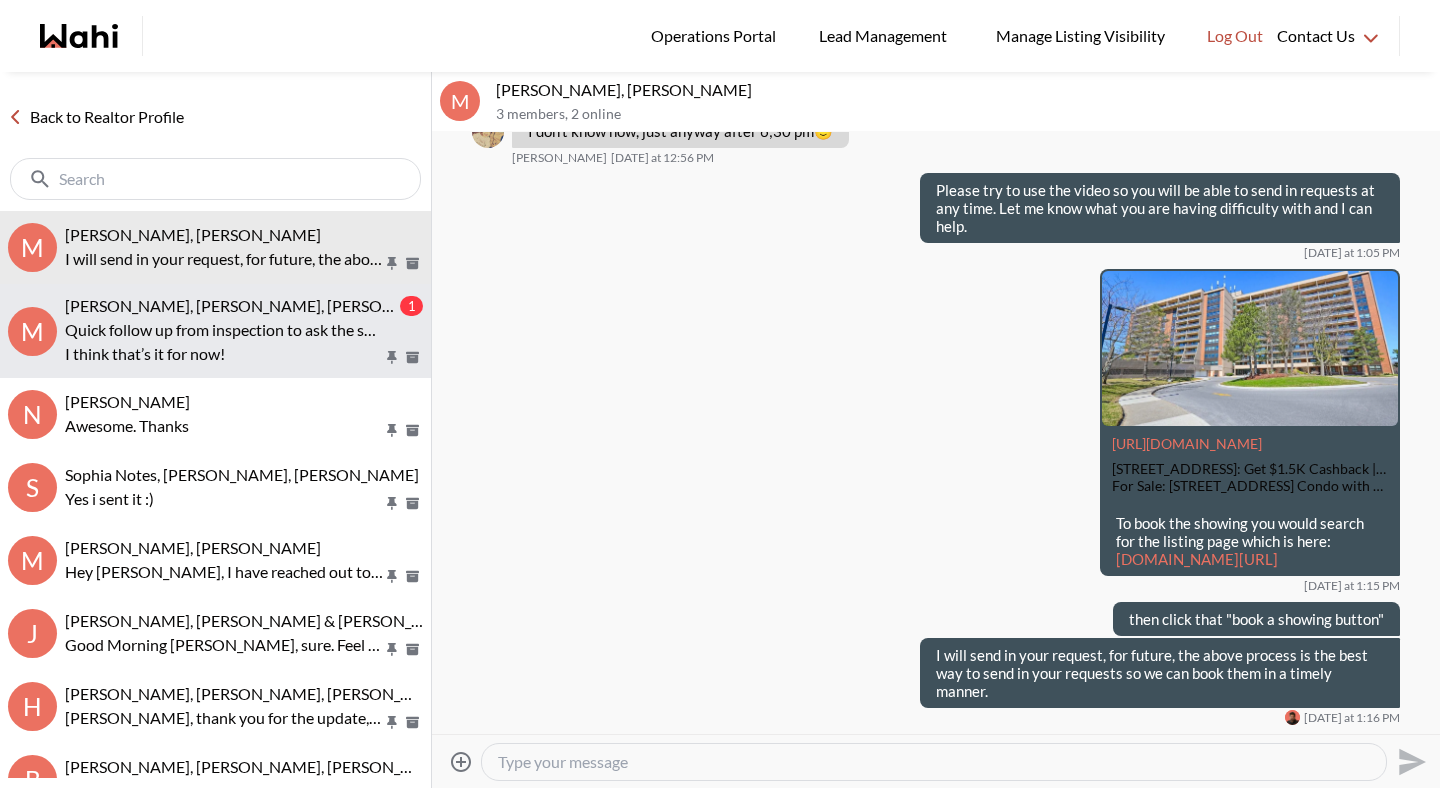click on "Quick follow up from inspection to ask the seller to remedy: dishwasher is draining into laundry sink in the basement - should be rerouted to drain into the proper channel. Few lifted shingles on the roof and improper installation around the chimney. Follow up on leak." at bounding box center (224, 330) 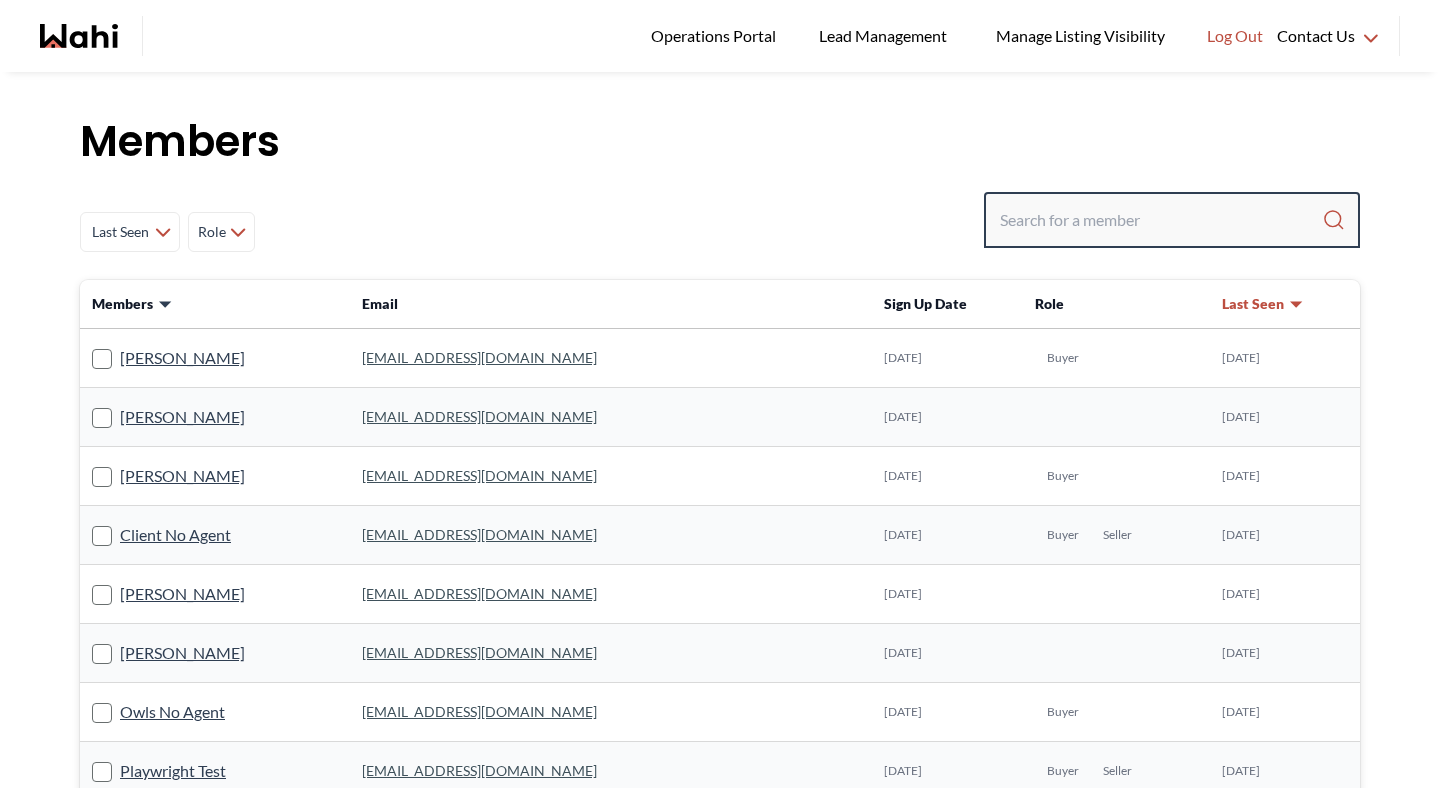 click at bounding box center [1161, 220] 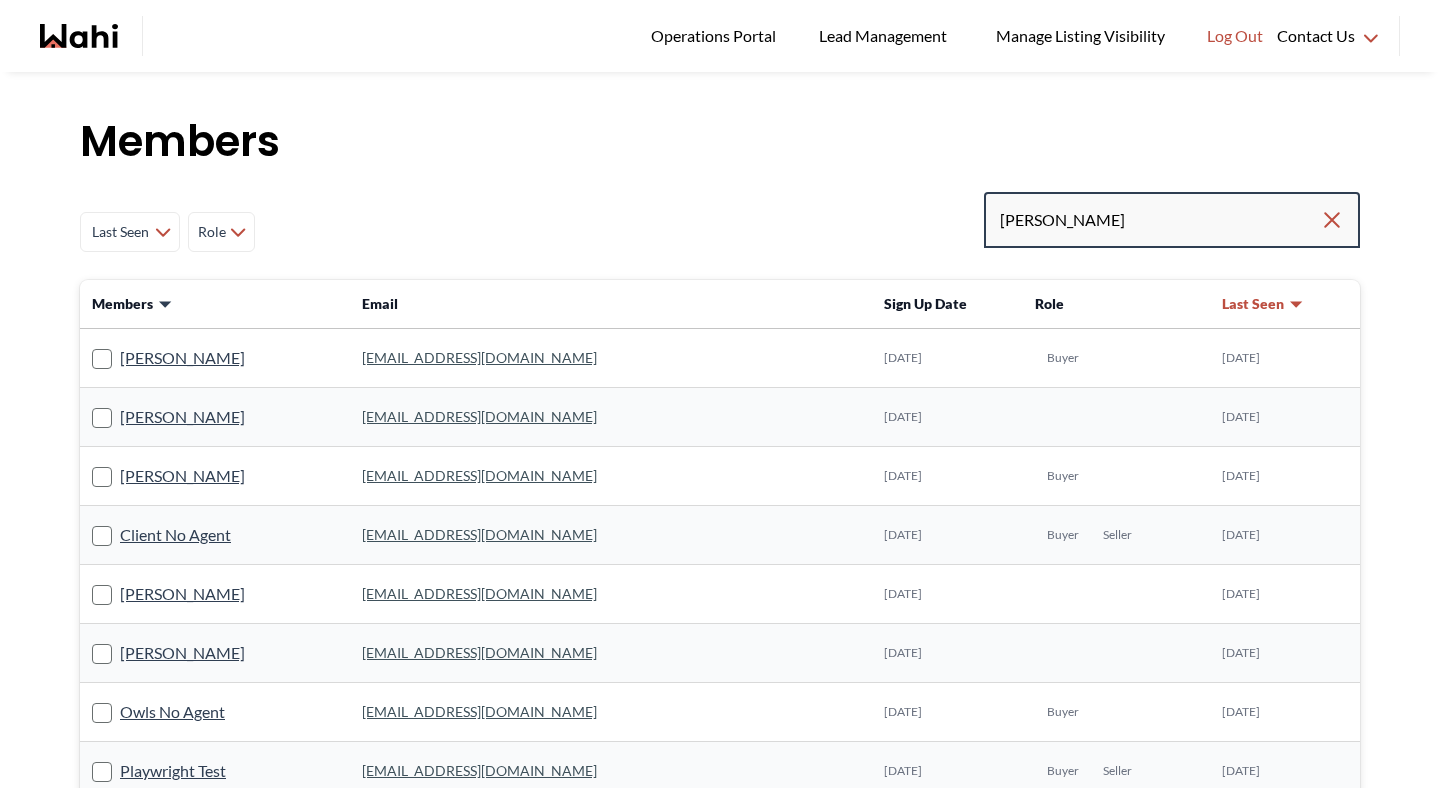 type on "michelle" 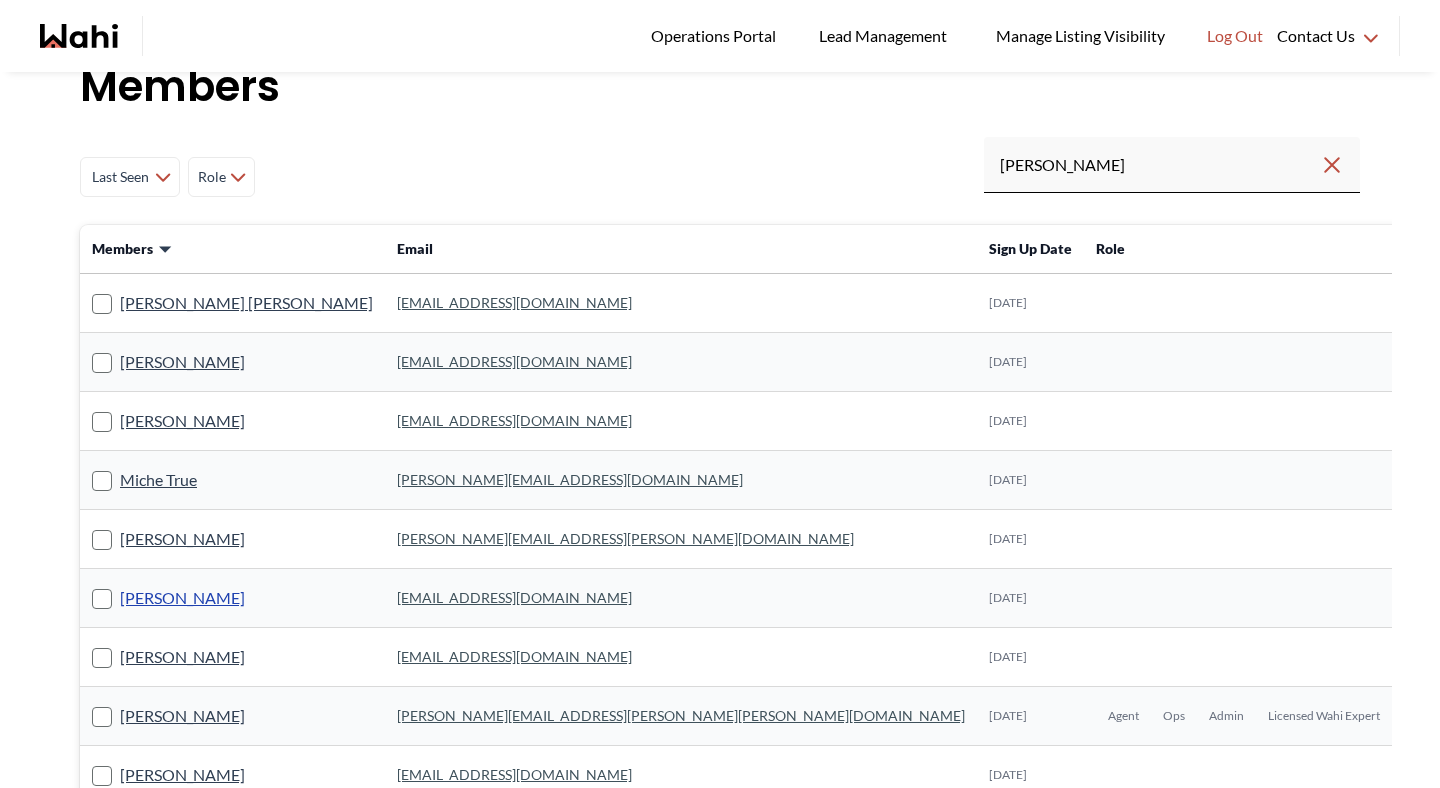 scroll, scrollTop: 56, scrollLeft: 0, axis: vertical 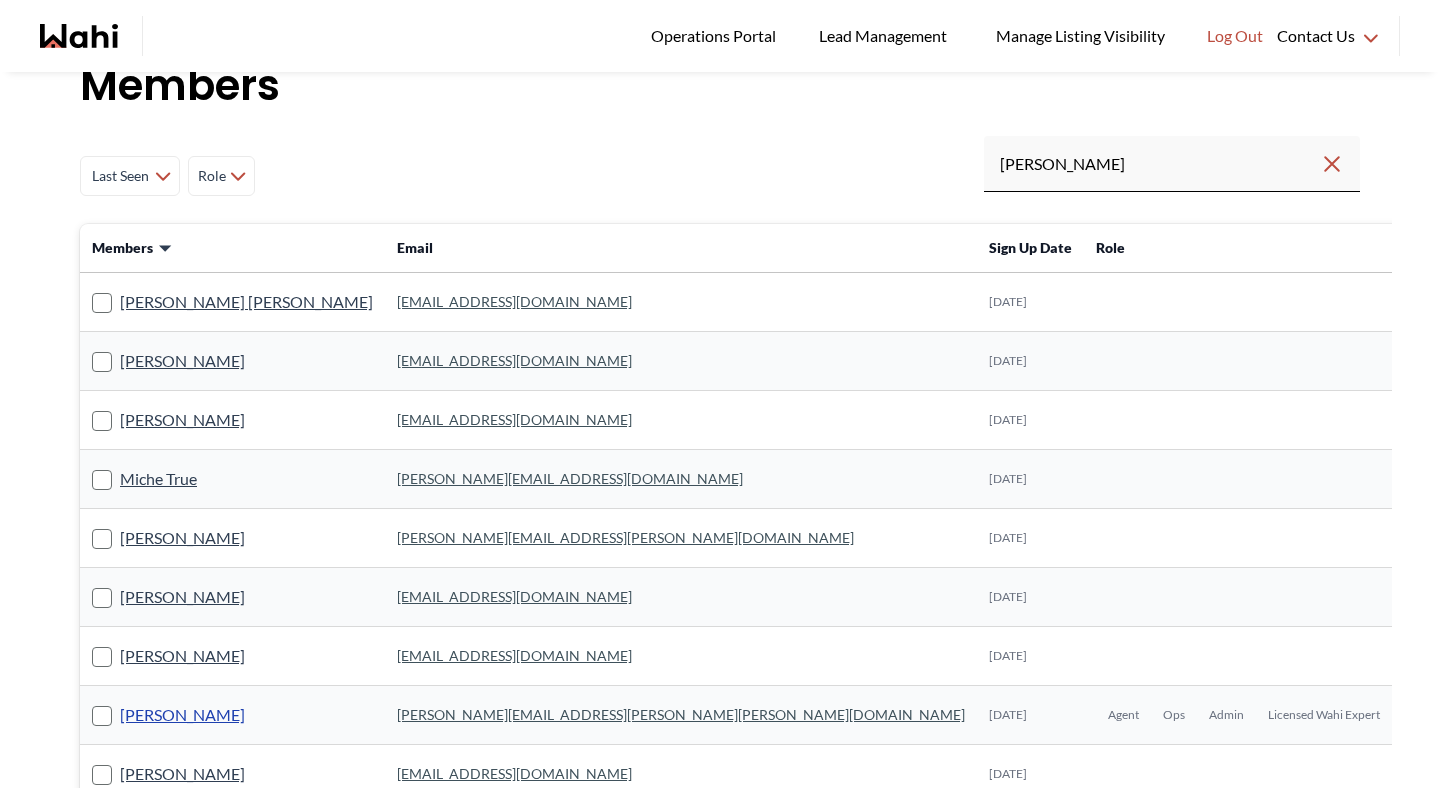 click on "[PERSON_NAME]" at bounding box center [182, 715] 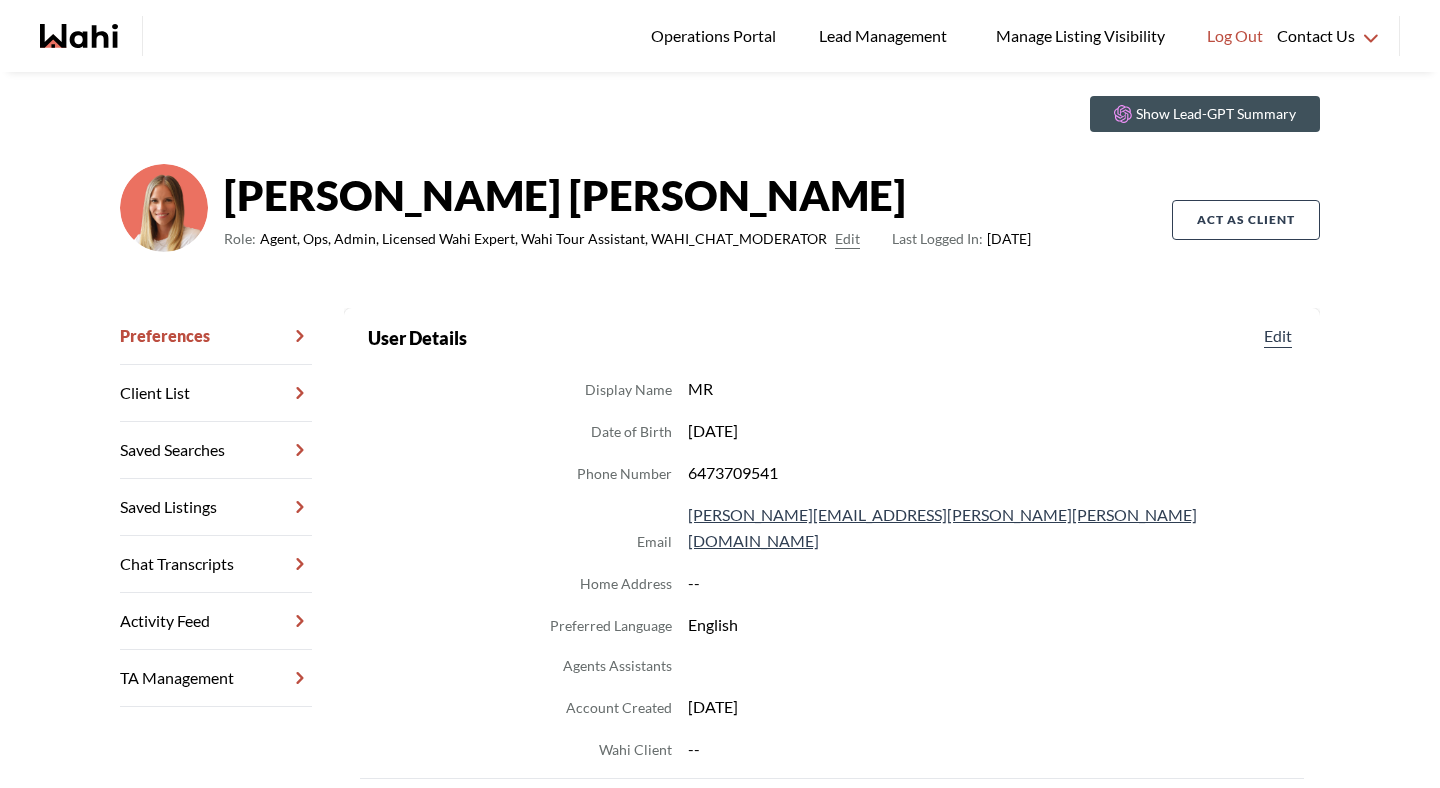 click on "Chat Transcripts" at bounding box center [216, 564] 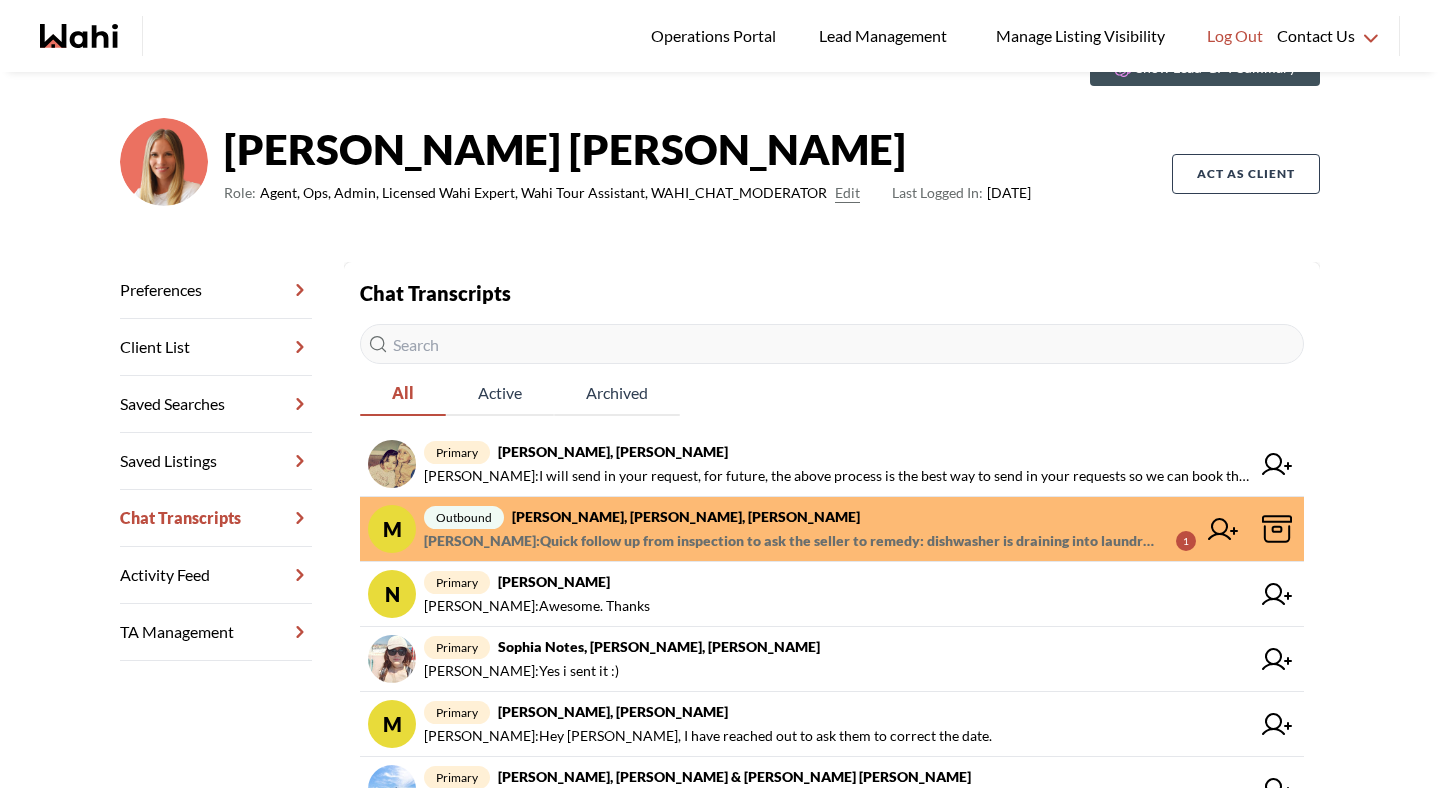 scroll, scrollTop: 124, scrollLeft: 0, axis: vertical 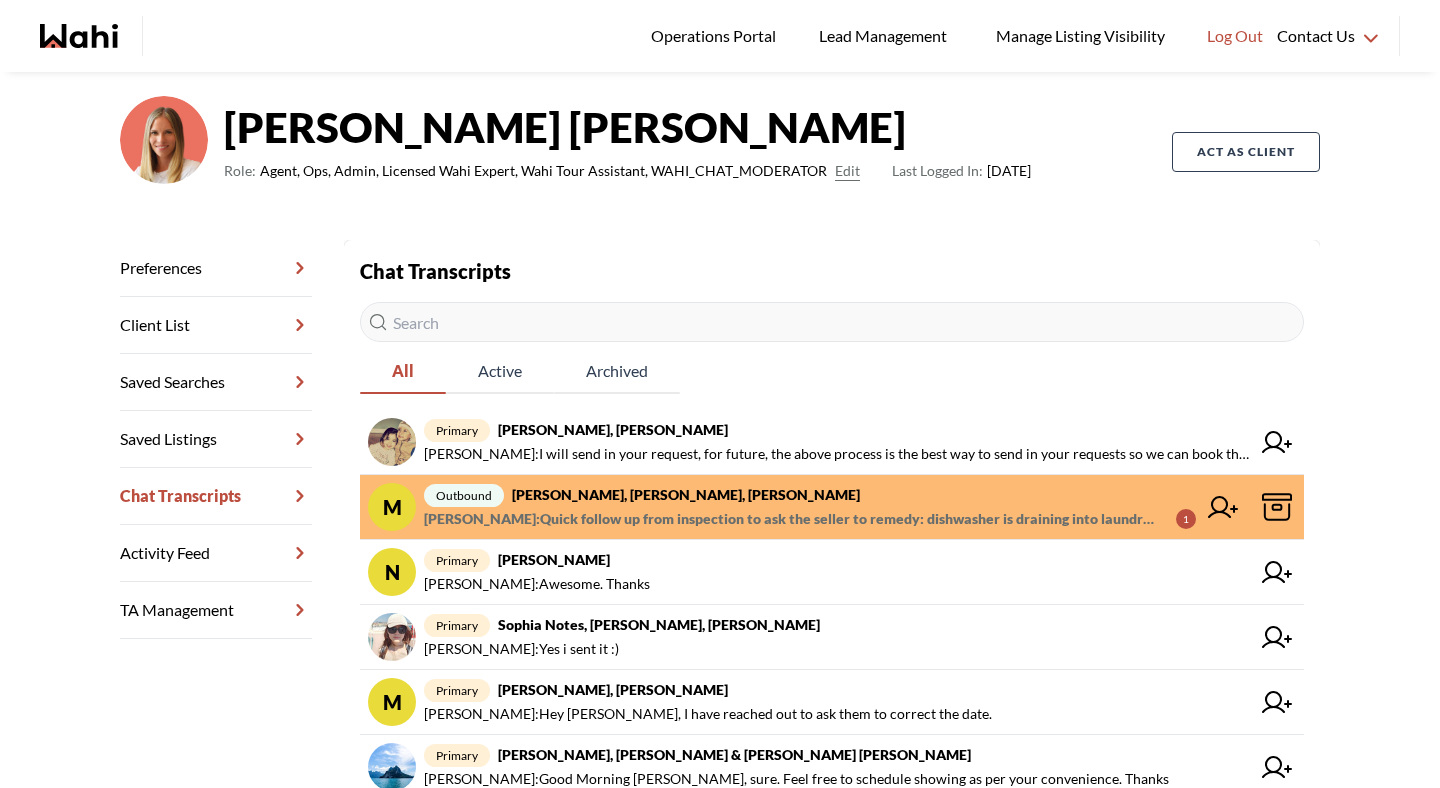 click on "Margaret Stewart, Shannel, Michelle" at bounding box center (686, 494) 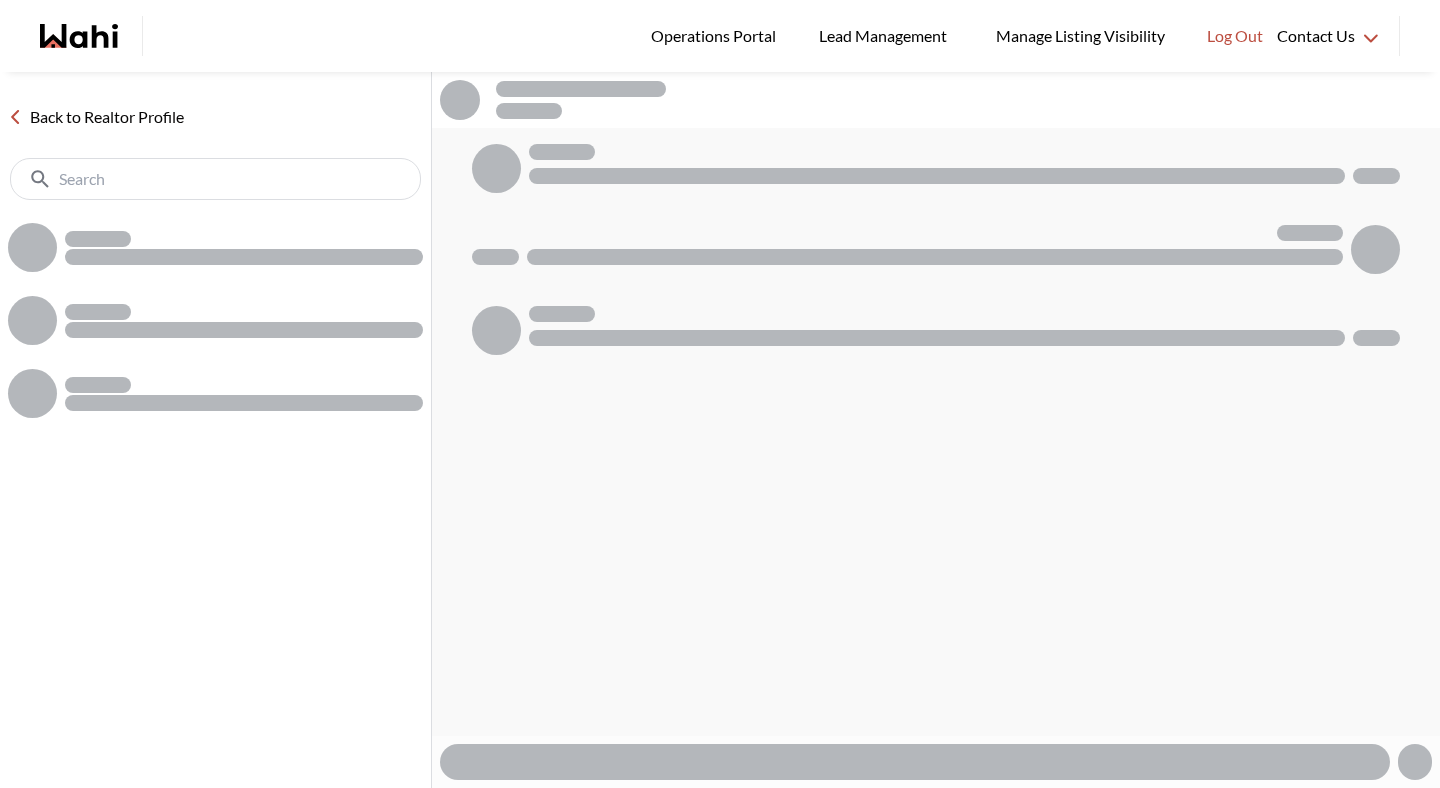 scroll, scrollTop: 0, scrollLeft: 0, axis: both 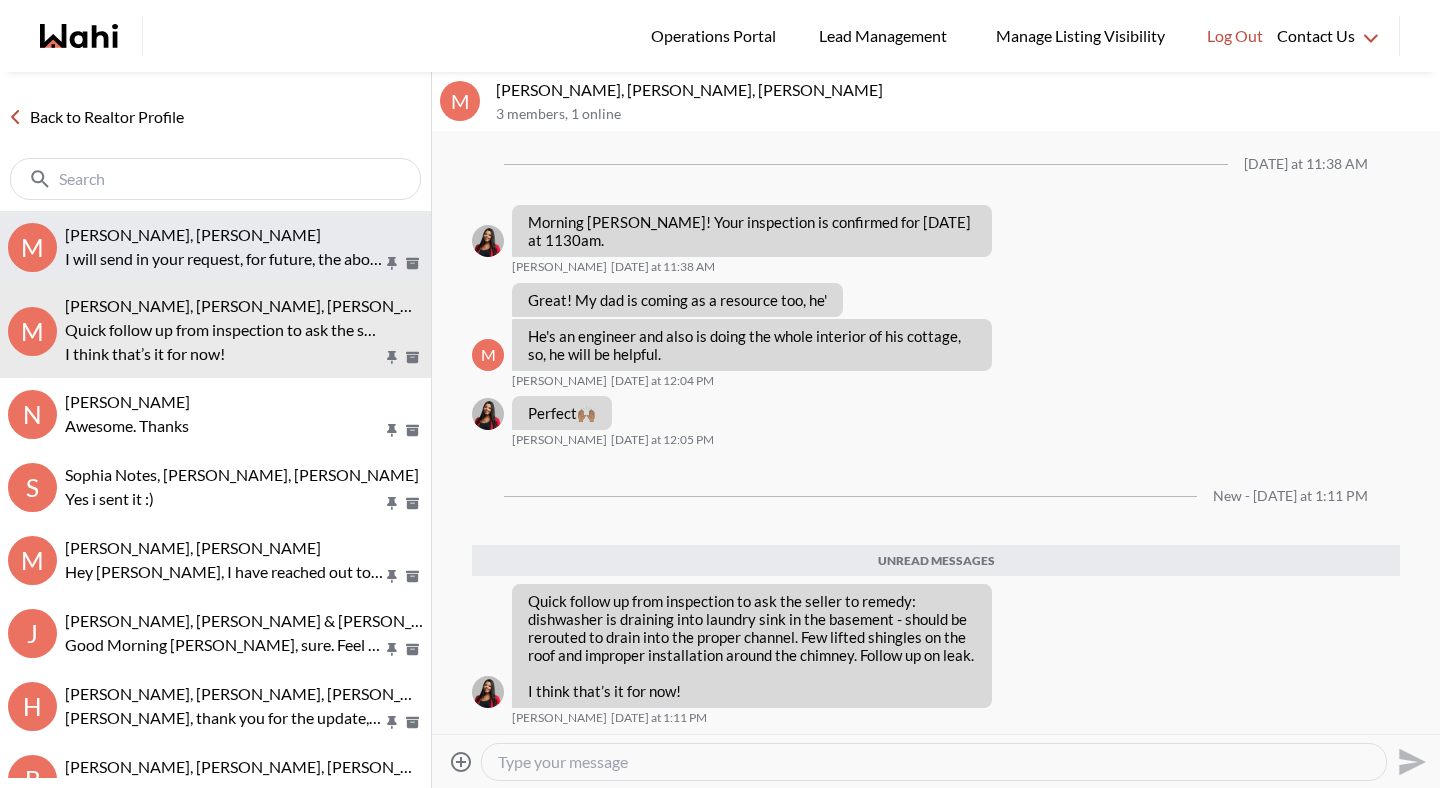 click on "I will send in your request, for future, the above process is the best way to send in your requests so we can book them in a timely manner." at bounding box center (224, 259) 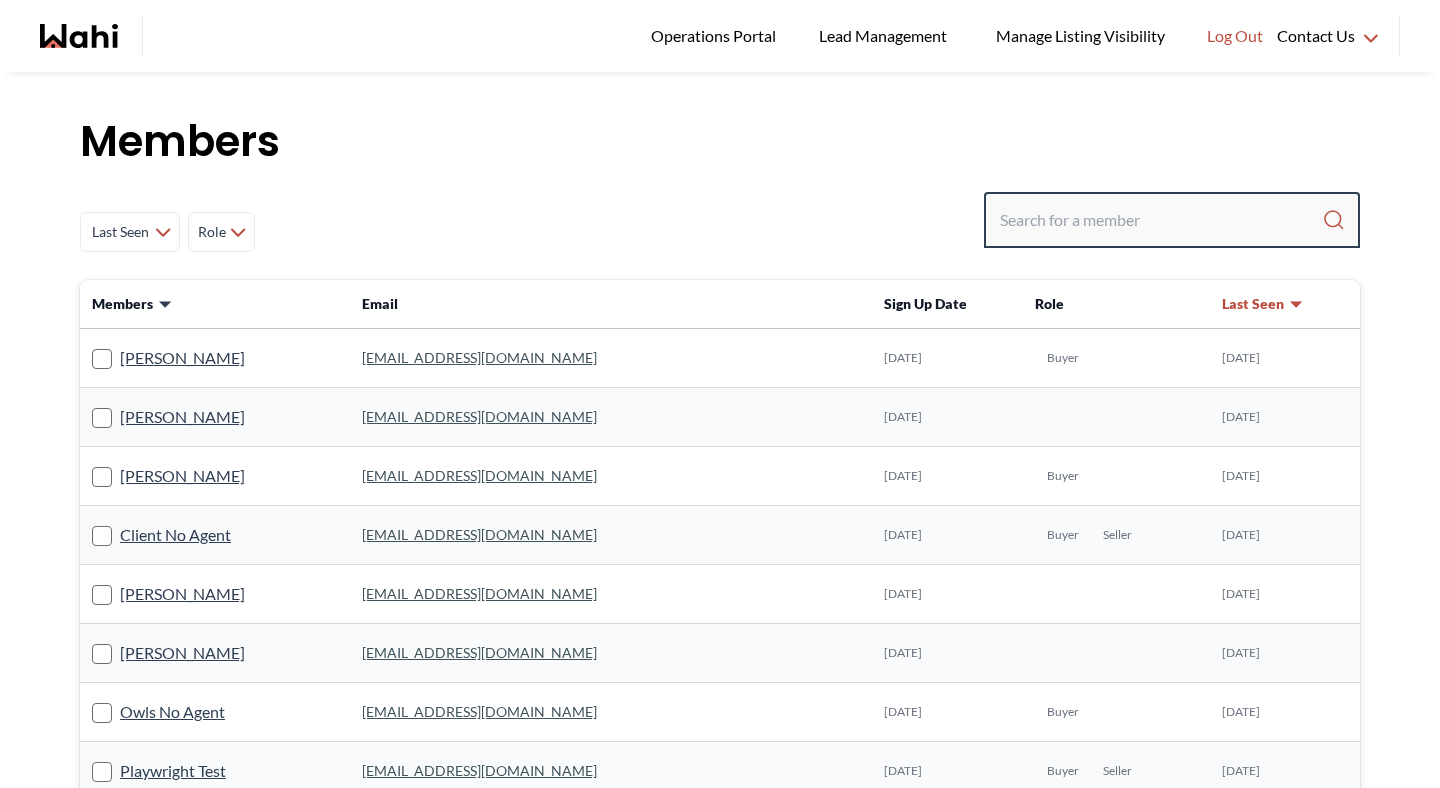 click at bounding box center (1161, 220) 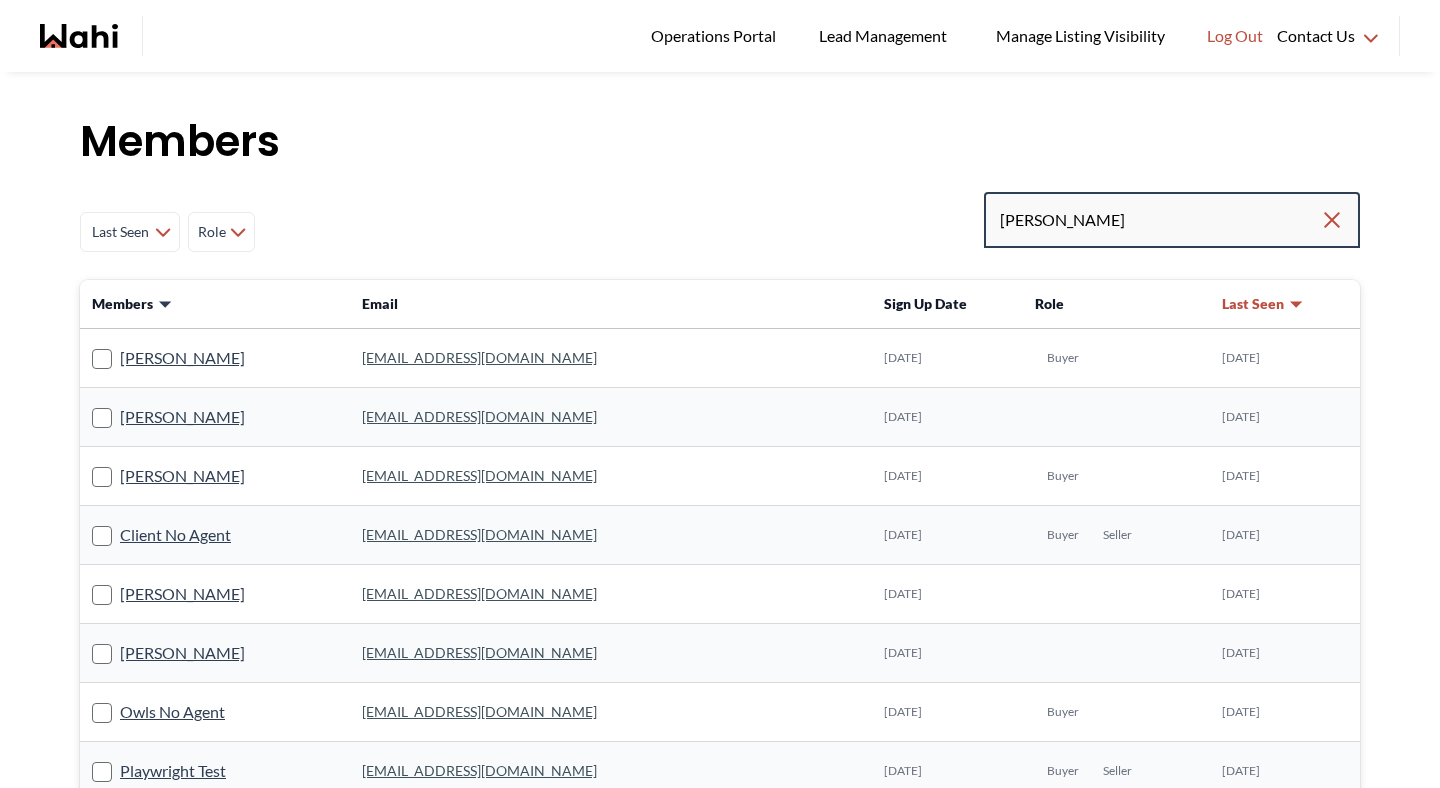type on "michelle ryckman" 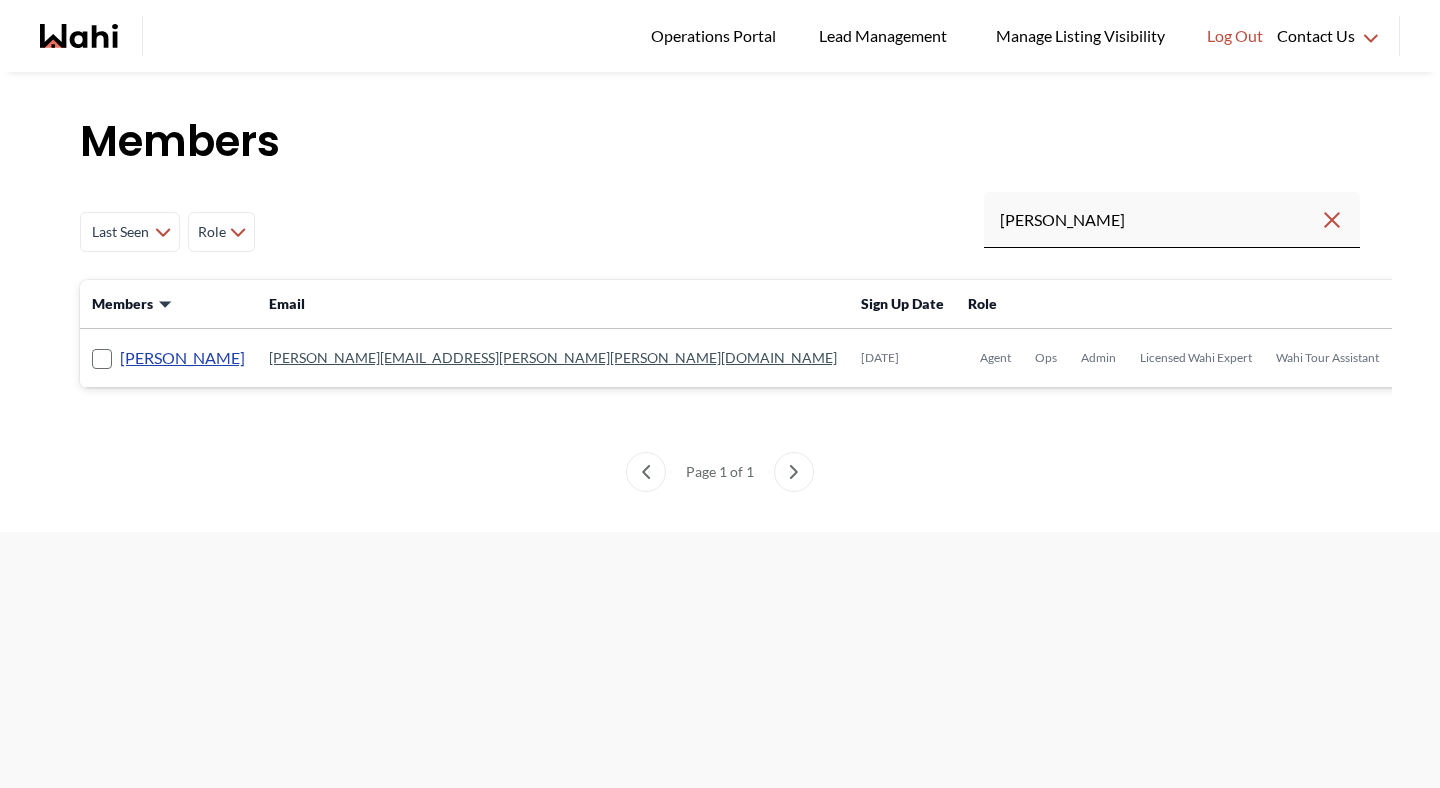 click on "[PERSON_NAME]" at bounding box center [182, 358] 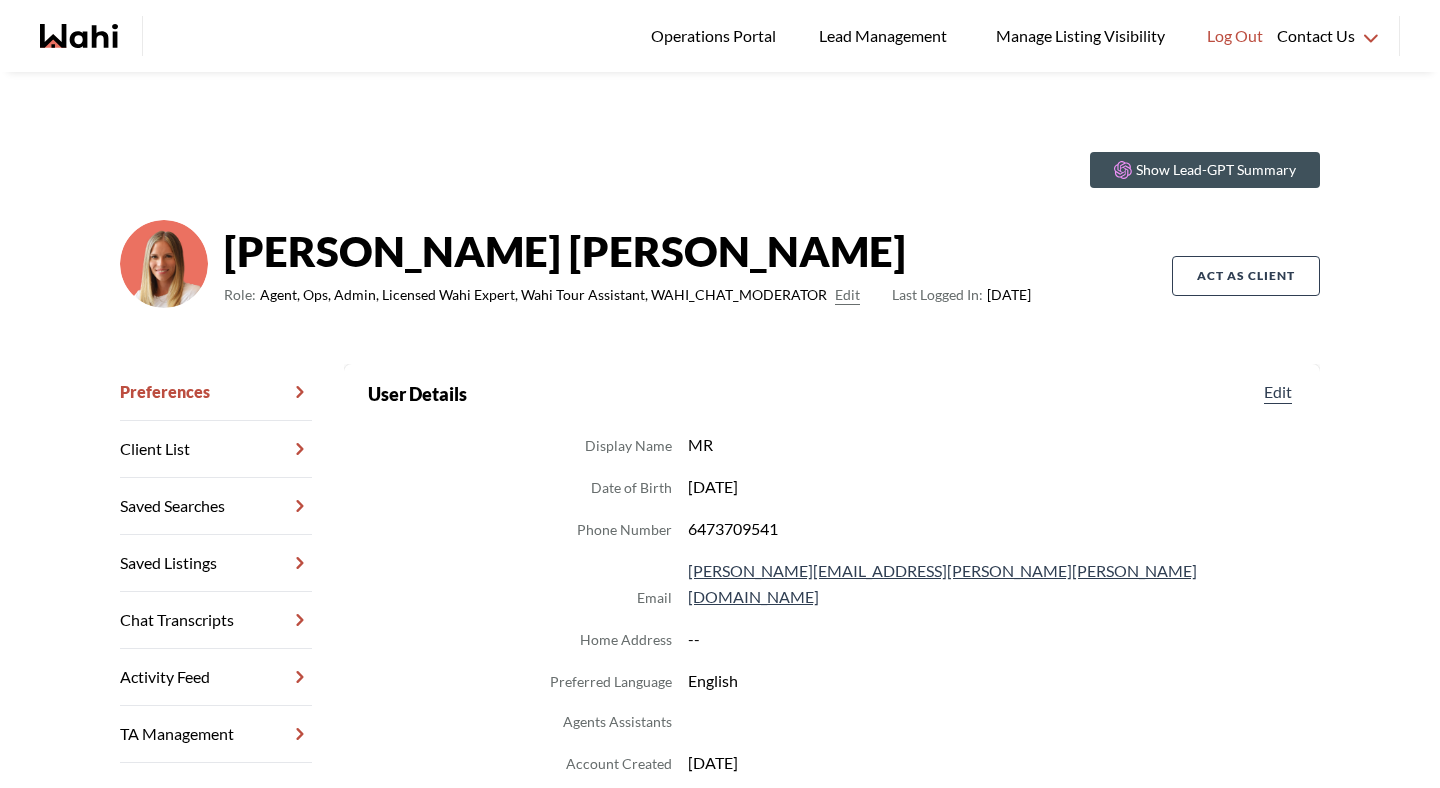 click on "Chat Transcripts" at bounding box center [216, 620] 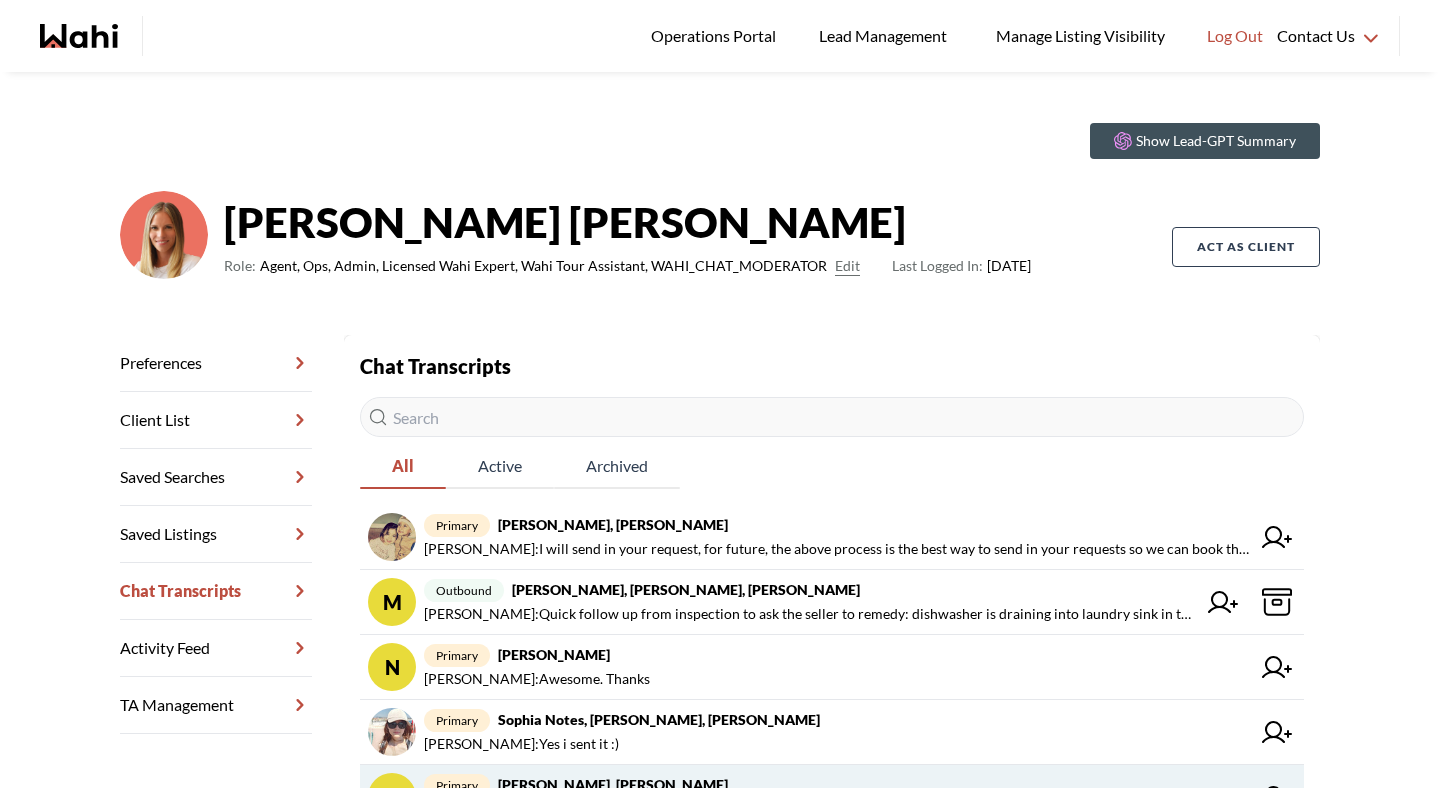 scroll, scrollTop: 0, scrollLeft: 0, axis: both 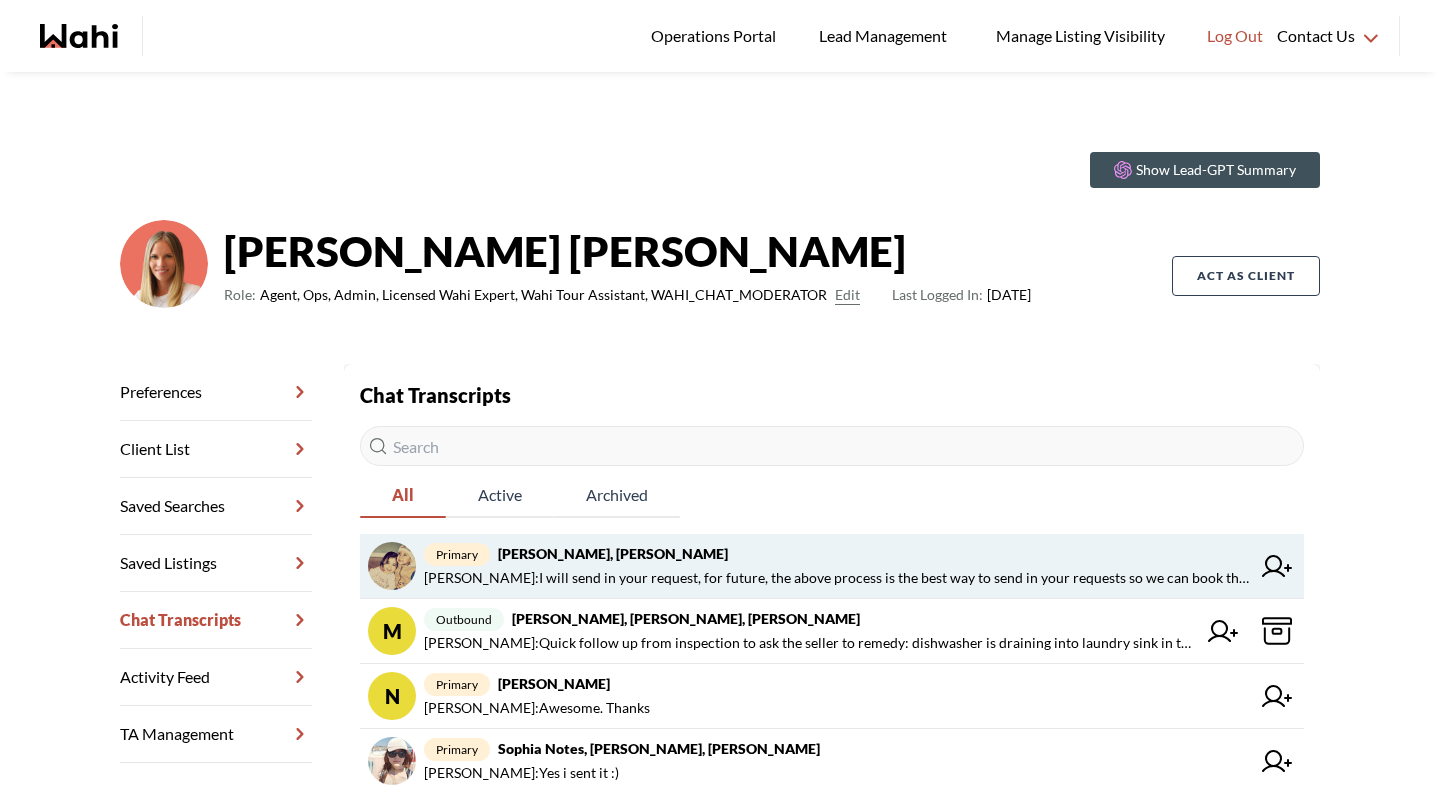 click on "Michelle Ryckman :  I will send in your request, for future, the above process is the best way to send in your requests so we can book them in a timely manner." at bounding box center [837, 578] 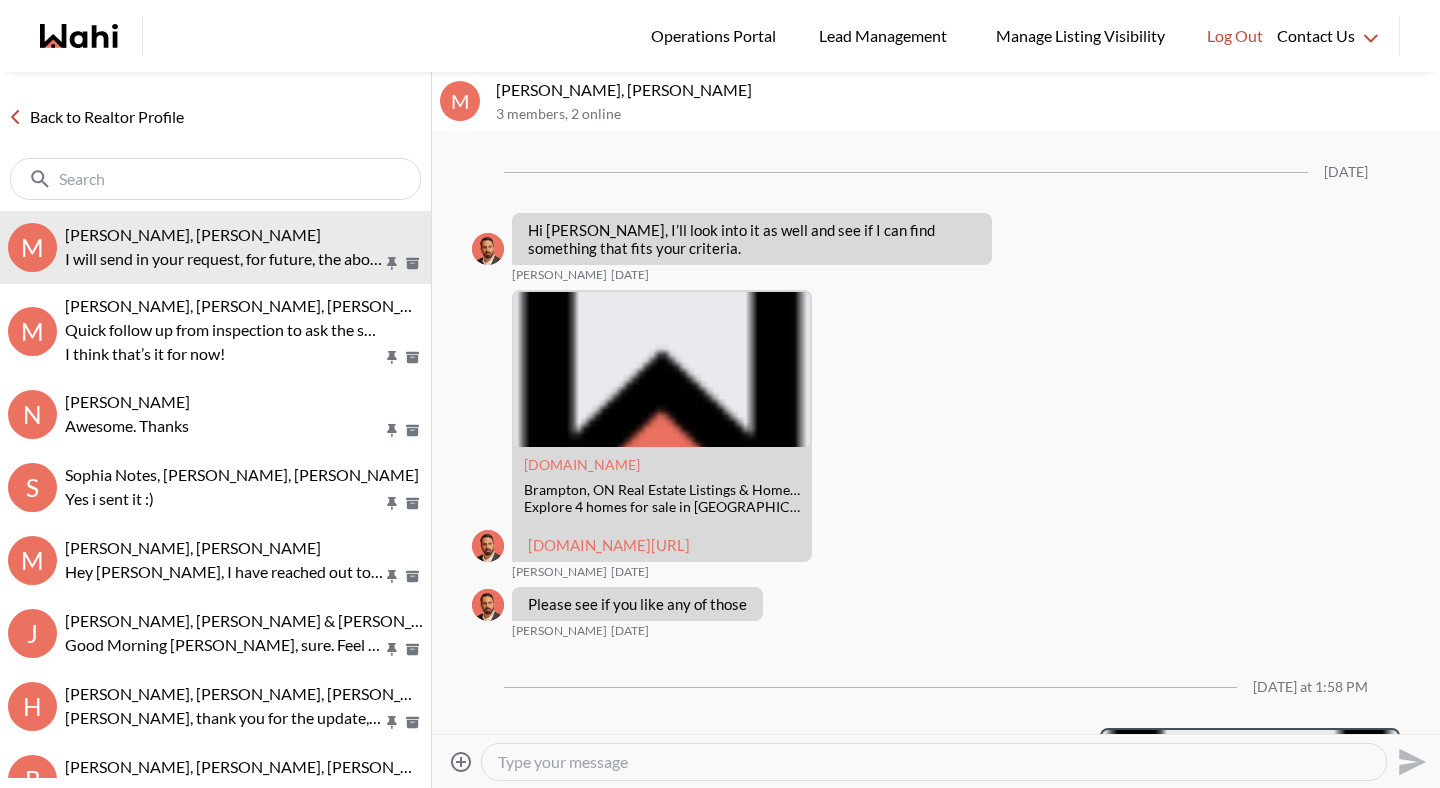 scroll, scrollTop: 2527, scrollLeft: 0, axis: vertical 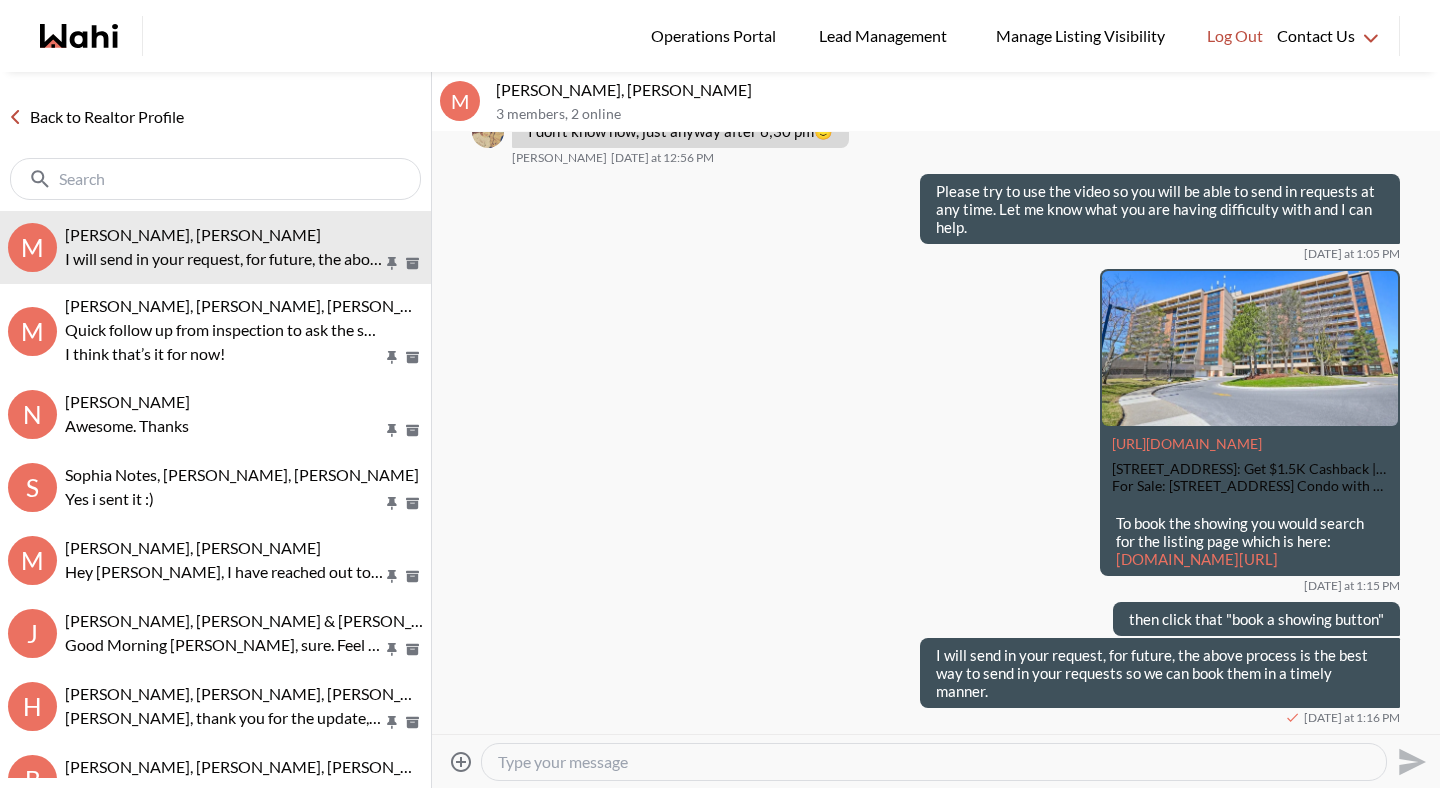 click on "Back to Realtor Profile" at bounding box center (96, 117) 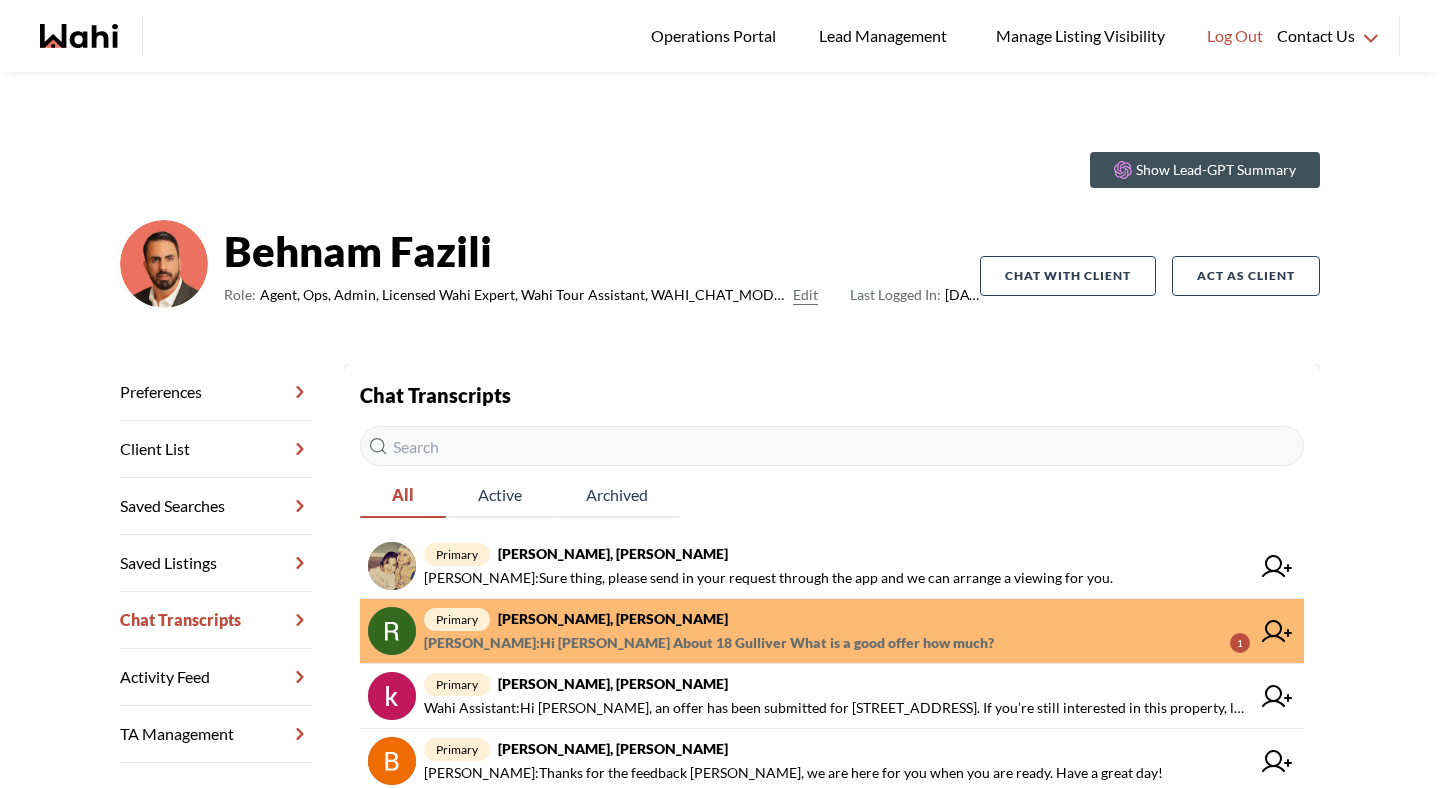 scroll, scrollTop: 0, scrollLeft: 0, axis: both 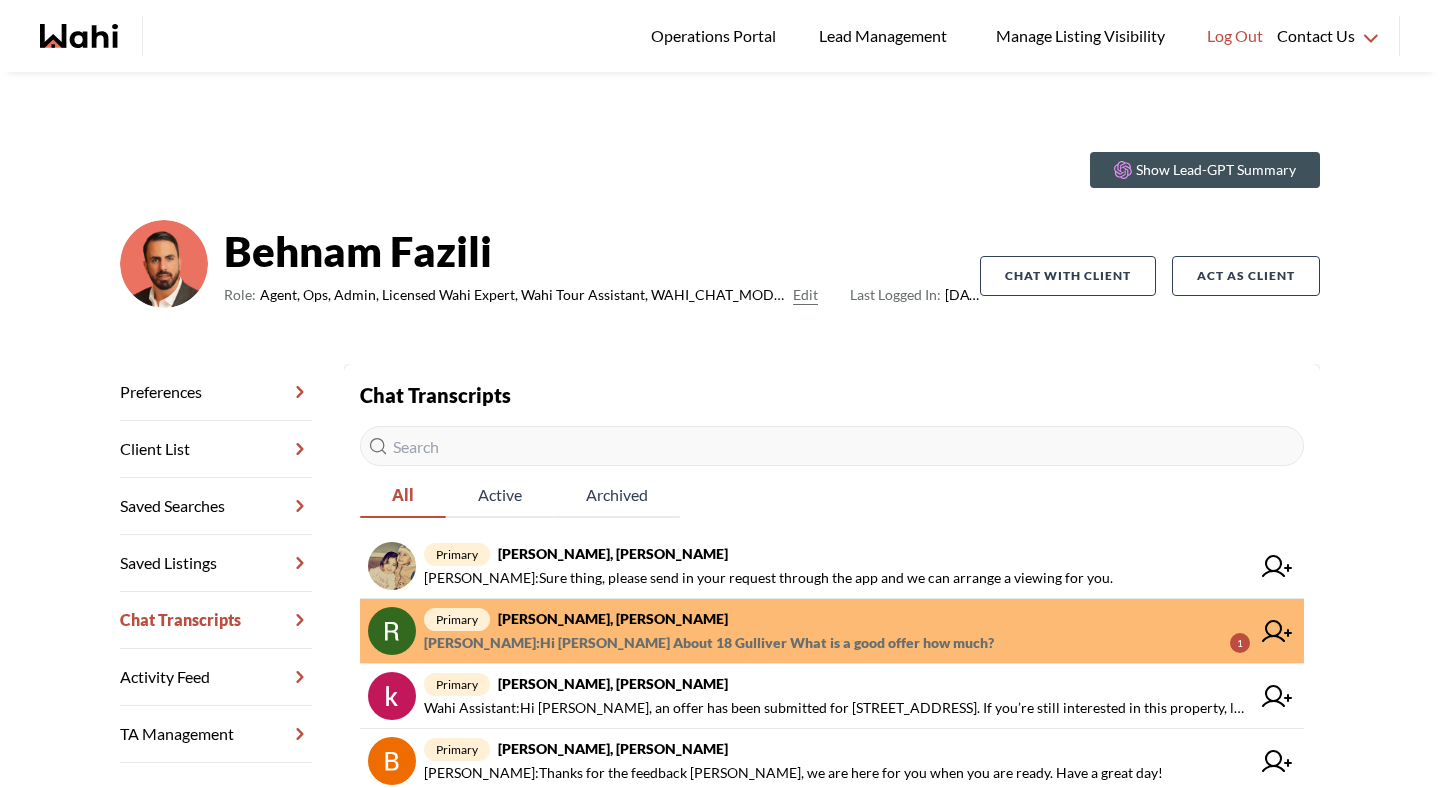 click on "[PERSON_NAME] :  Hi [PERSON_NAME]
About 18 Gulliver
What is a good offer how much?" at bounding box center (709, 643) 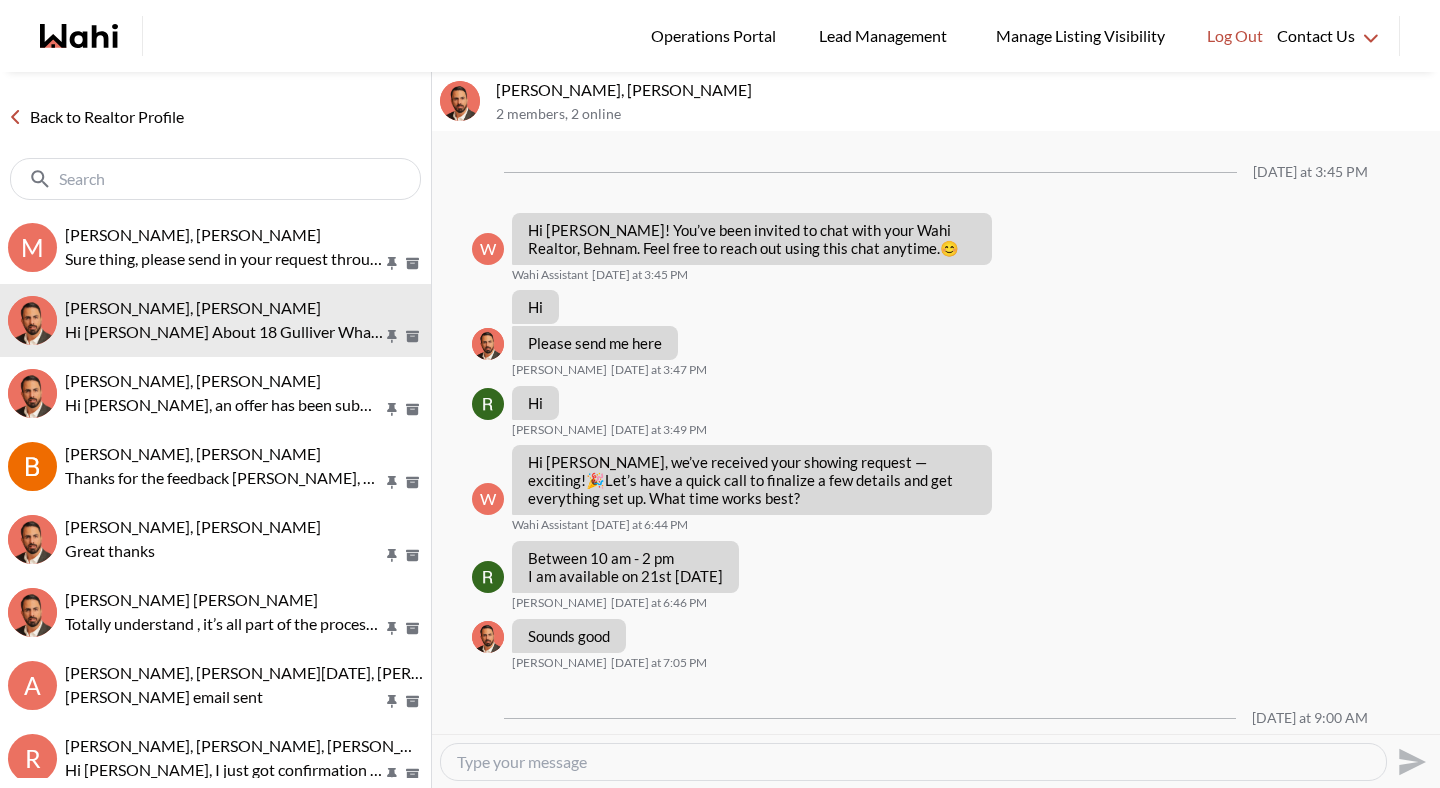 scroll, scrollTop: 758, scrollLeft: 0, axis: vertical 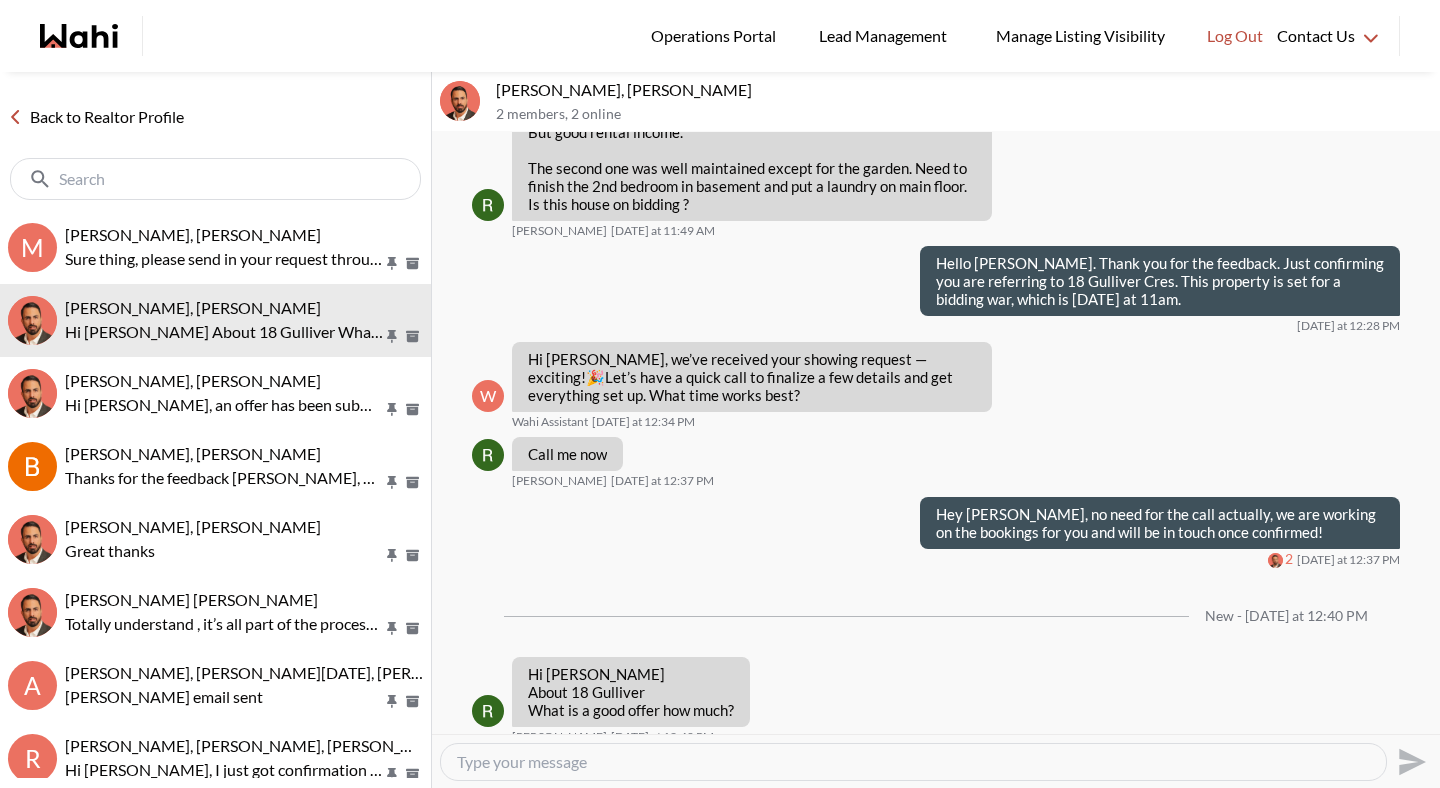 click at bounding box center [913, 762] 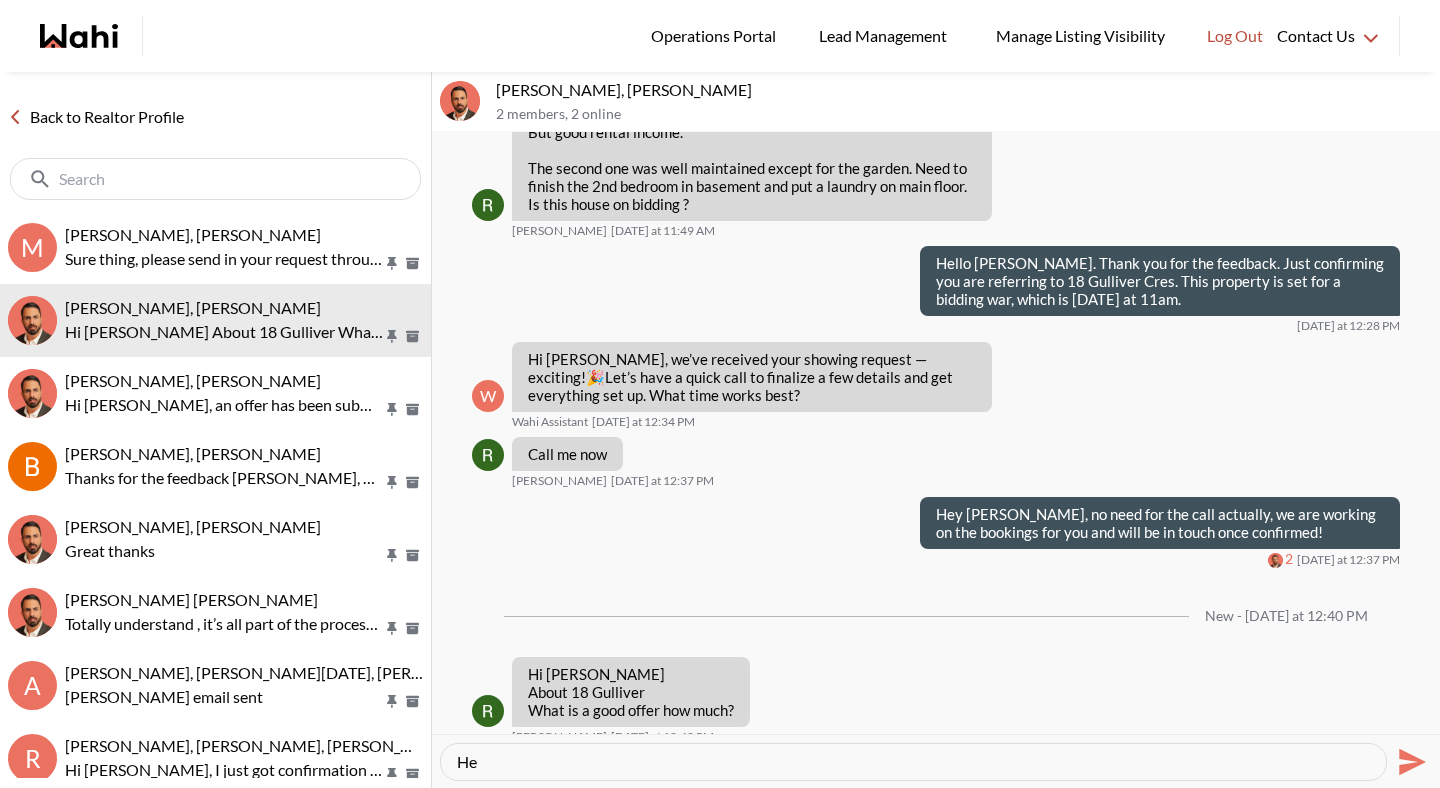 type on "H" 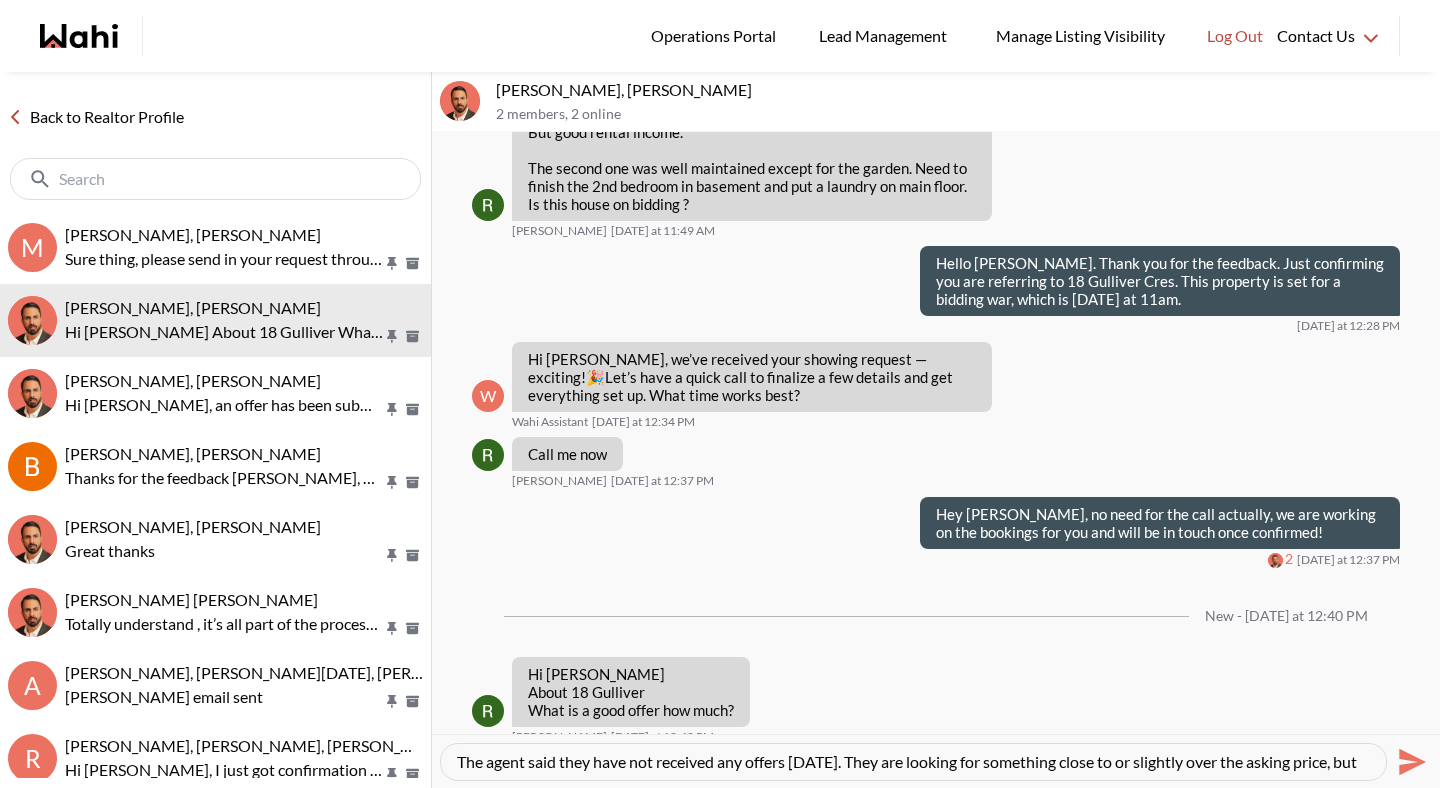 scroll, scrollTop: 19, scrollLeft: 0, axis: vertical 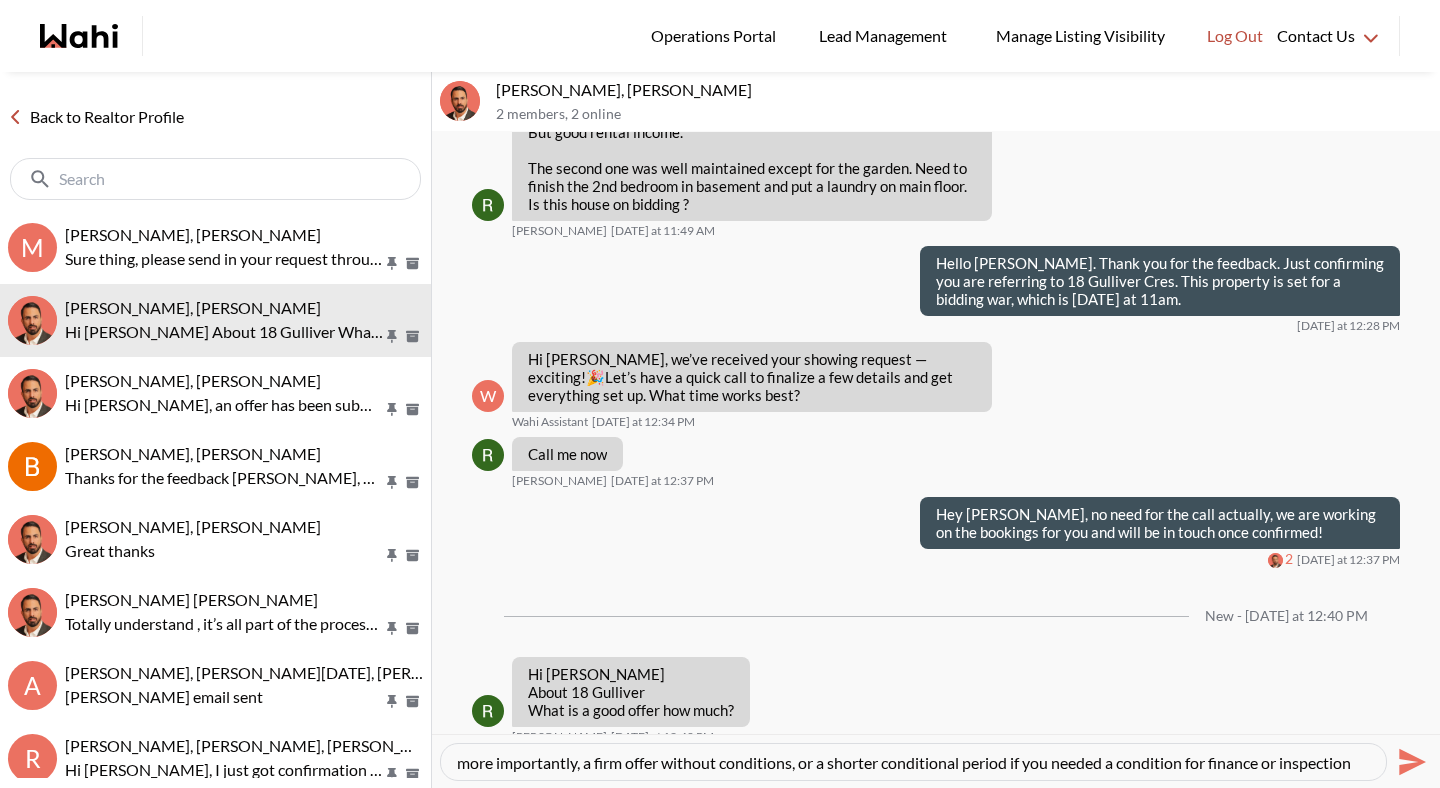 type on "The agent said they have not received any offers [DATE]. They are looking for something close to or slightly over the asking price, but more importantly, a firm offer without conditions, or a shorter conditional period if you needed a condition for finance or inspection." 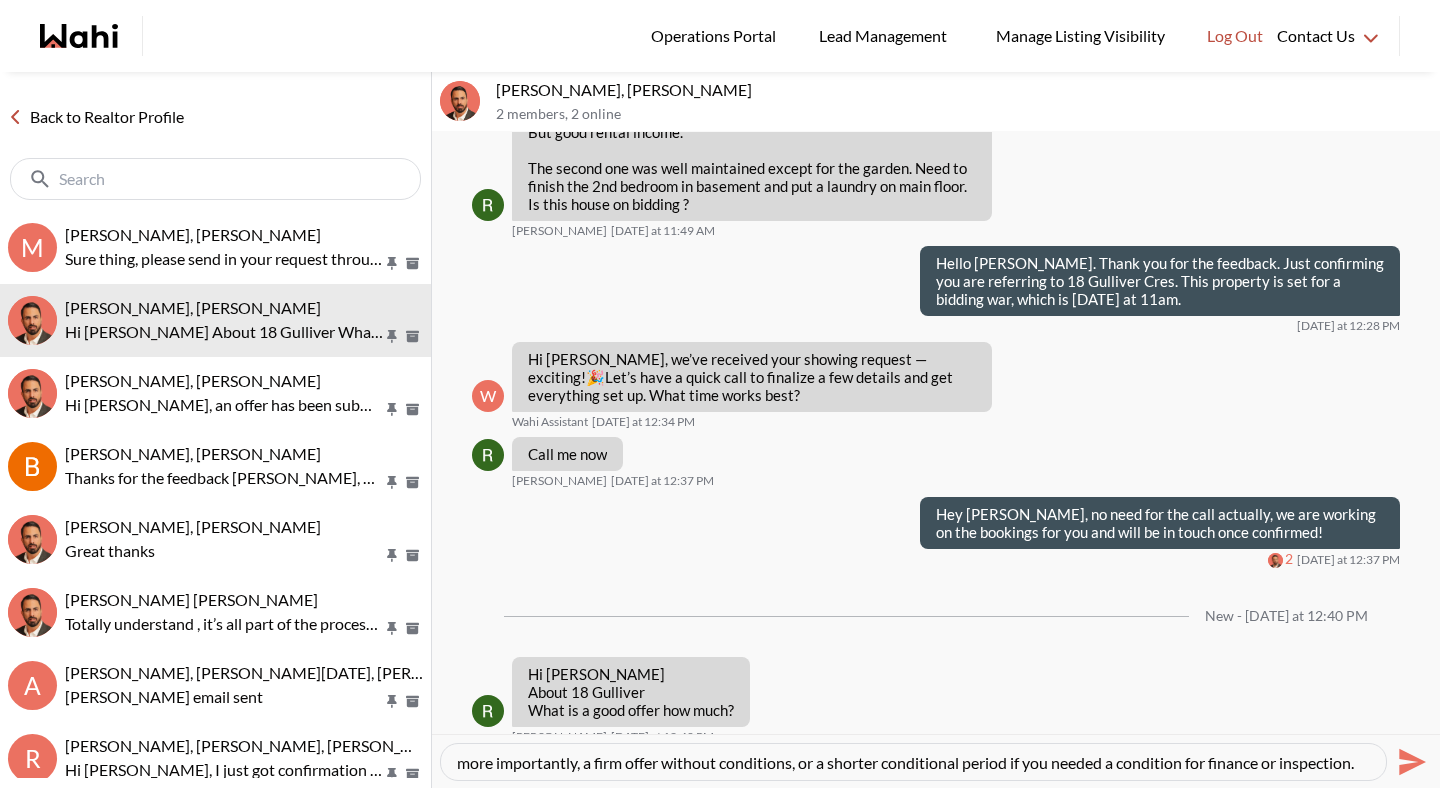 type 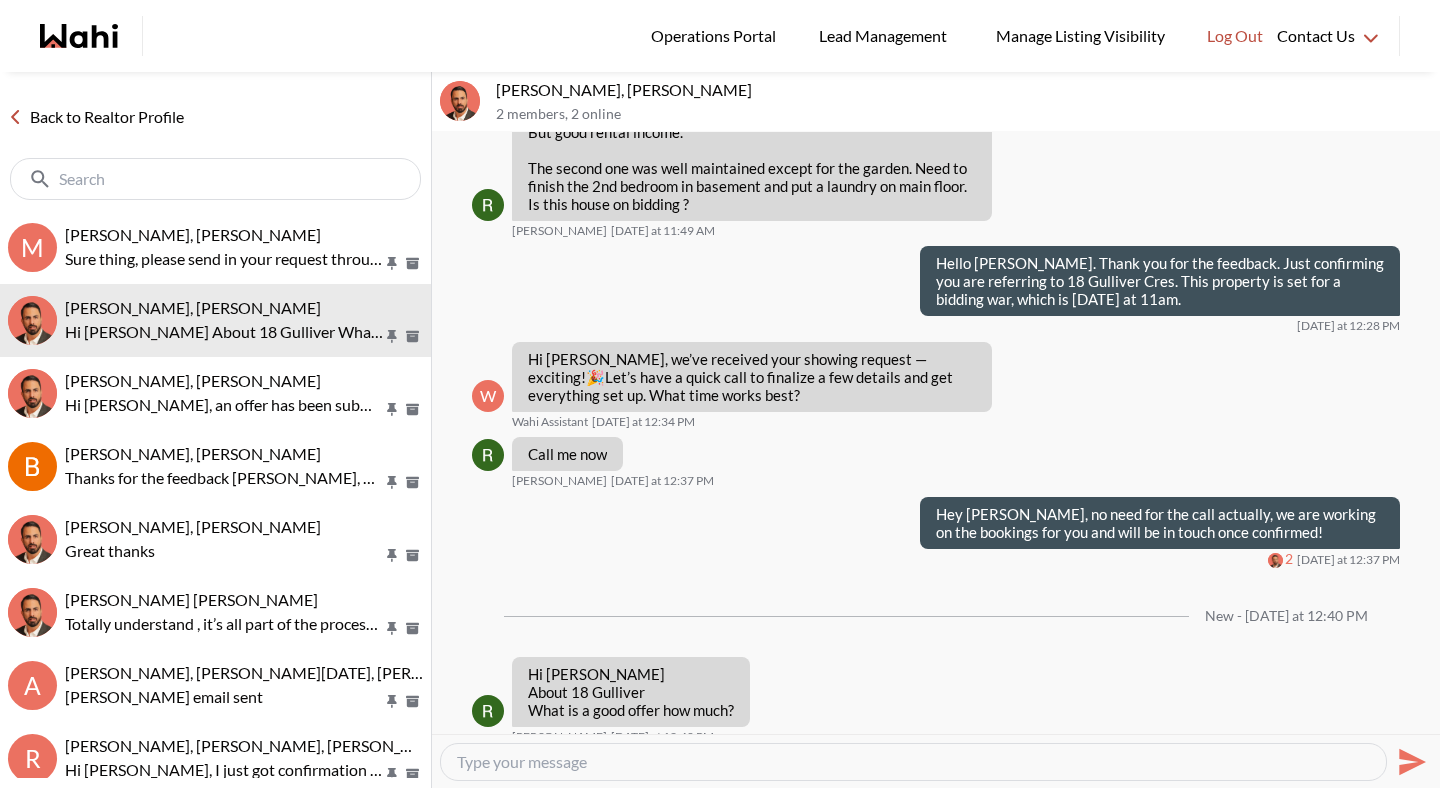 scroll, scrollTop: 872, scrollLeft: 0, axis: vertical 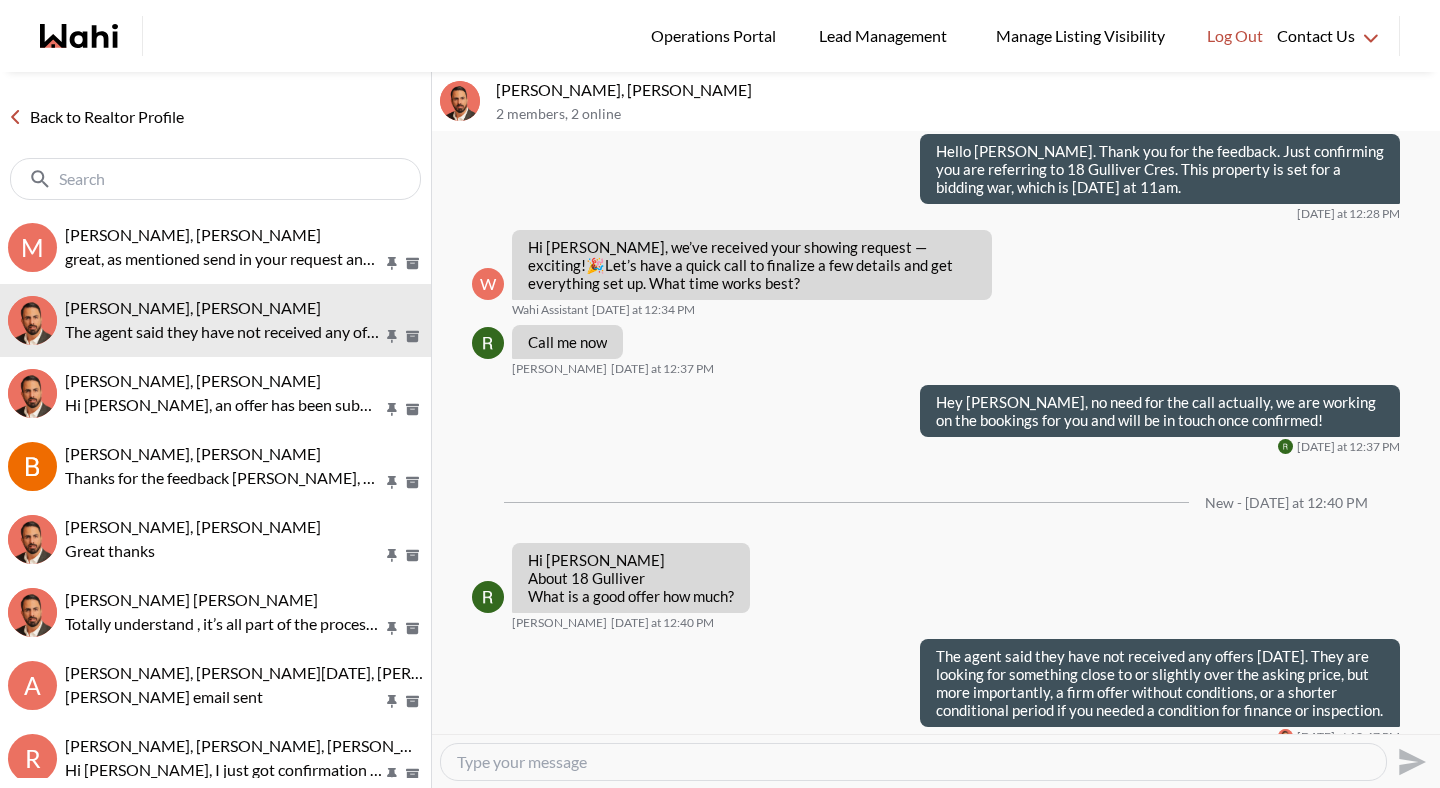 click at bounding box center [913, 762] 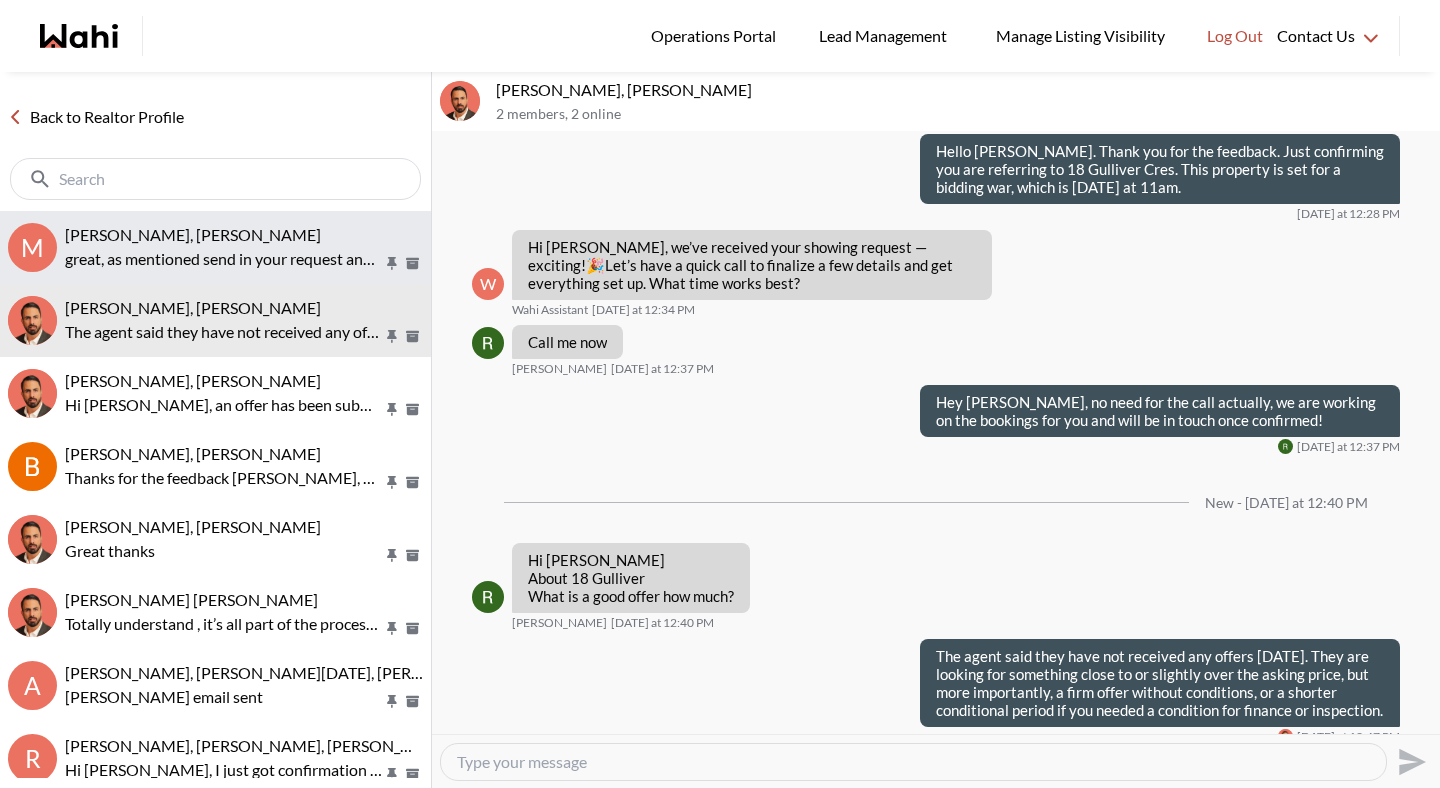 click on "[PERSON_NAME], [PERSON_NAME]" at bounding box center (193, 234) 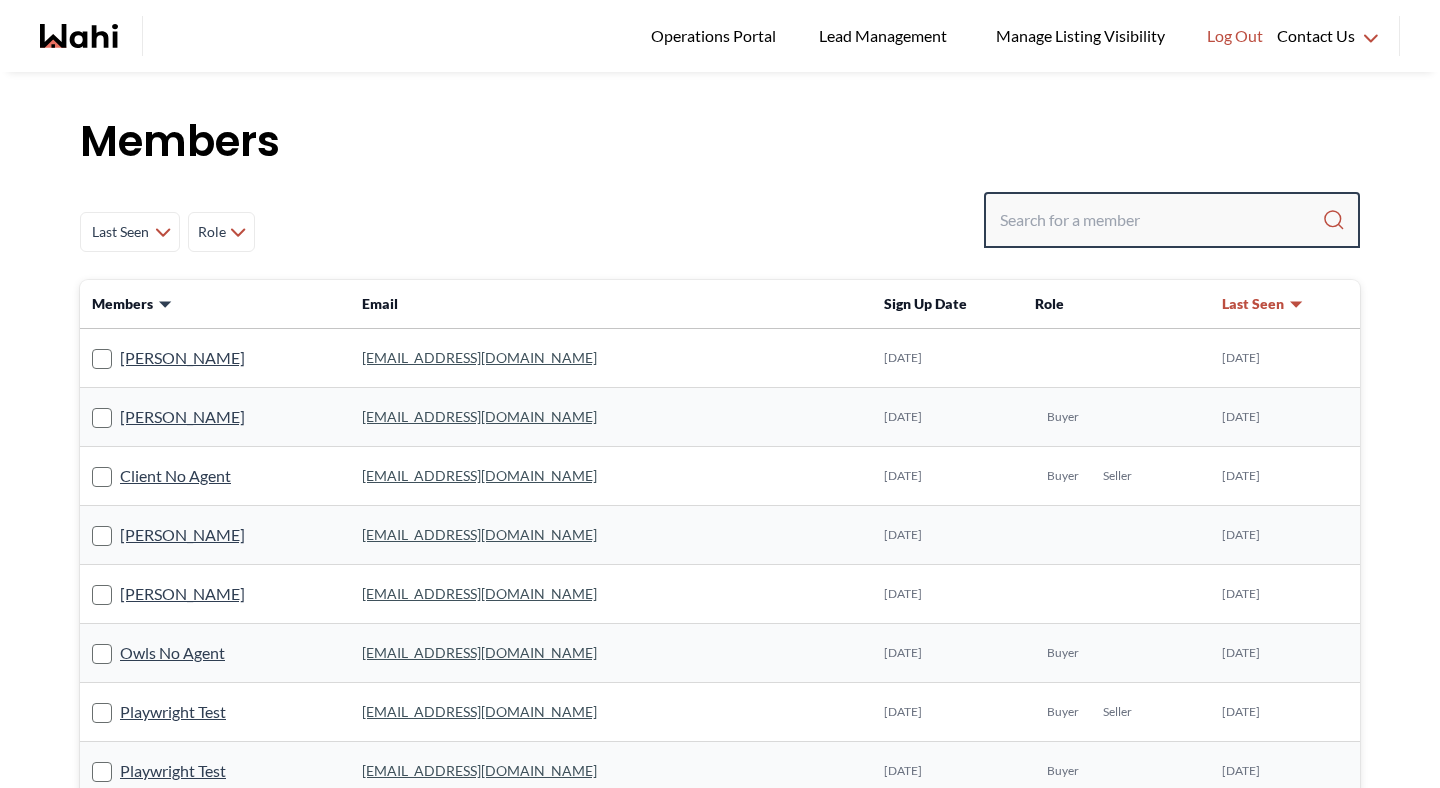 click at bounding box center [1161, 220] 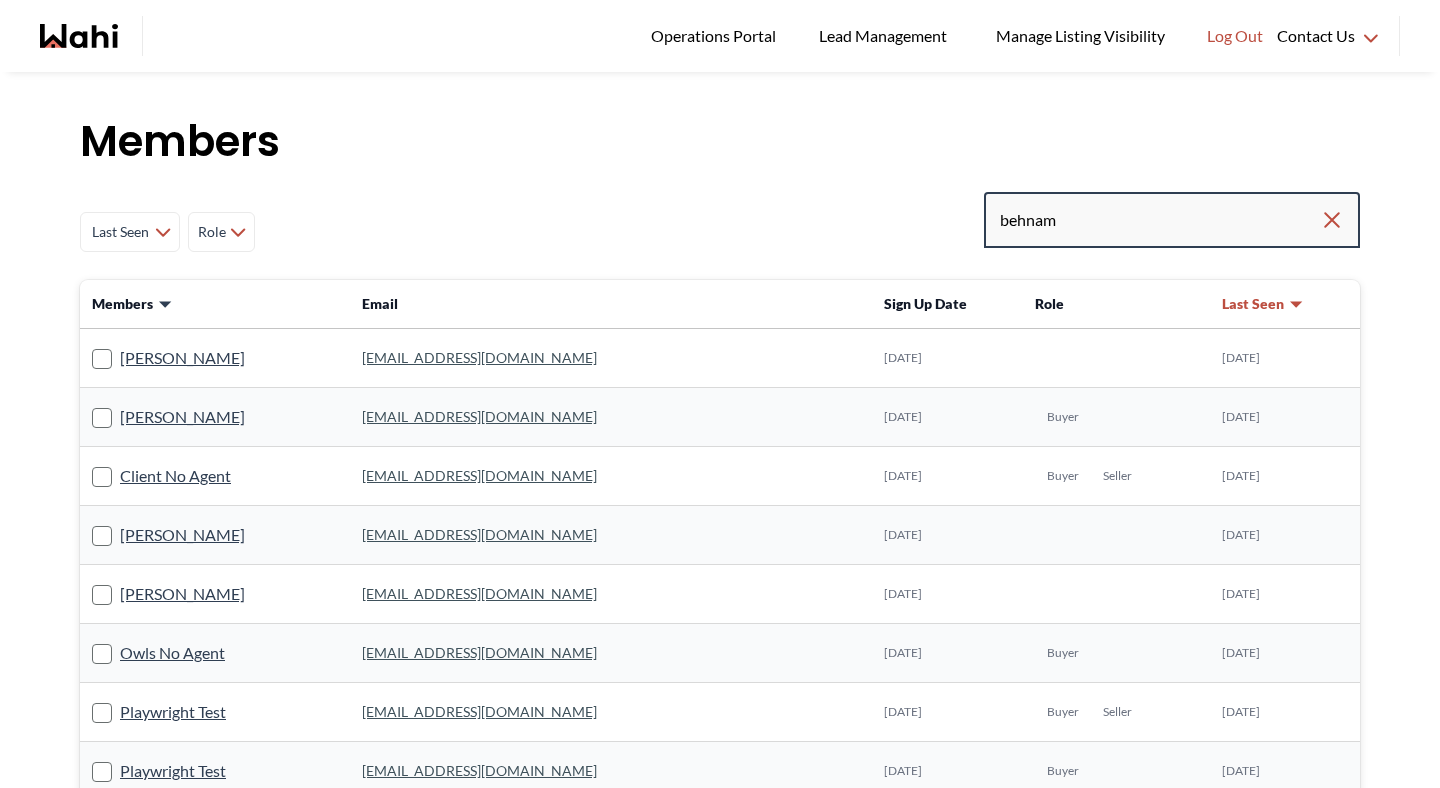 type on "behnam" 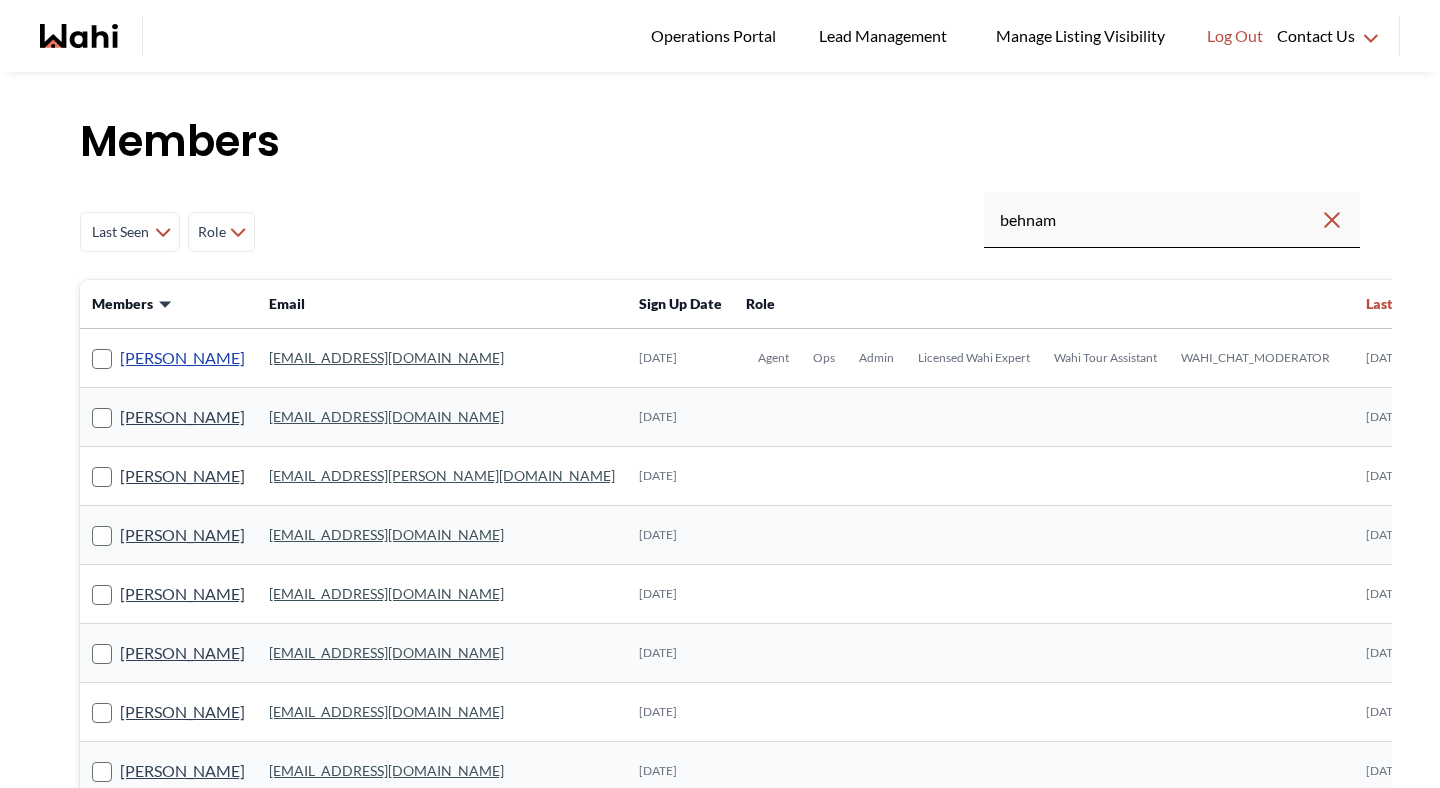click on "[PERSON_NAME]" at bounding box center [182, 358] 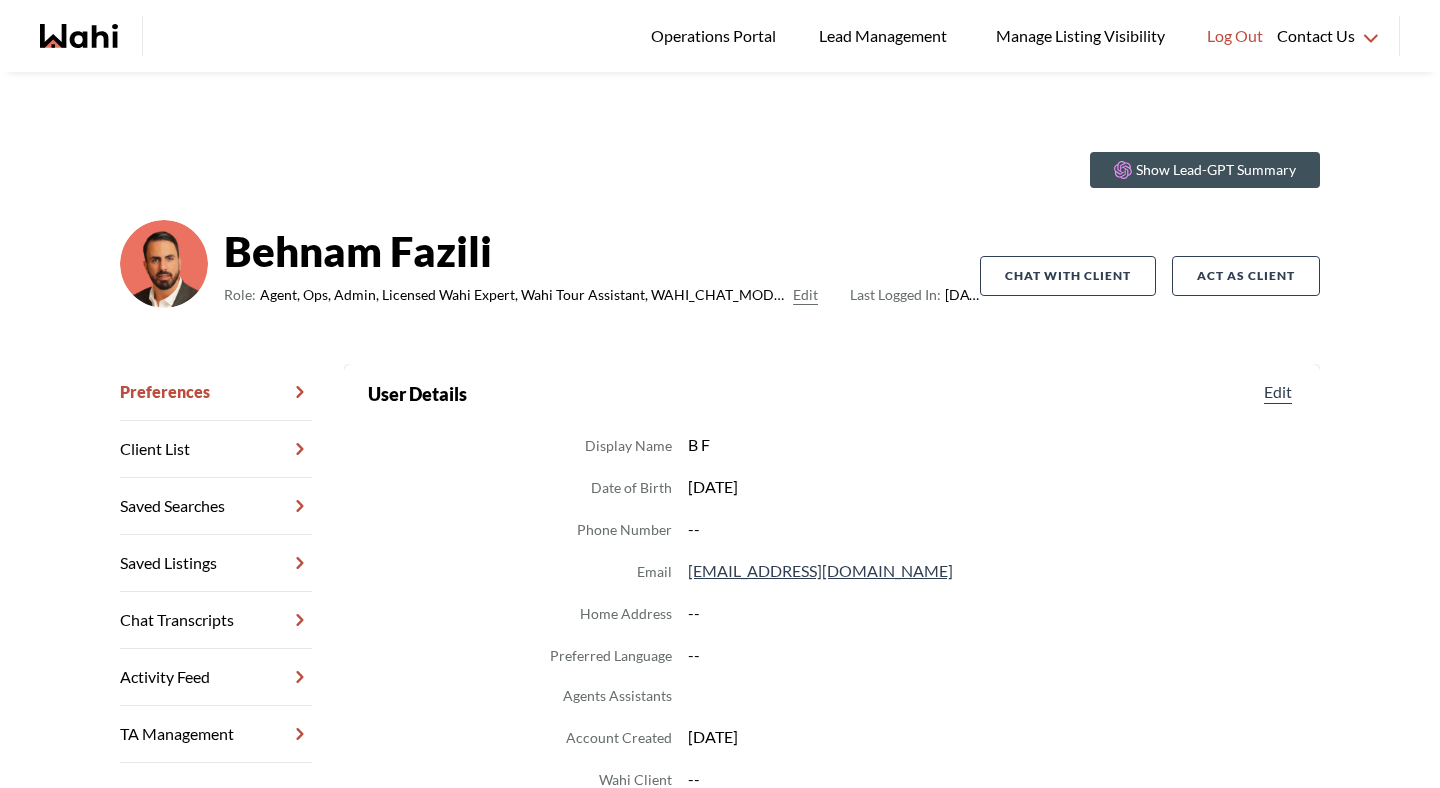 click on "Chat Transcripts" at bounding box center [216, 620] 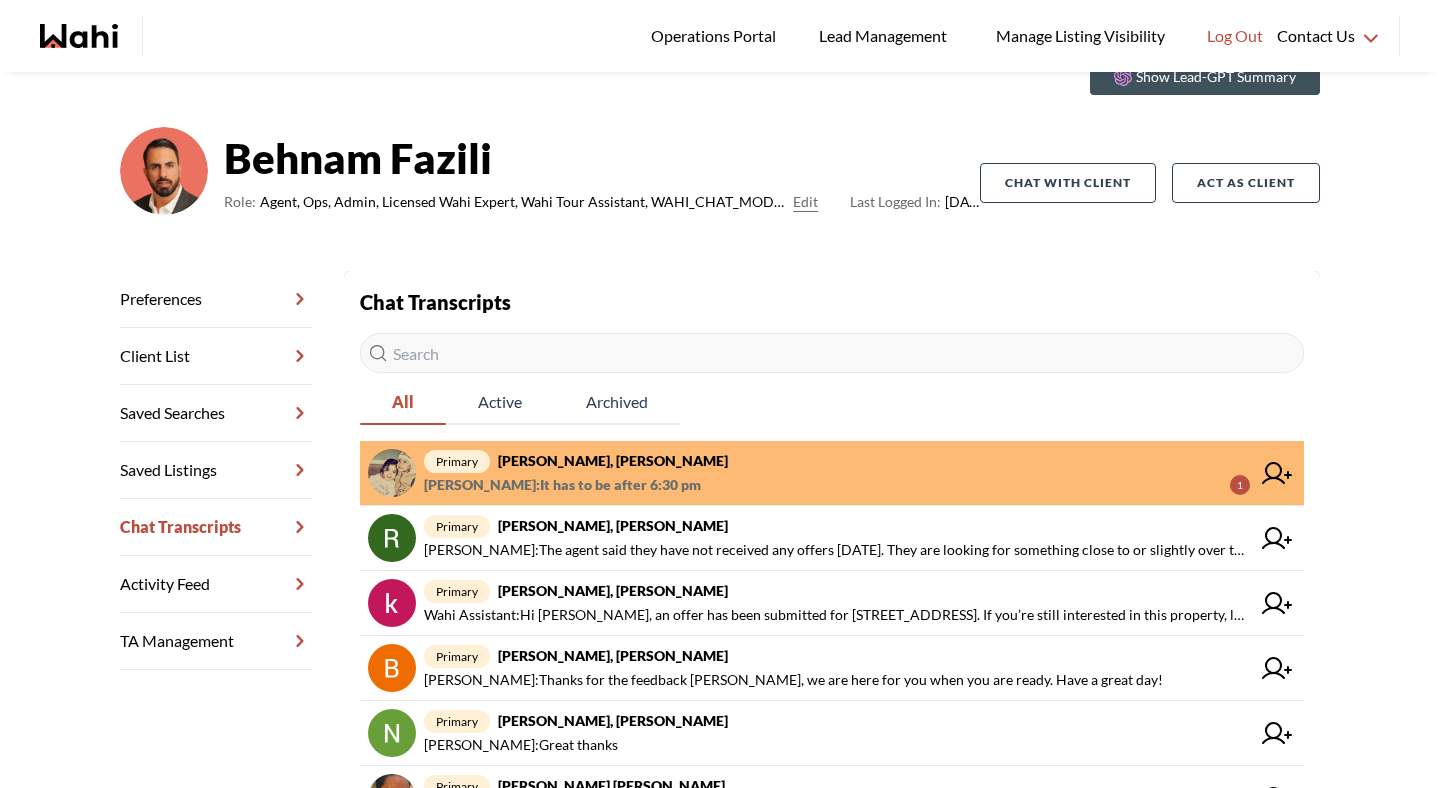 click on "[PERSON_NAME], [PERSON_NAME]" at bounding box center [613, 460] 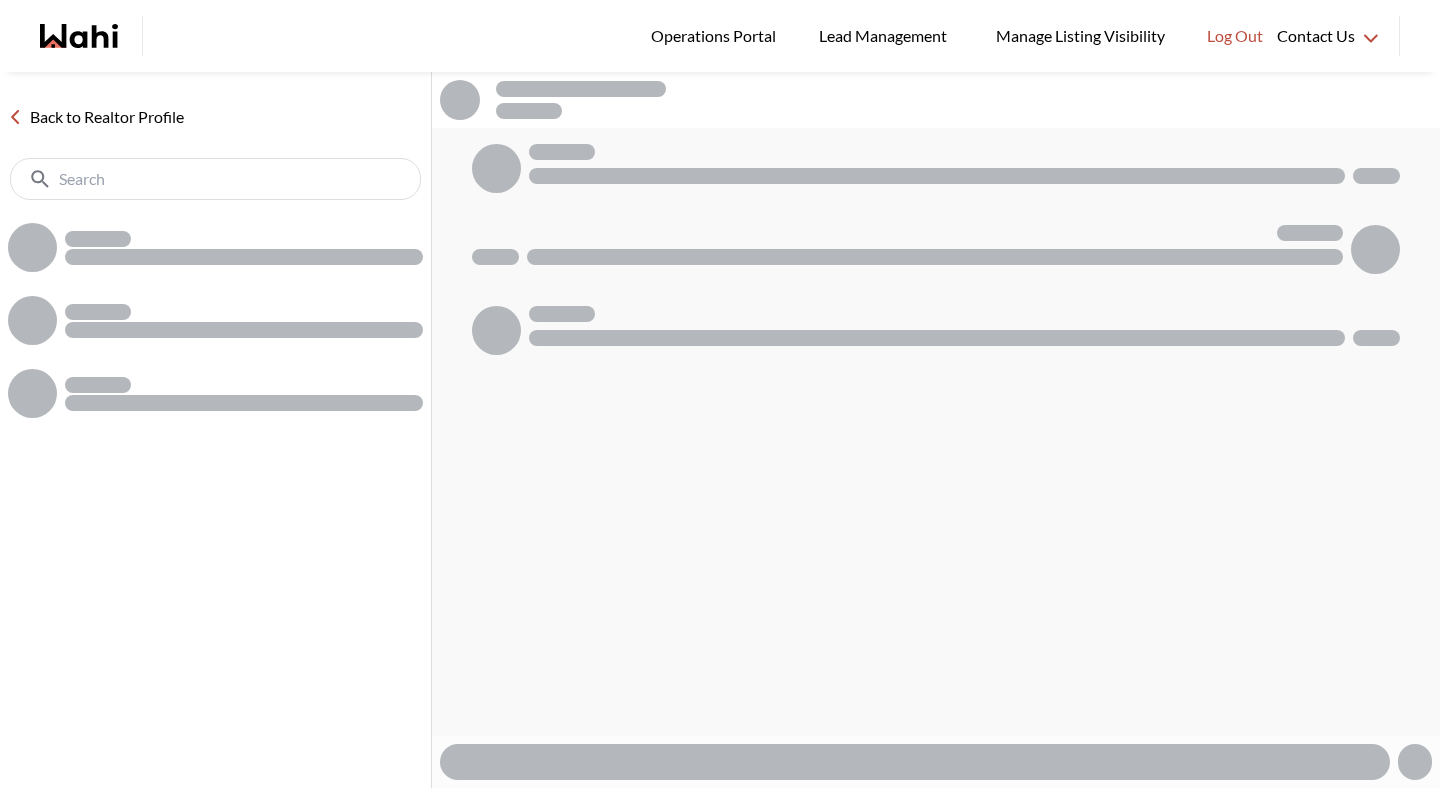 scroll, scrollTop: 0, scrollLeft: 0, axis: both 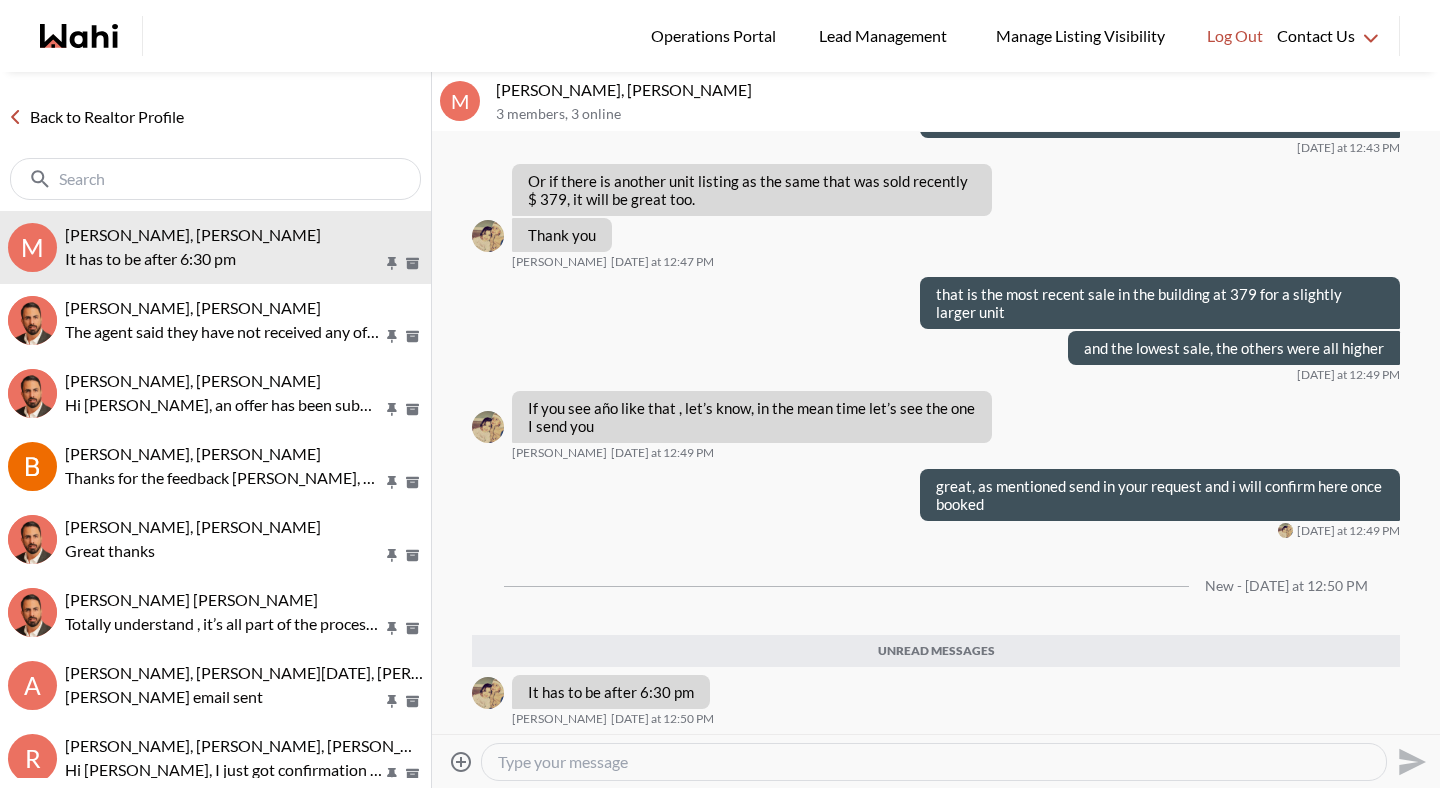 click at bounding box center (934, 762) 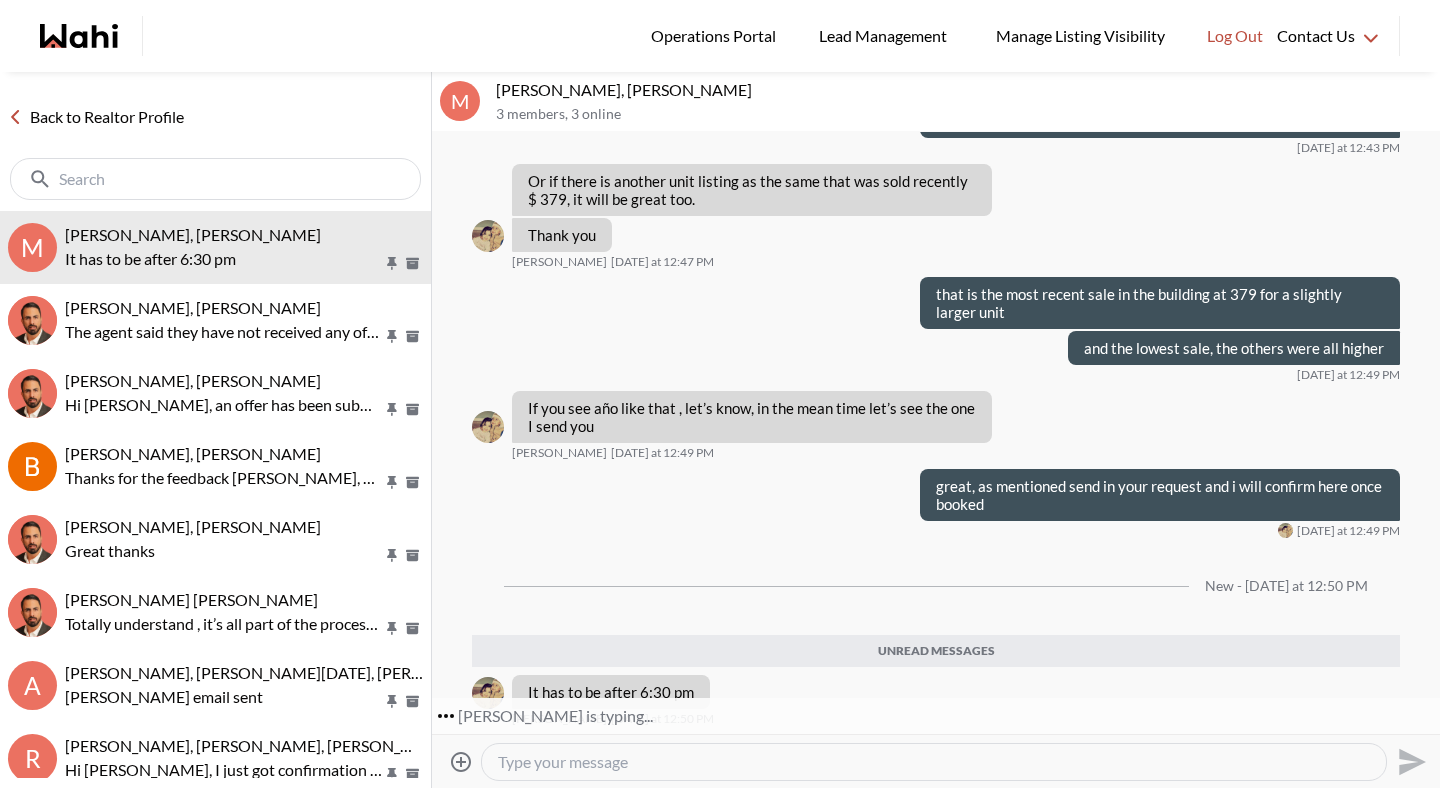 click at bounding box center (934, 762) 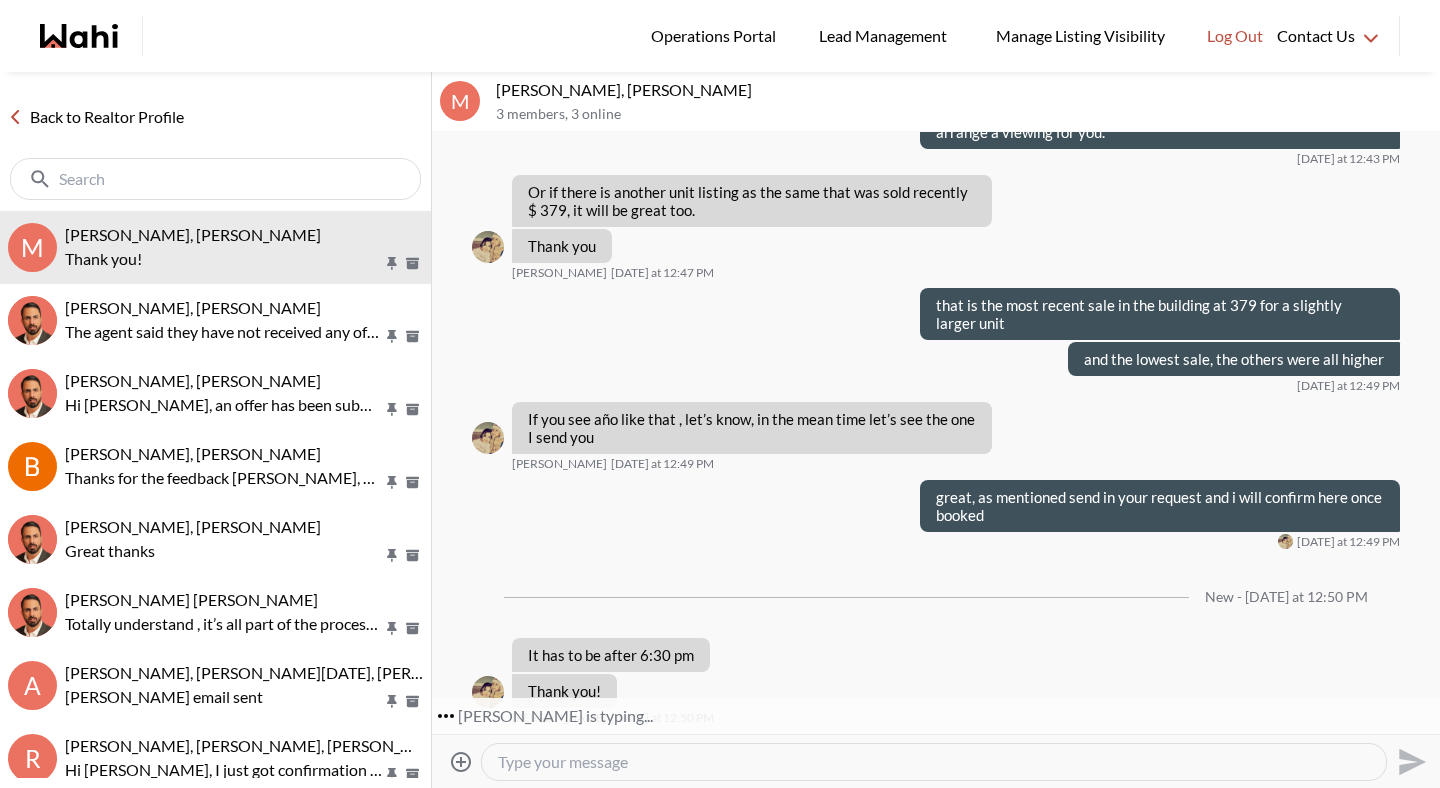 scroll, scrollTop: 2660, scrollLeft: 0, axis: vertical 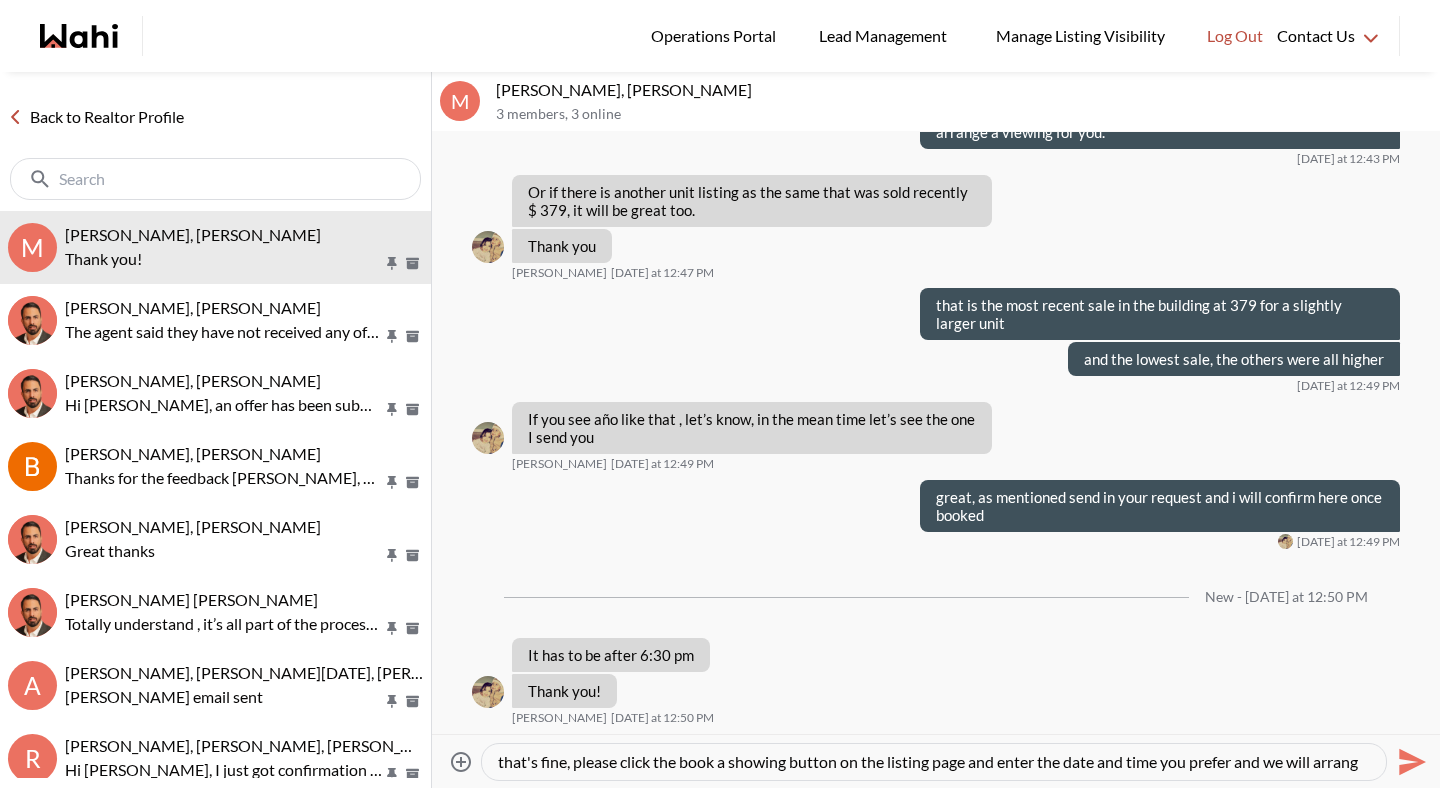 type on "that's fine, please click the book a showing button on the listing page and enter the date and time you prefer and we will arrange" 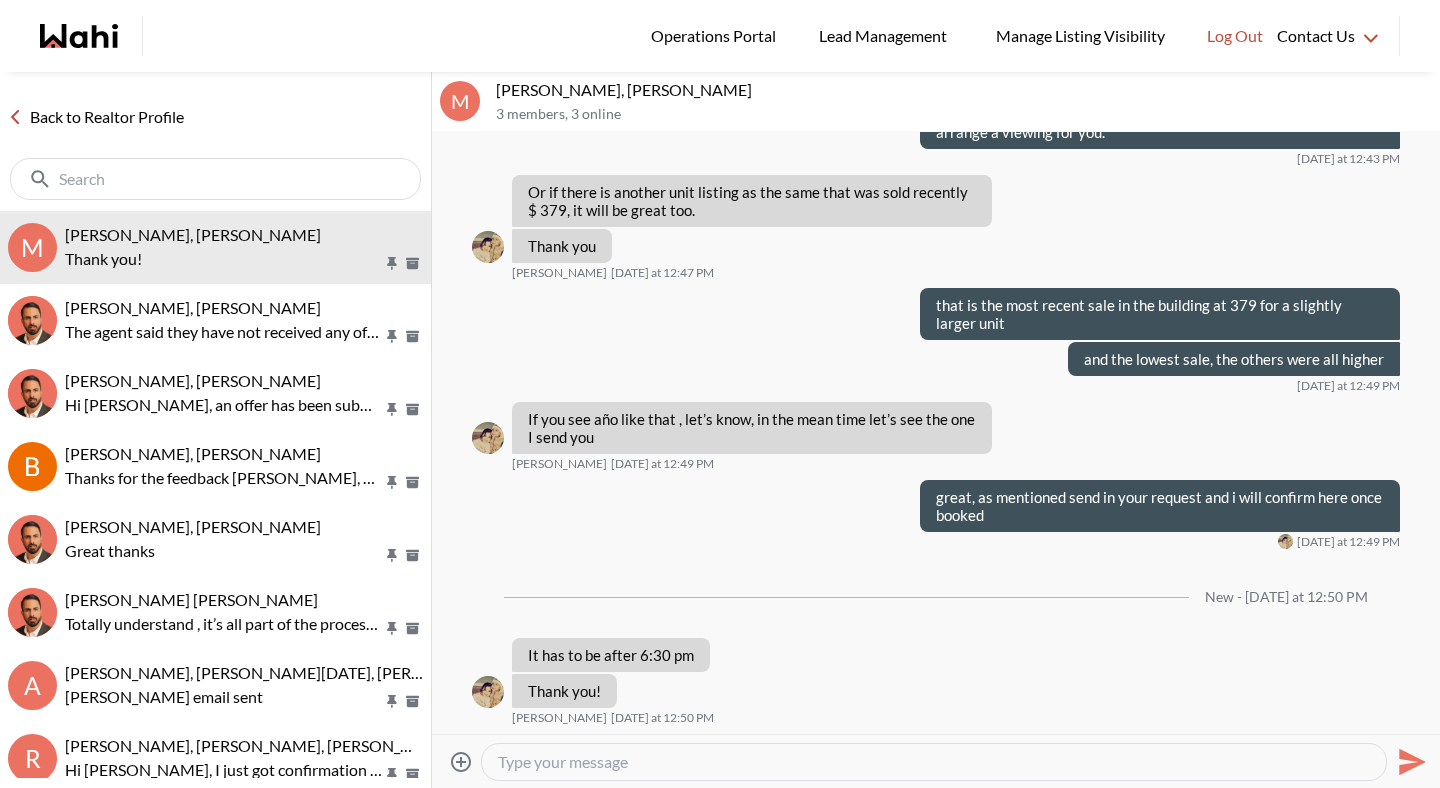 scroll, scrollTop: 0, scrollLeft: 0, axis: both 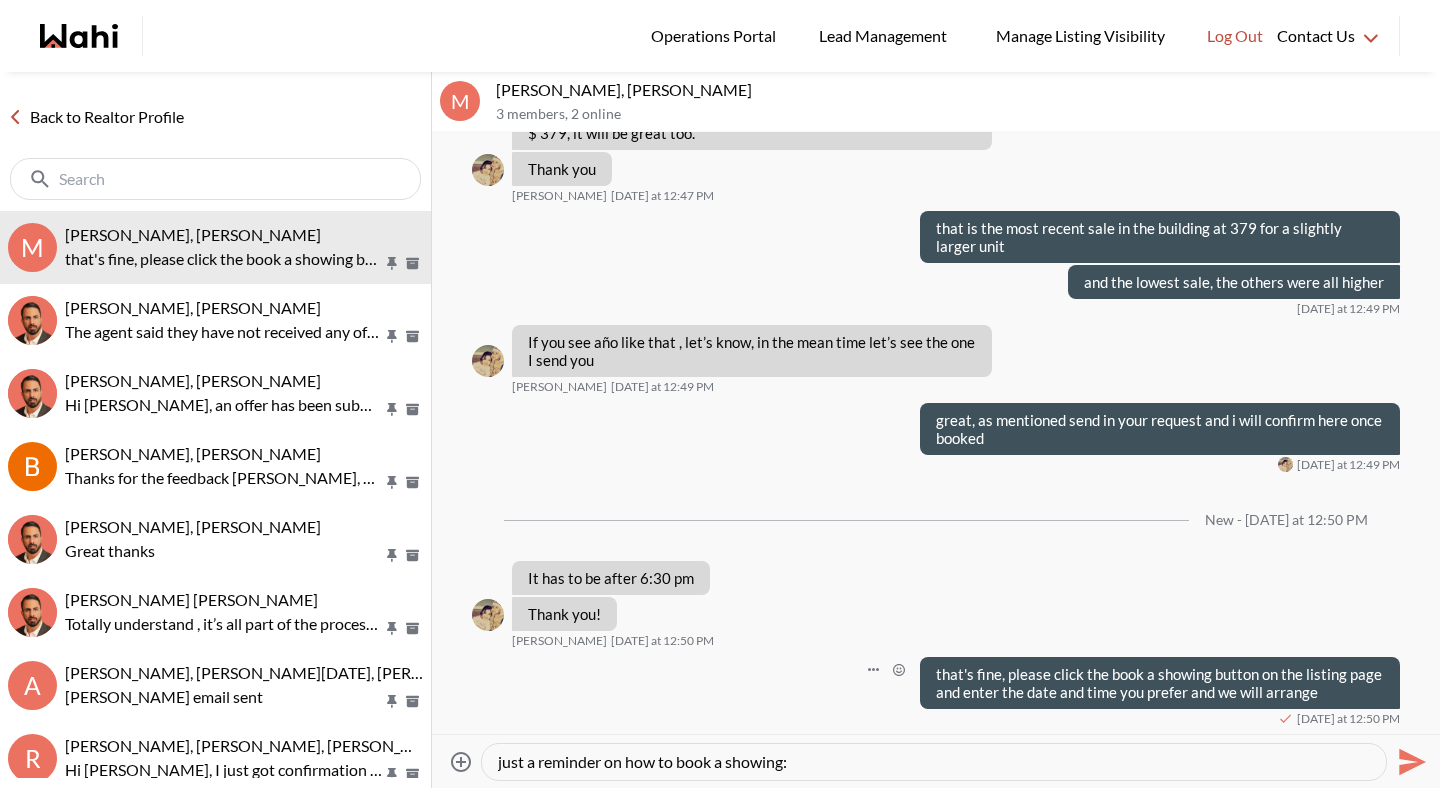 paste on "https://www.loom.com/share/86ec866ece634ae5814dd0926dcf9bc3?sid=d2c12176-a83c-484c-b716-373bd67de522" 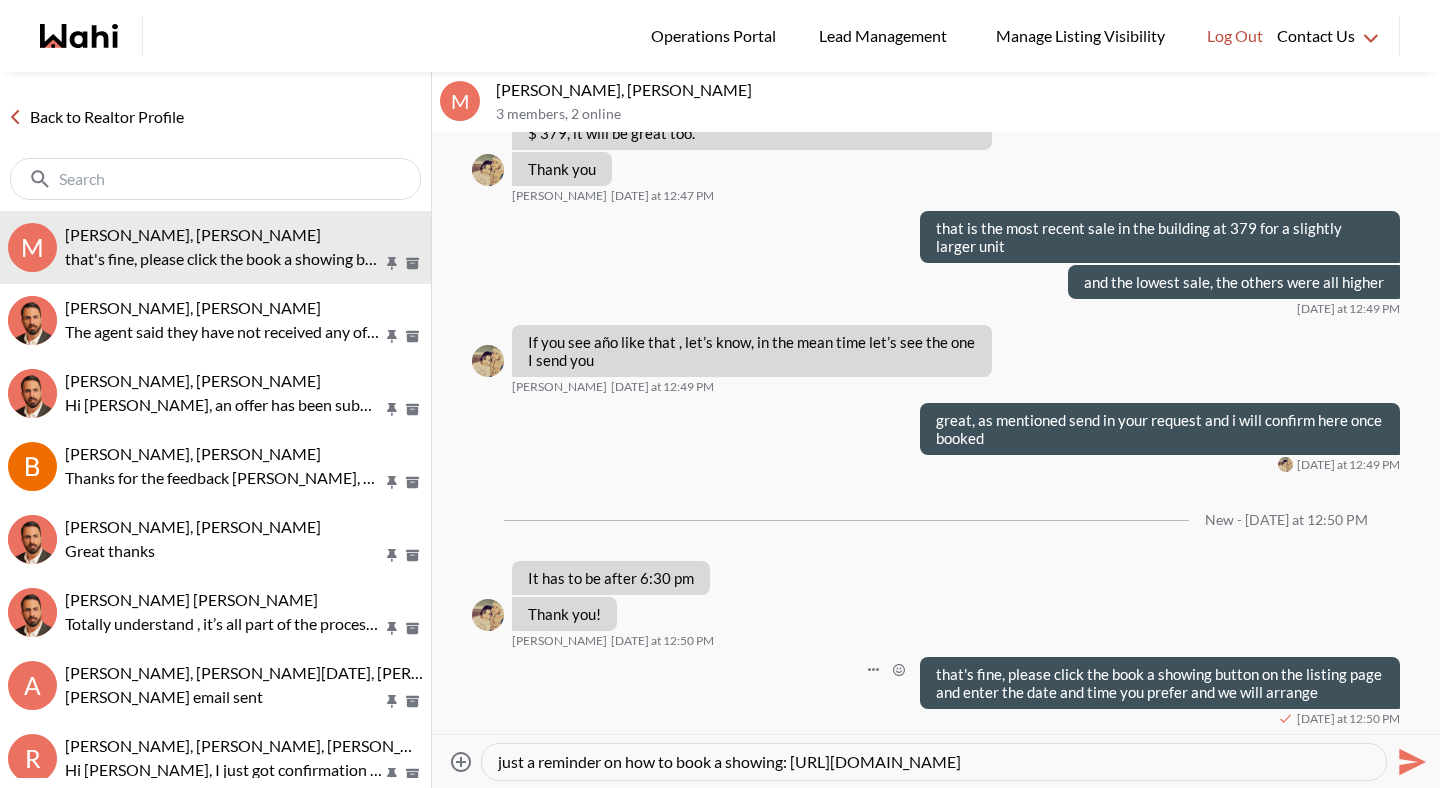 type 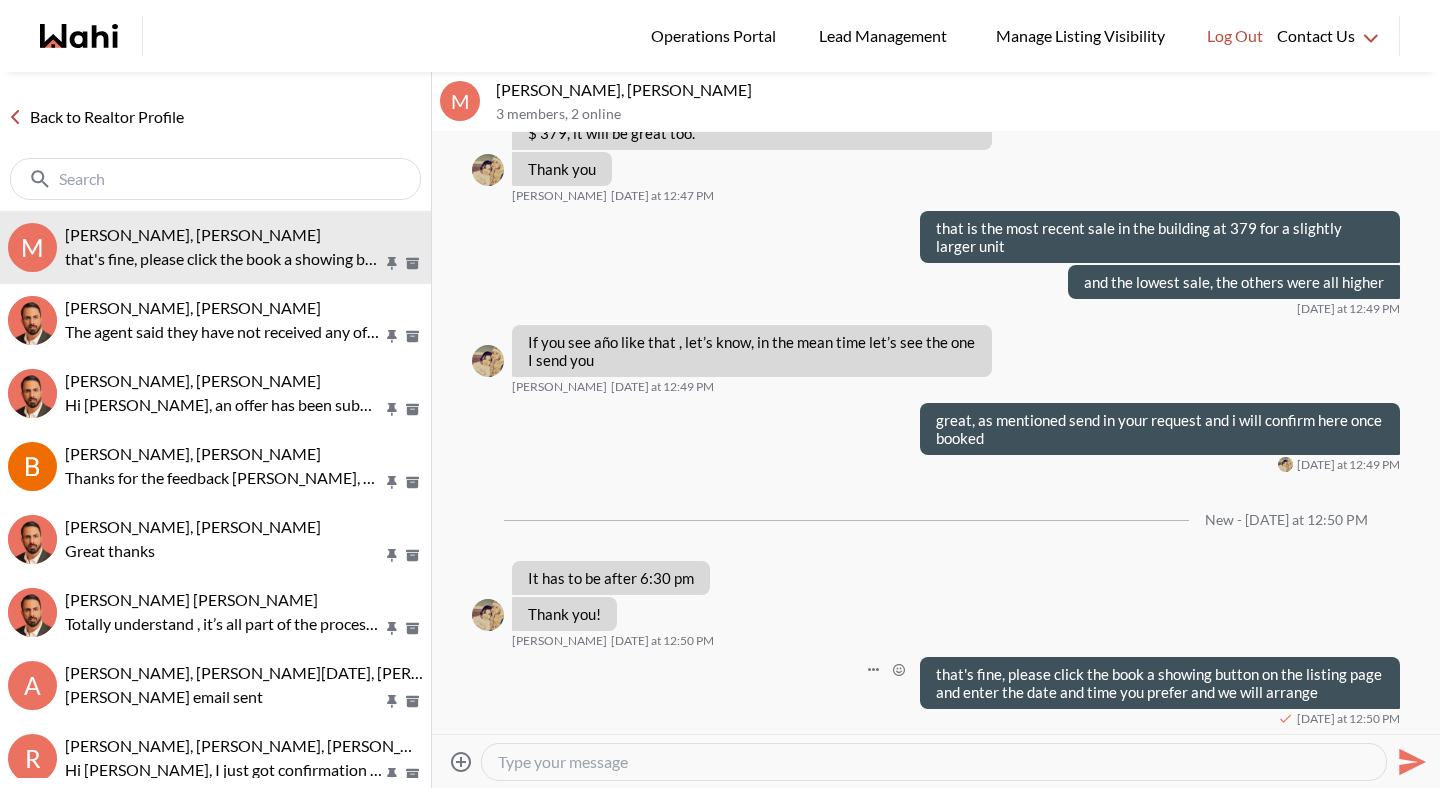 scroll, scrollTop: 2810, scrollLeft: 0, axis: vertical 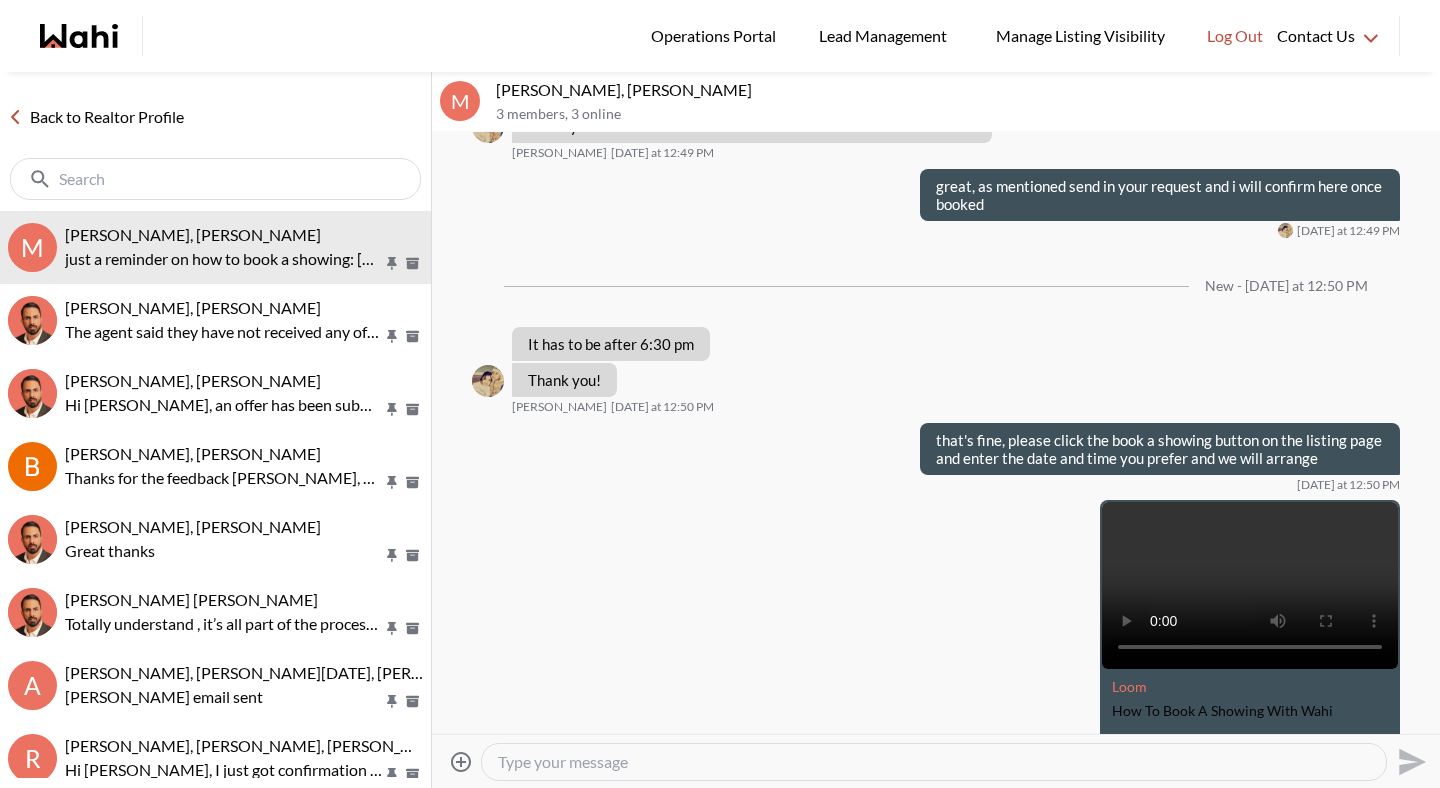 click on "Back to Realtor Profile" at bounding box center [96, 117] 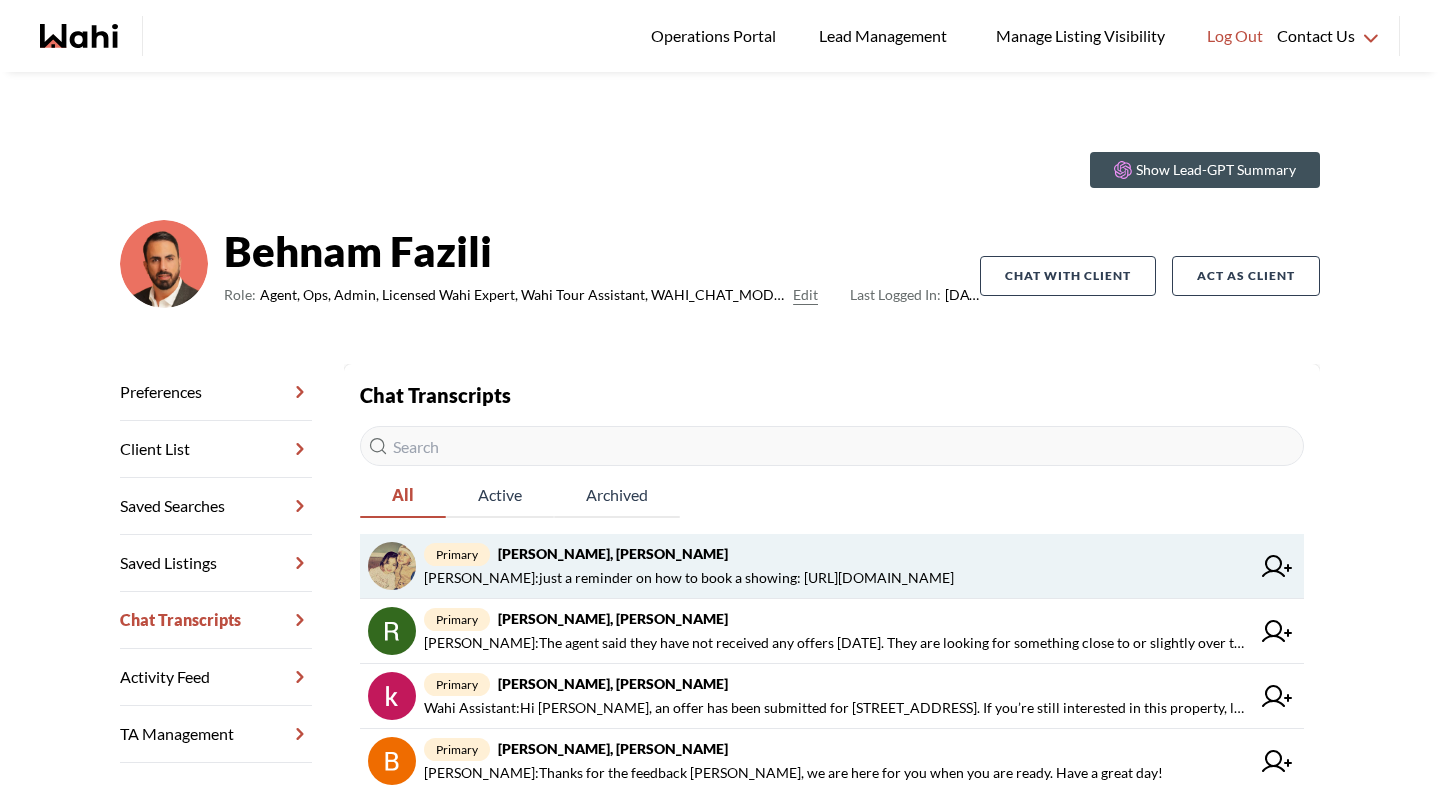 drag, startPoint x: 747, startPoint y: 620, endPoint x: 724, endPoint y: 576, distance: 49.648766 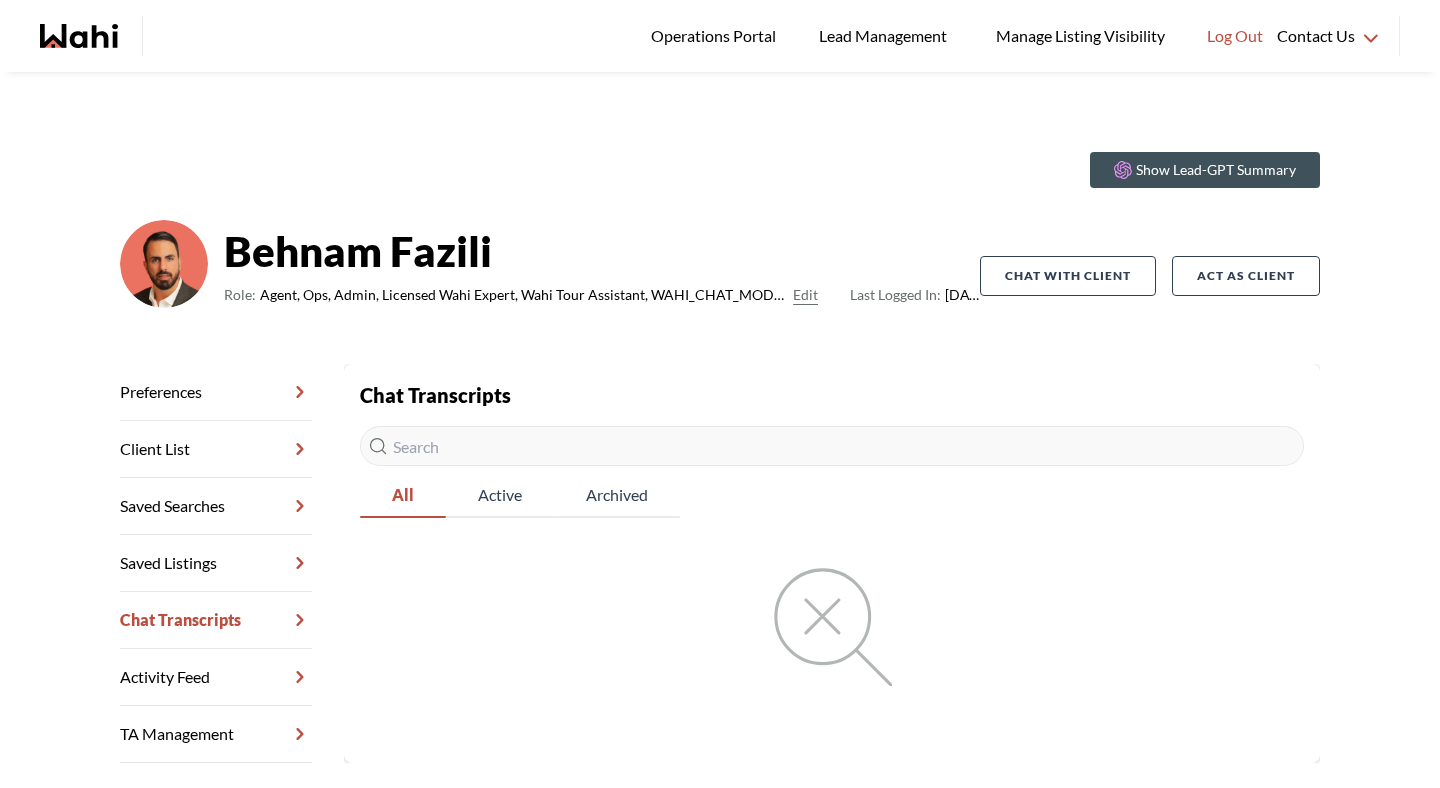 click on "Chat Transcripts" at bounding box center [216, 620] 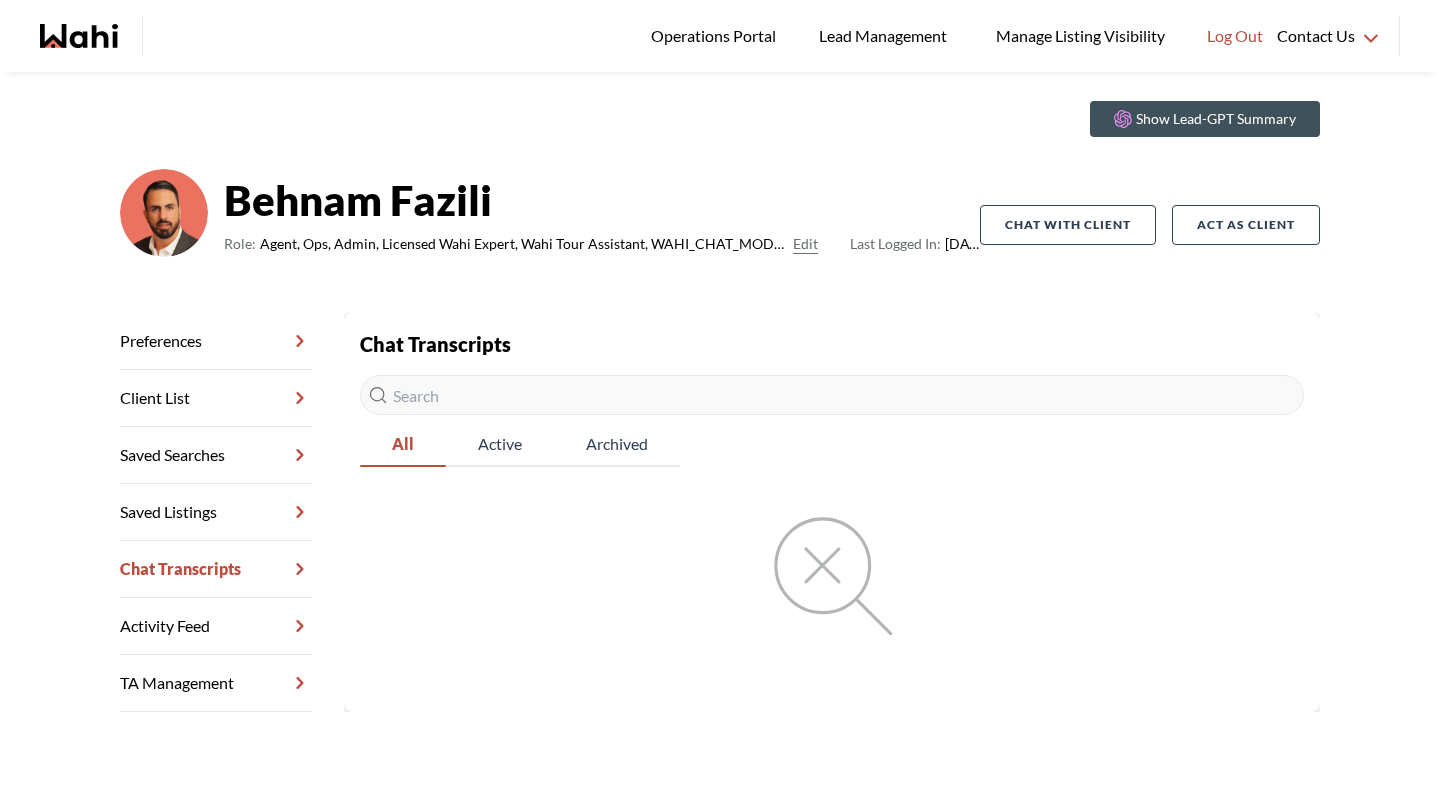 scroll, scrollTop: 58, scrollLeft: 0, axis: vertical 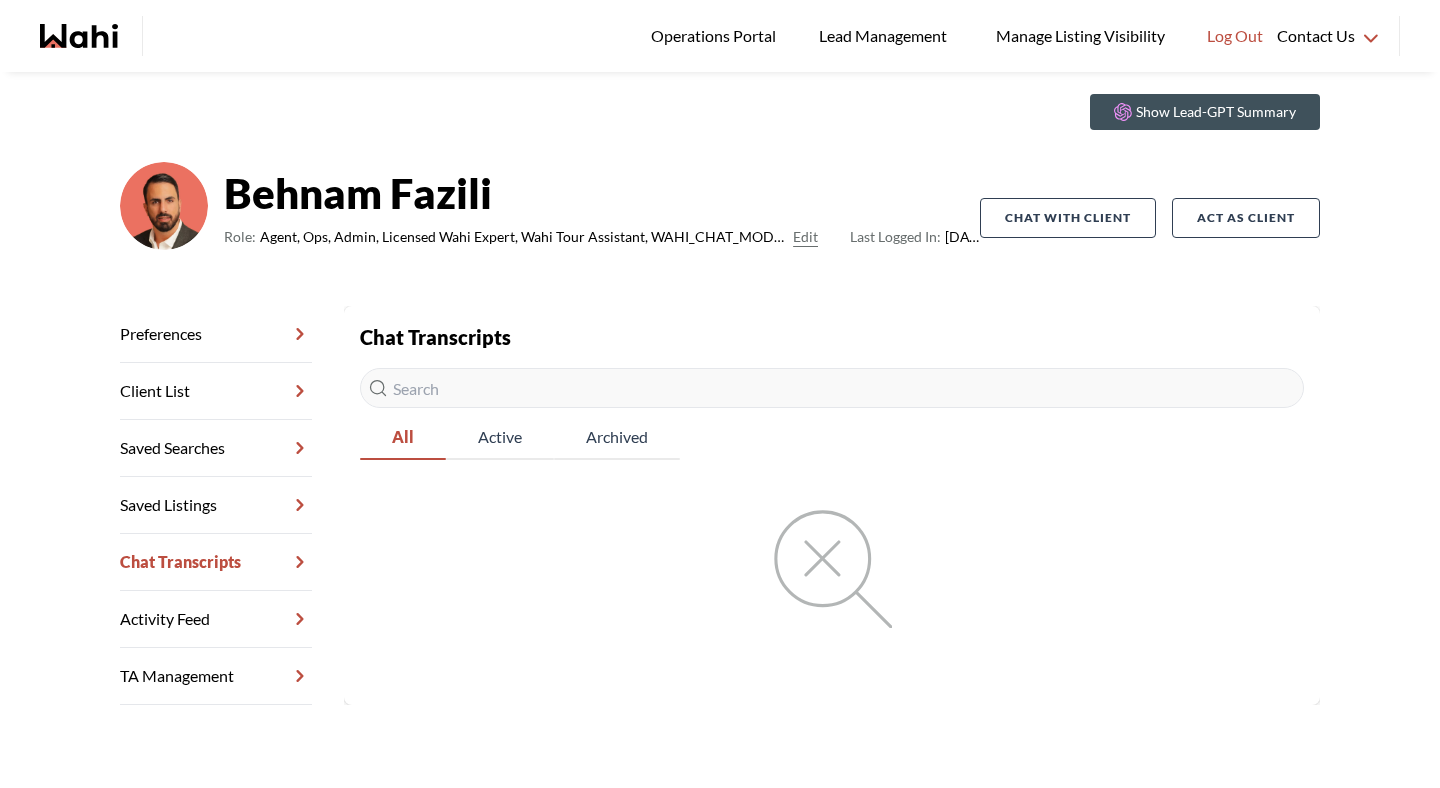 click on "Chat Transcripts" at bounding box center [216, 562] 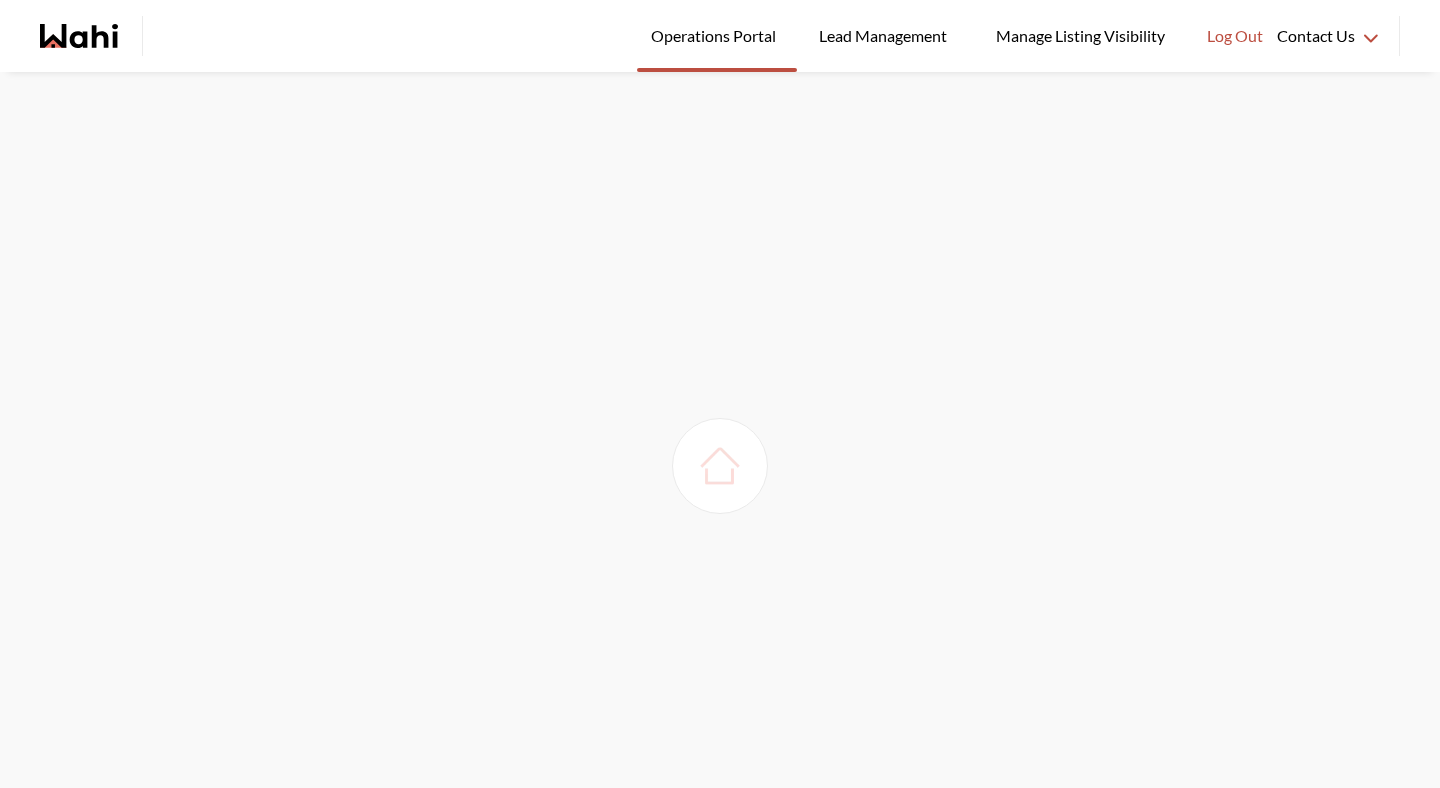 scroll, scrollTop: 0, scrollLeft: 0, axis: both 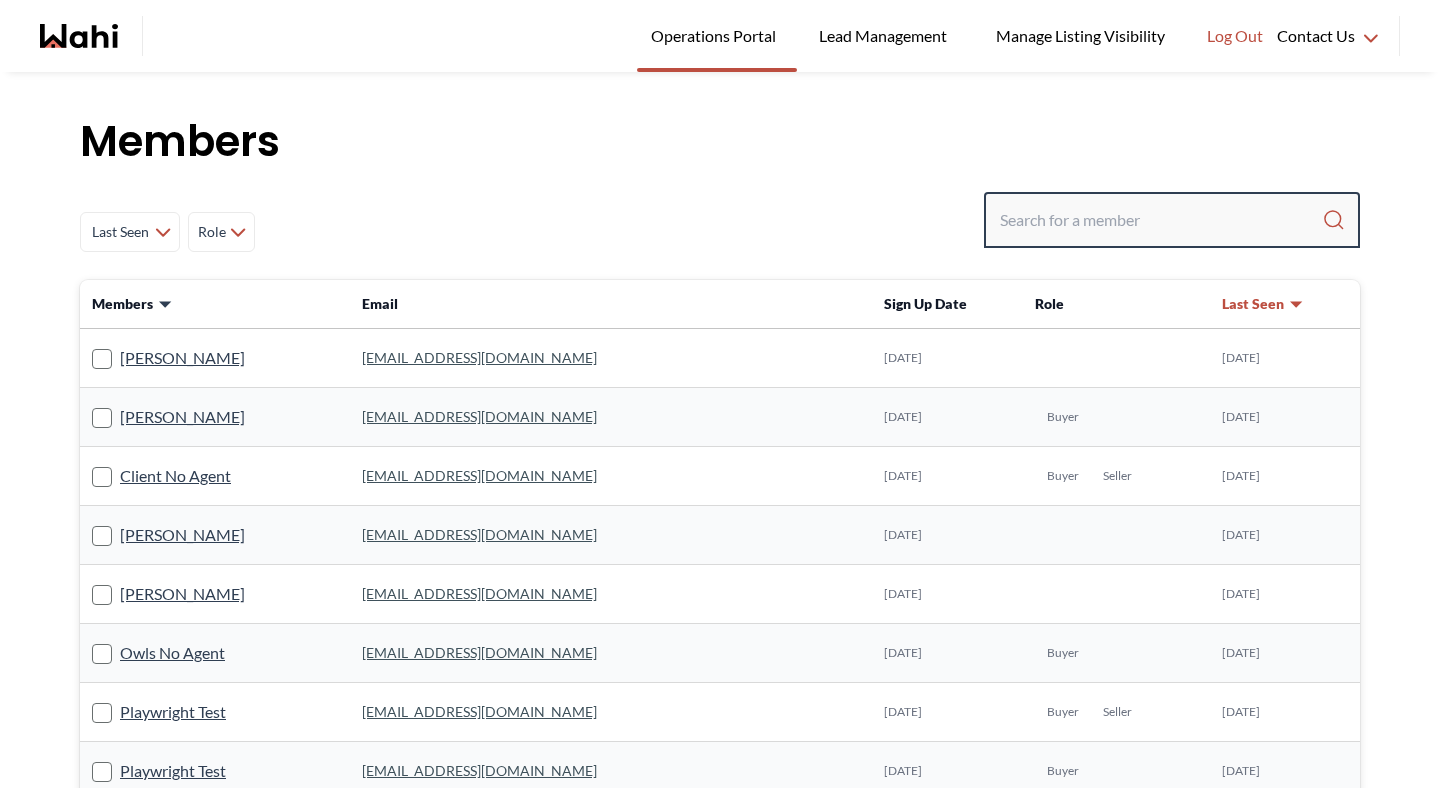 click at bounding box center [1161, 220] 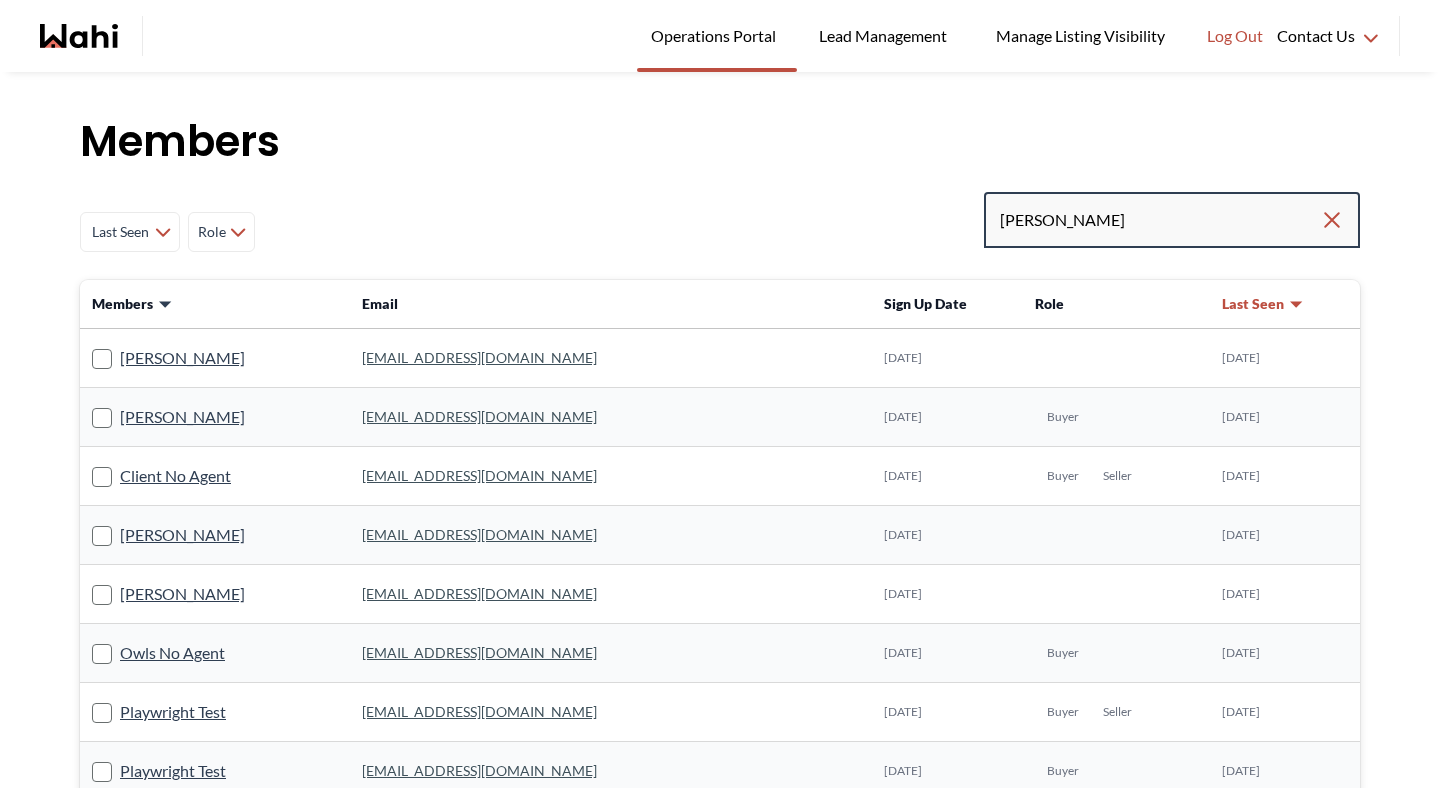 type on "[PERSON_NAME]" 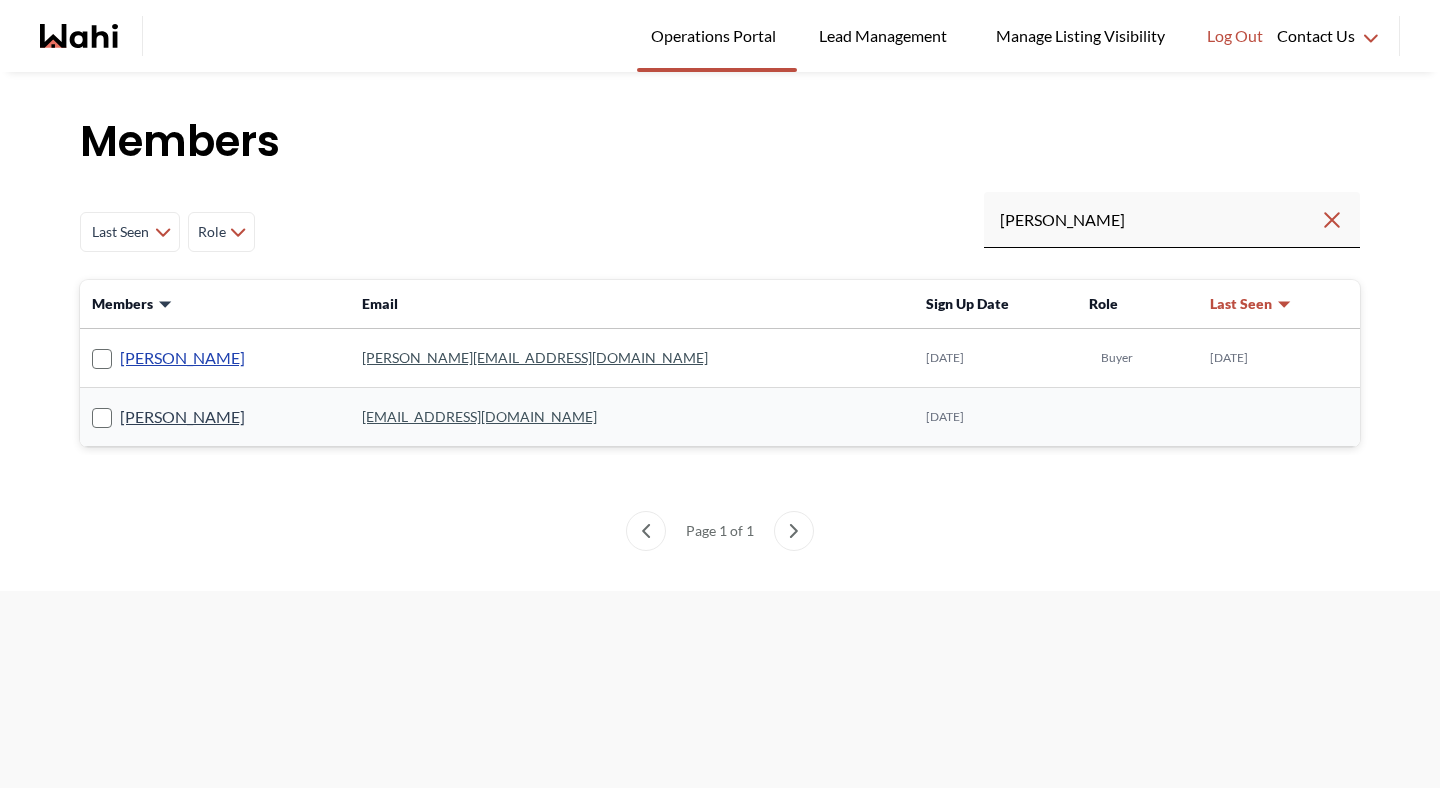 click on "[PERSON_NAME]" at bounding box center (182, 358) 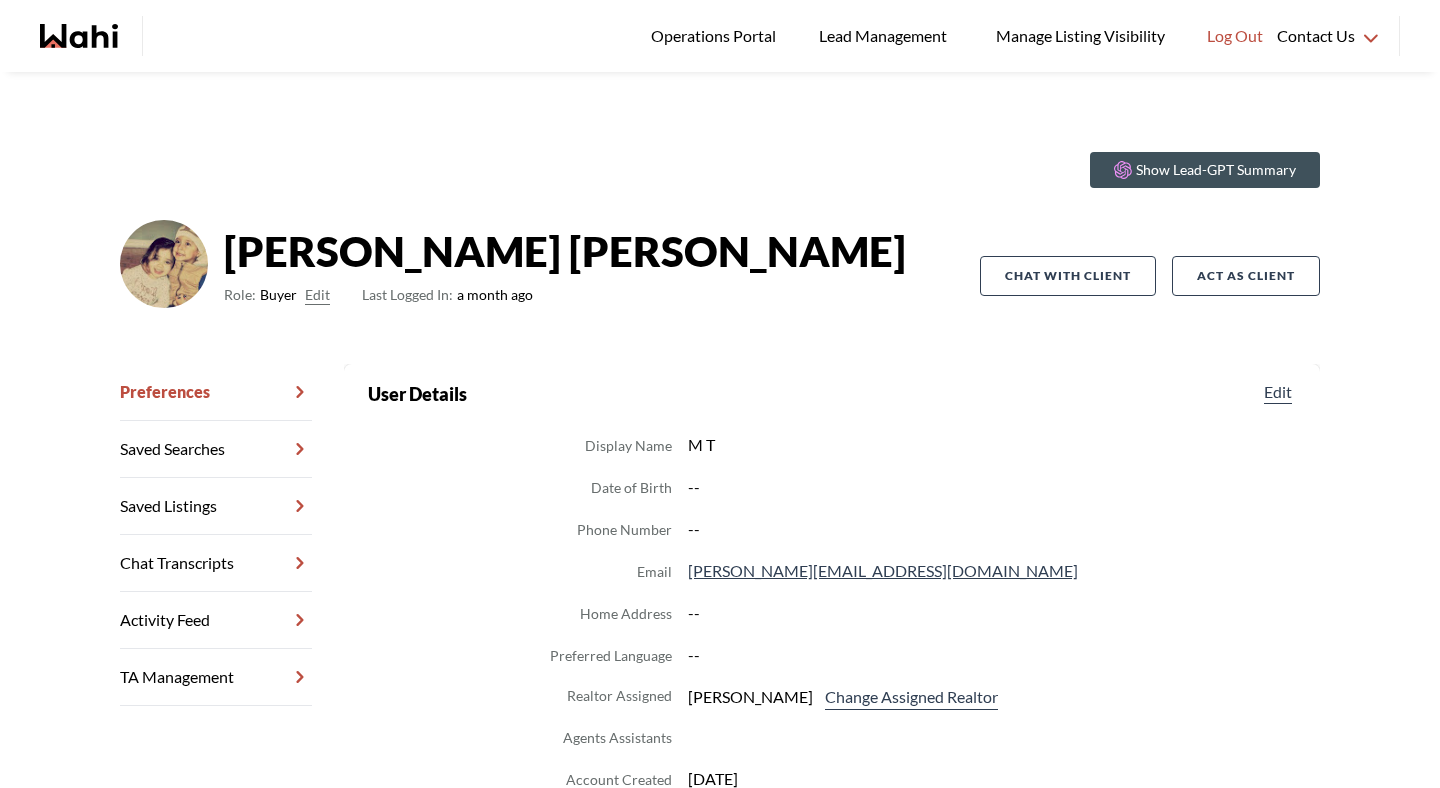 click on "Chat Transcripts" at bounding box center [216, 563] 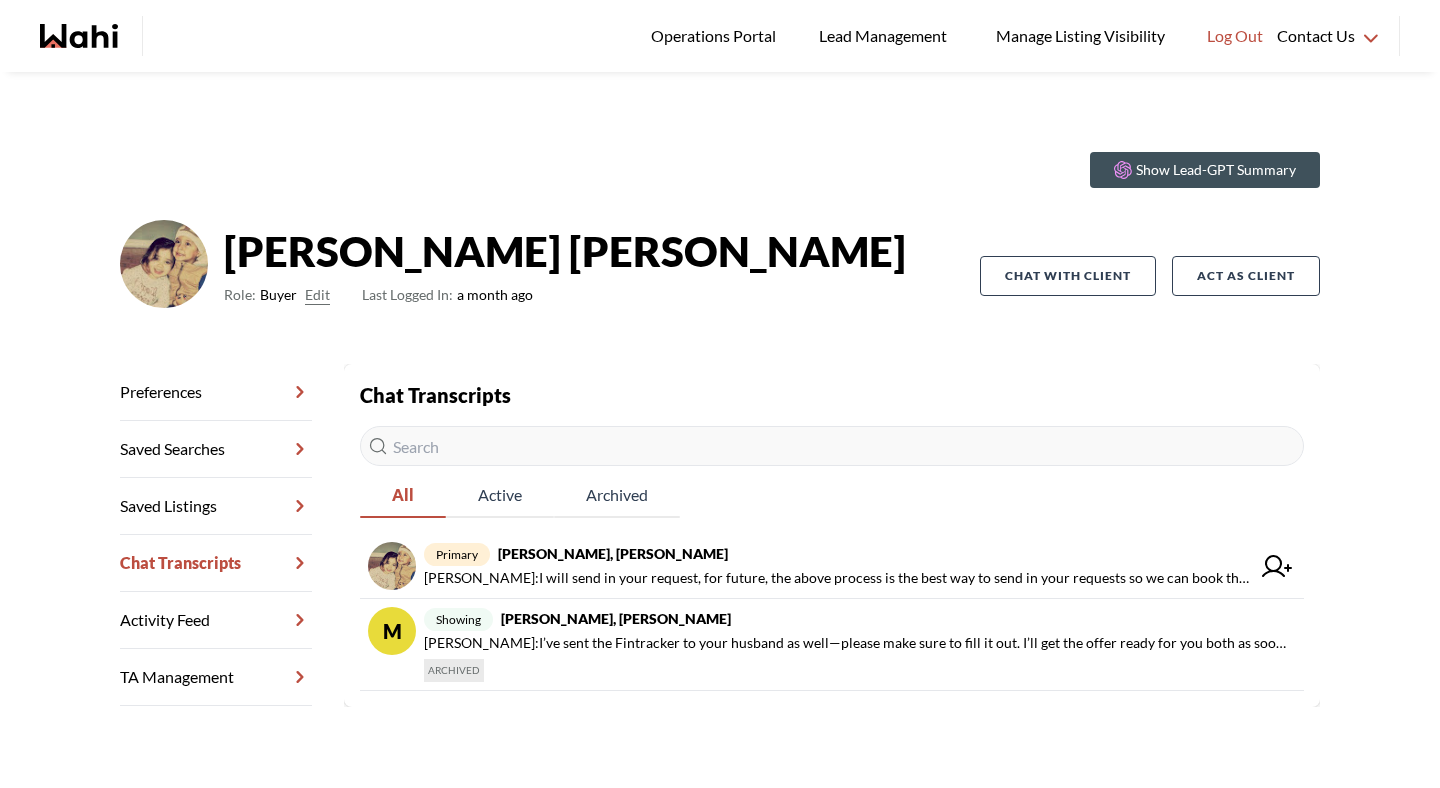 scroll, scrollTop: 43, scrollLeft: 0, axis: vertical 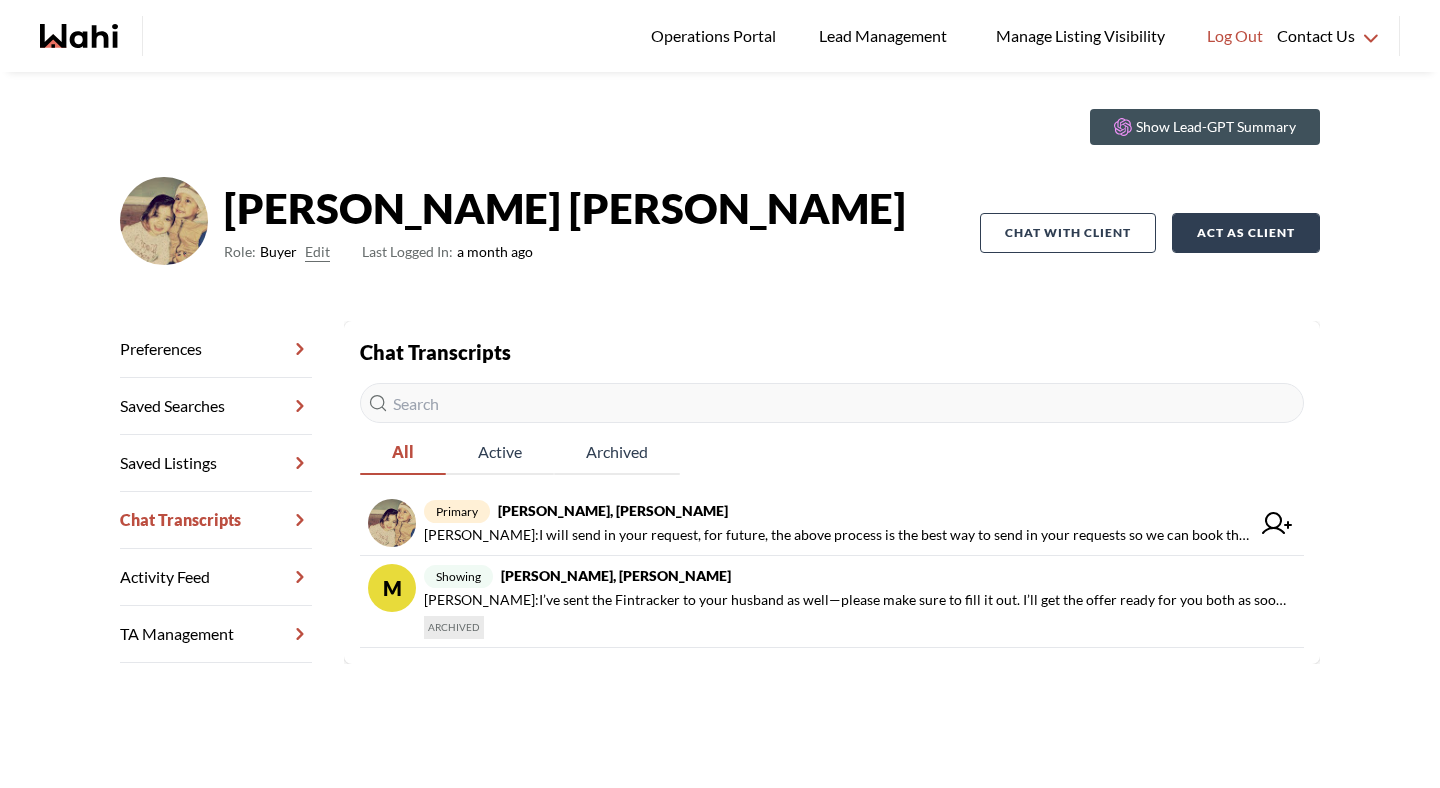 click on "Act as Client" at bounding box center [1246, 233] 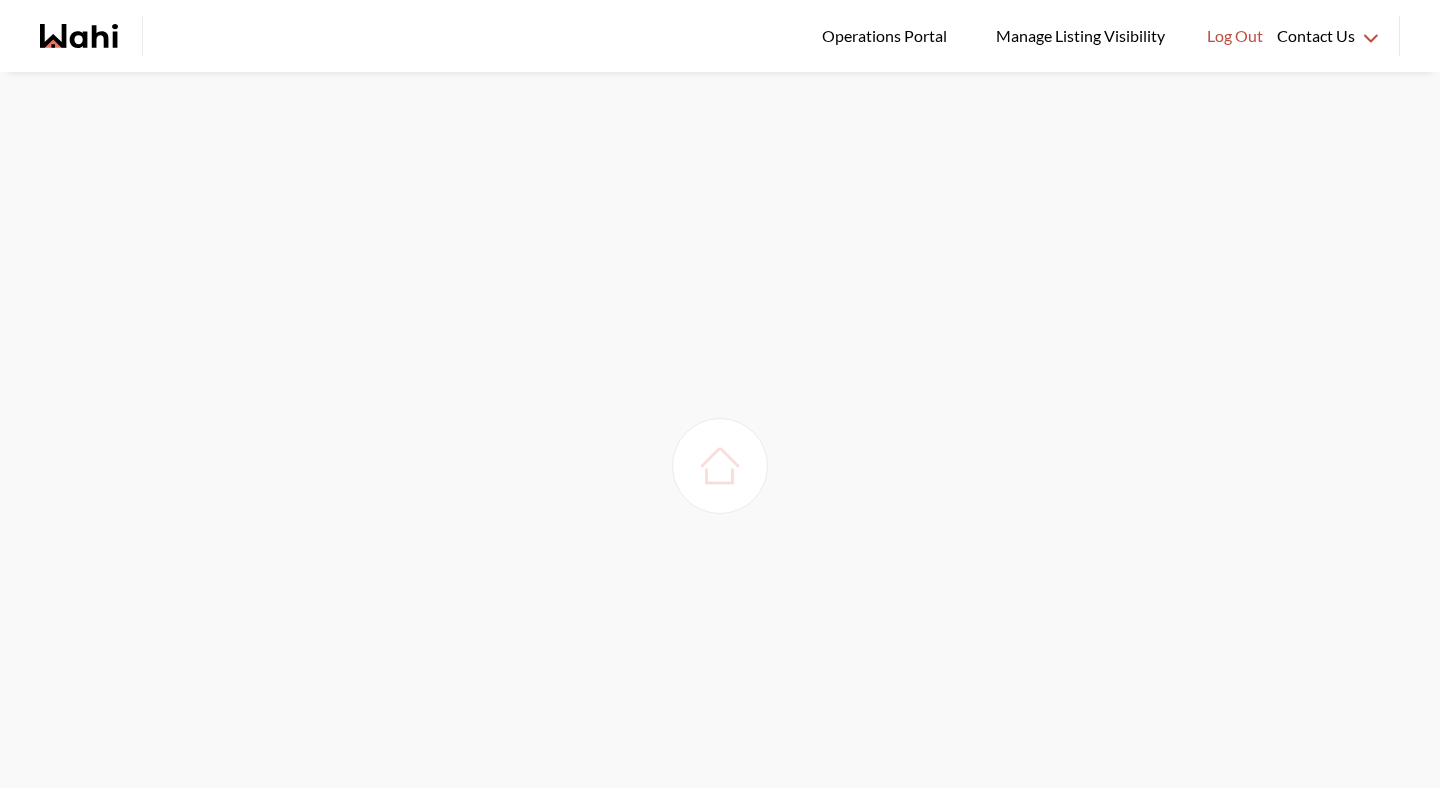scroll, scrollTop: 0, scrollLeft: 0, axis: both 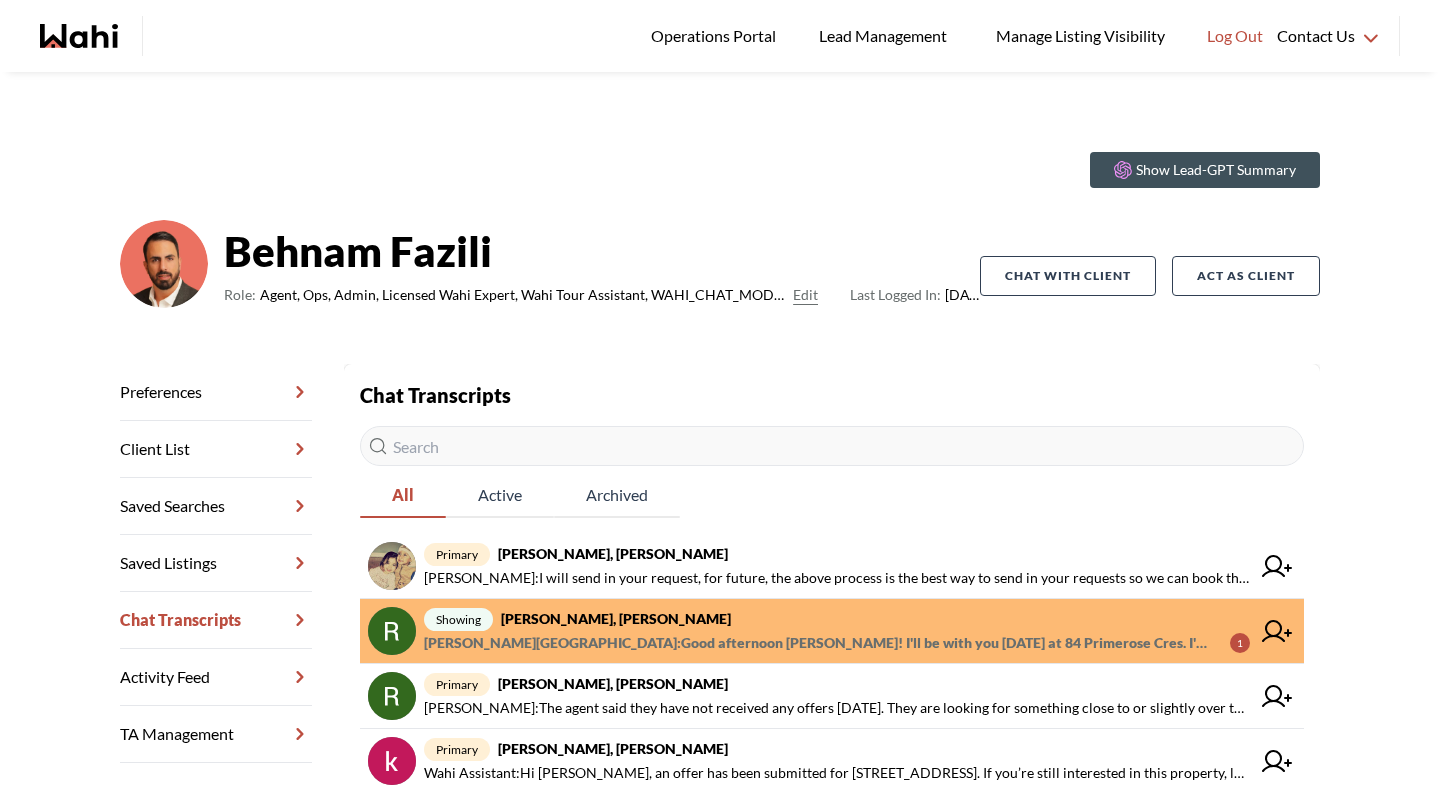click on "showing [PERSON_NAME], [PERSON_NAME]" at bounding box center (837, 619) 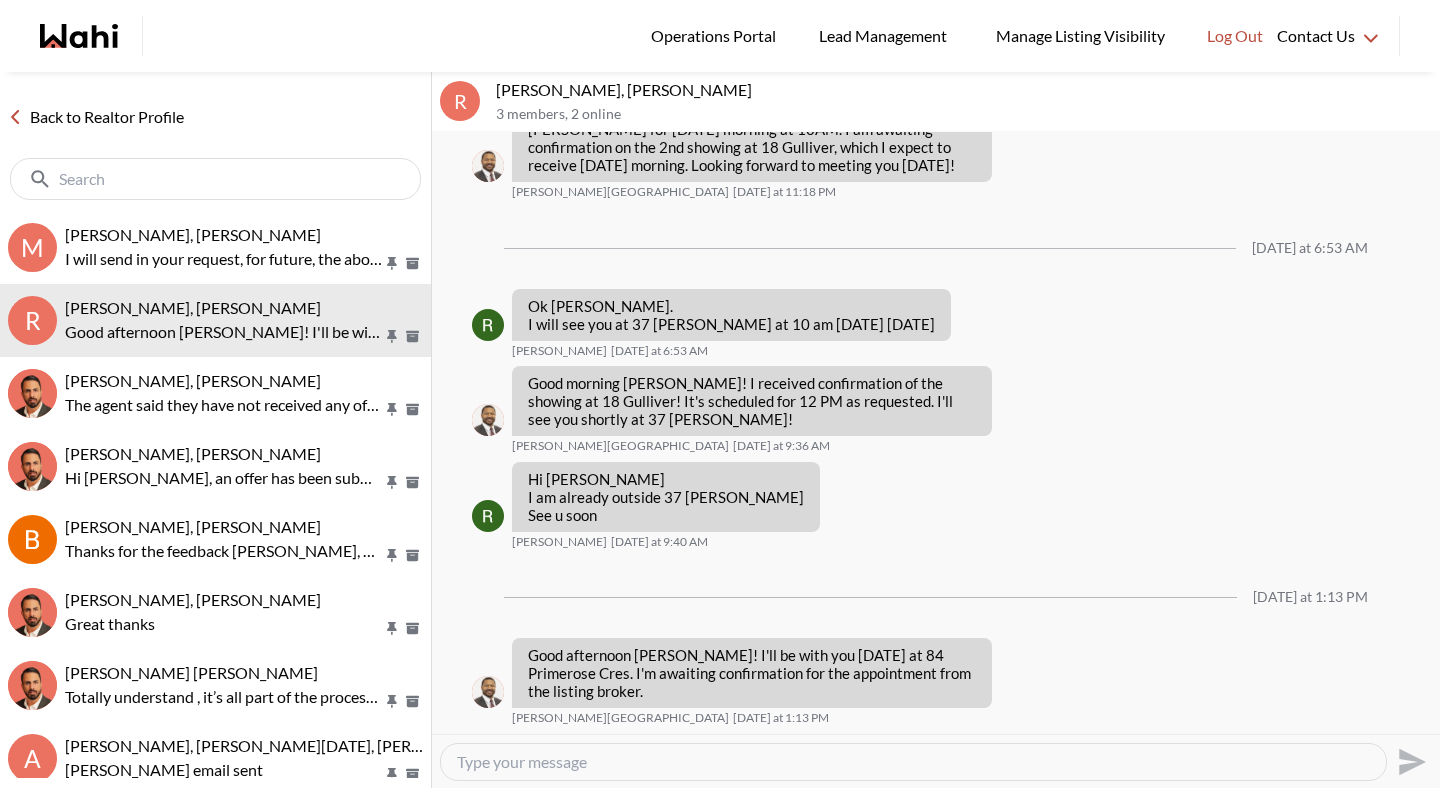 scroll, scrollTop: 1128, scrollLeft: 0, axis: vertical 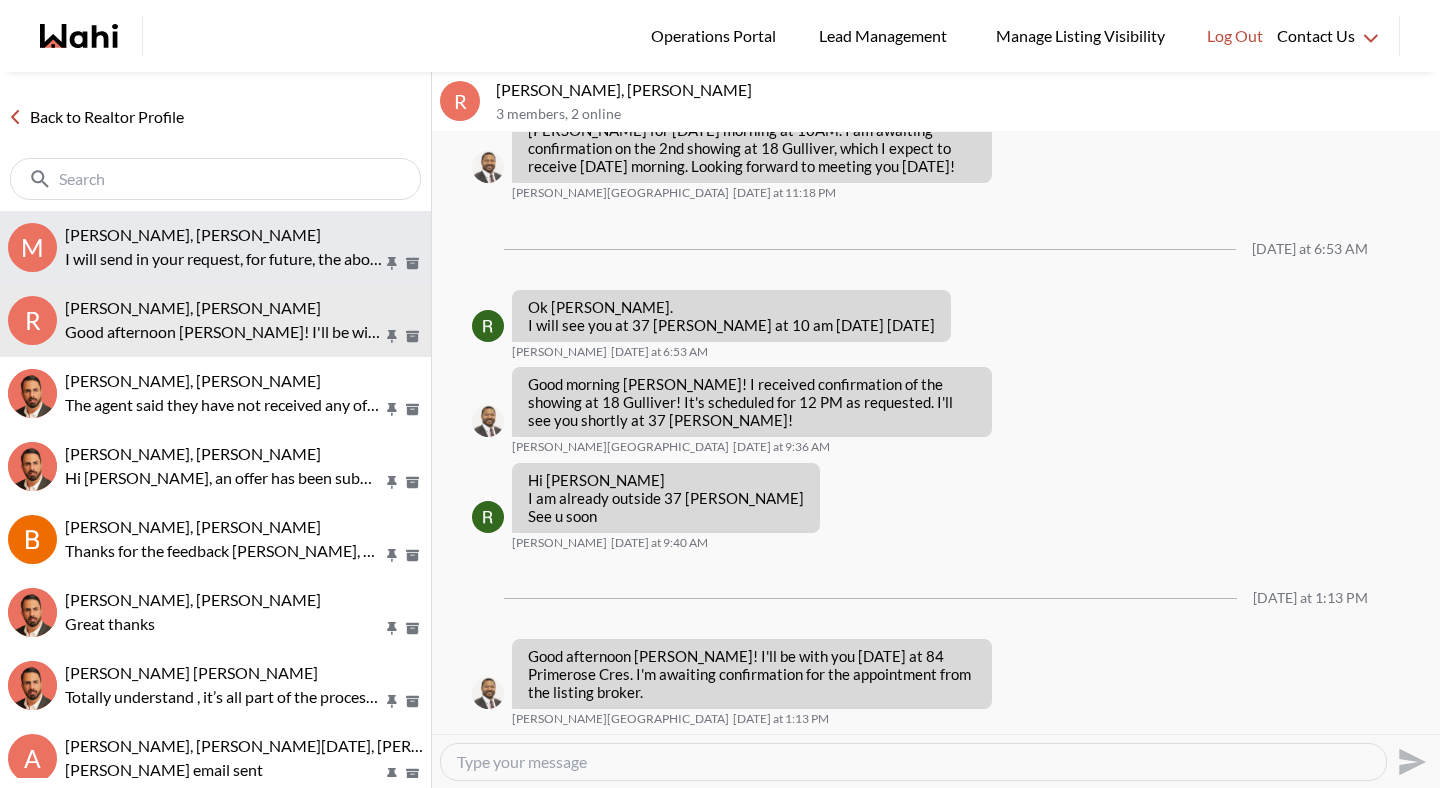 click on "I will send in your request, for future, the above process is the best way to send in your requests so we can book them in a timely manner." at bounding box center (224, 259) 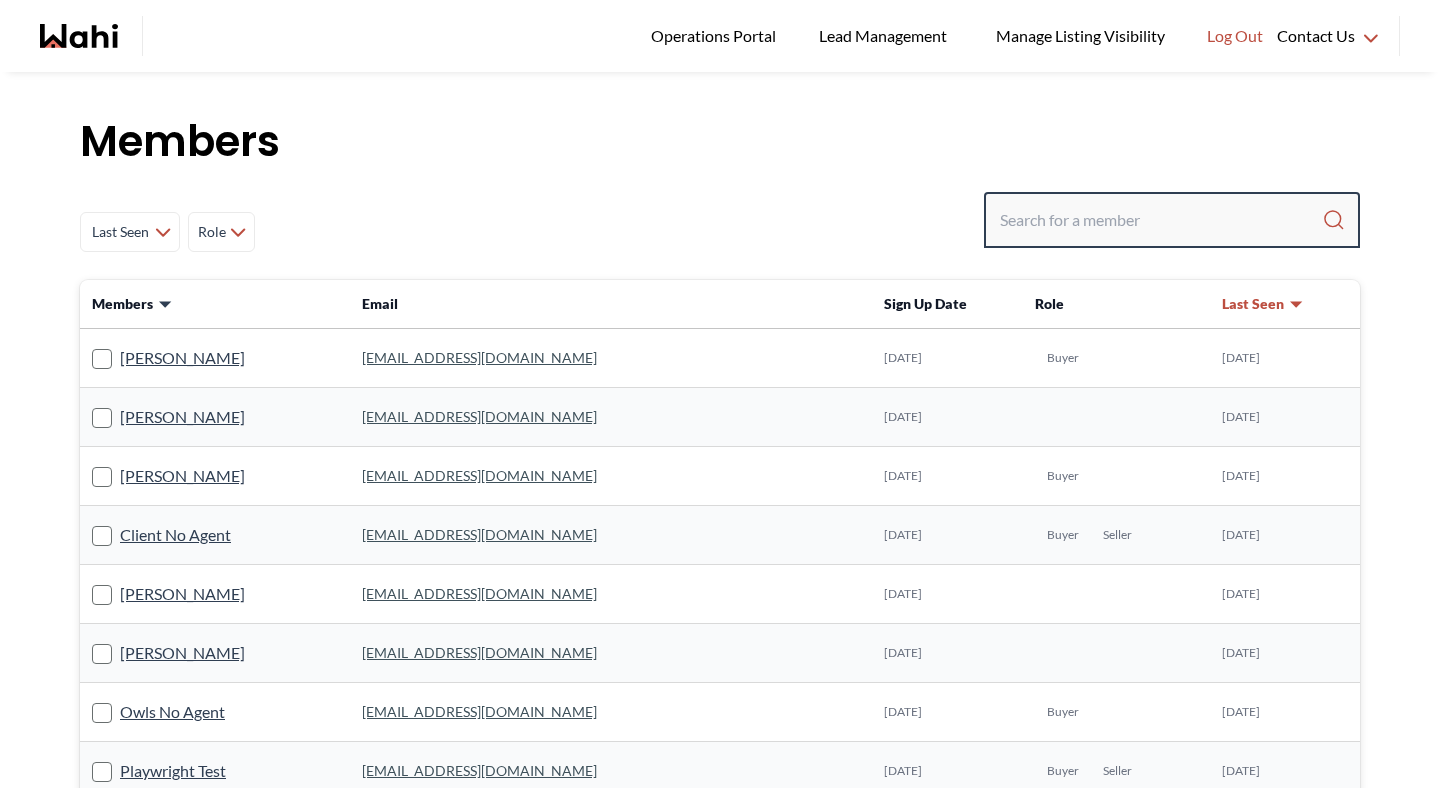 click at bounding box center [1161, 220] 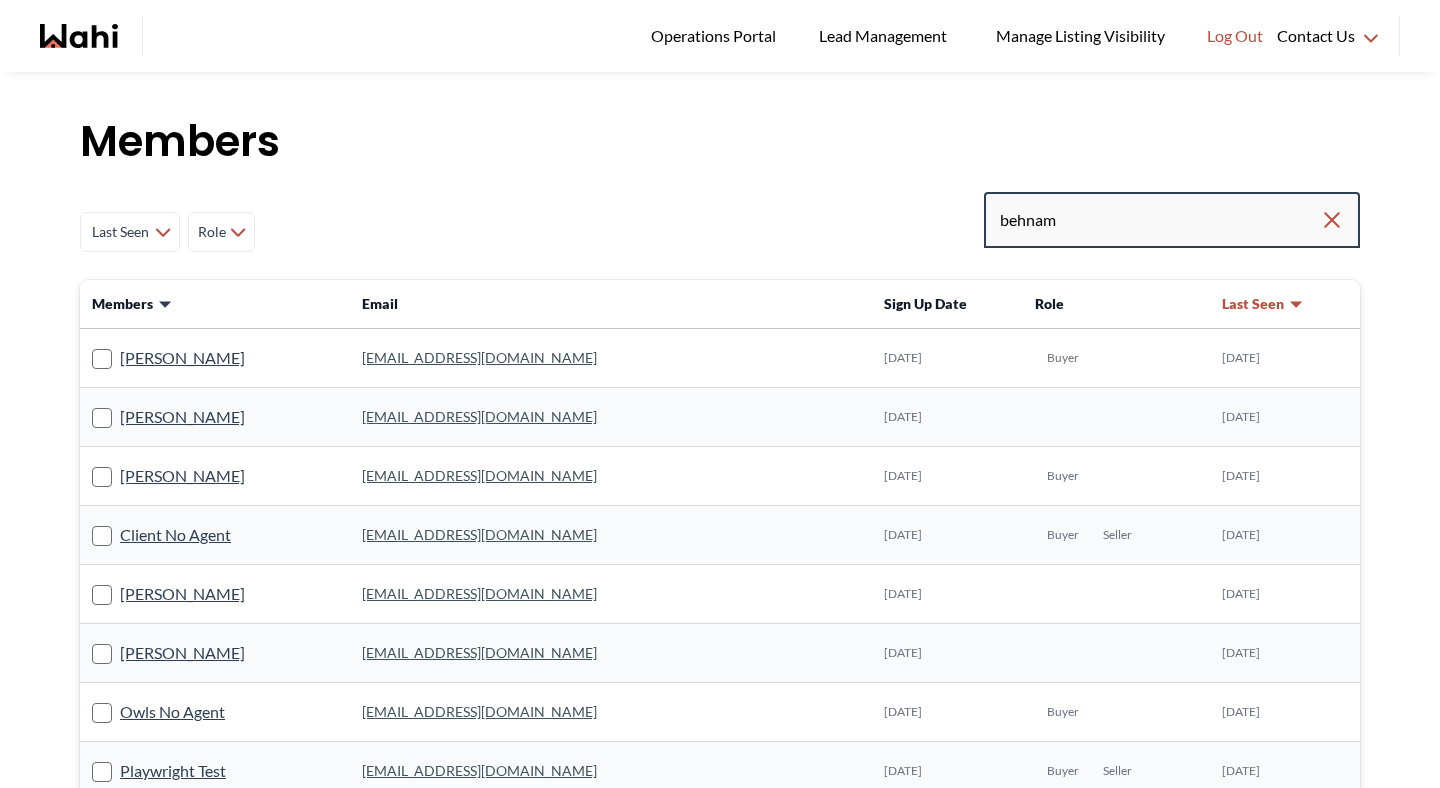 type on "behnam" 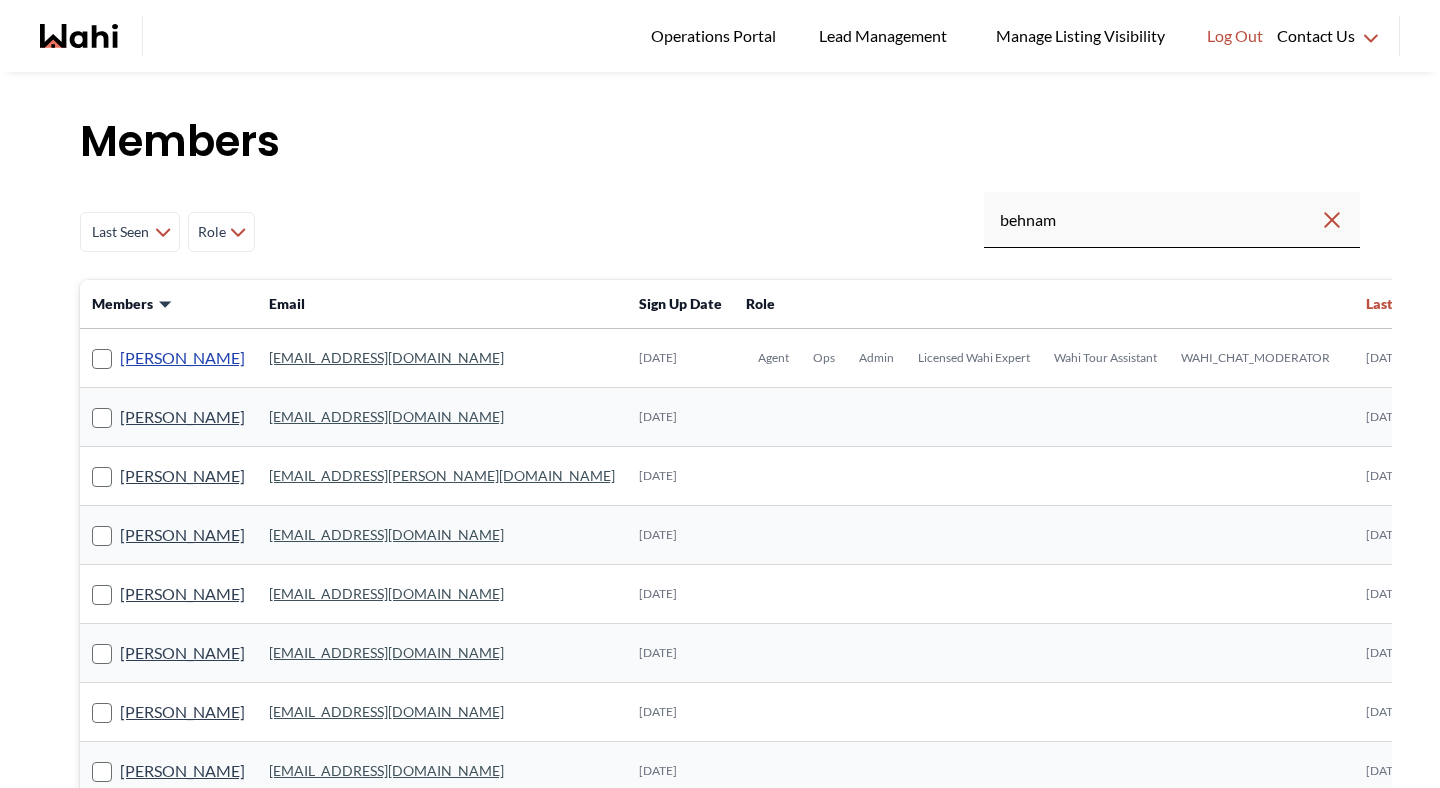 click on "[PERSON_NAME]" at bounding box center [182, 358] 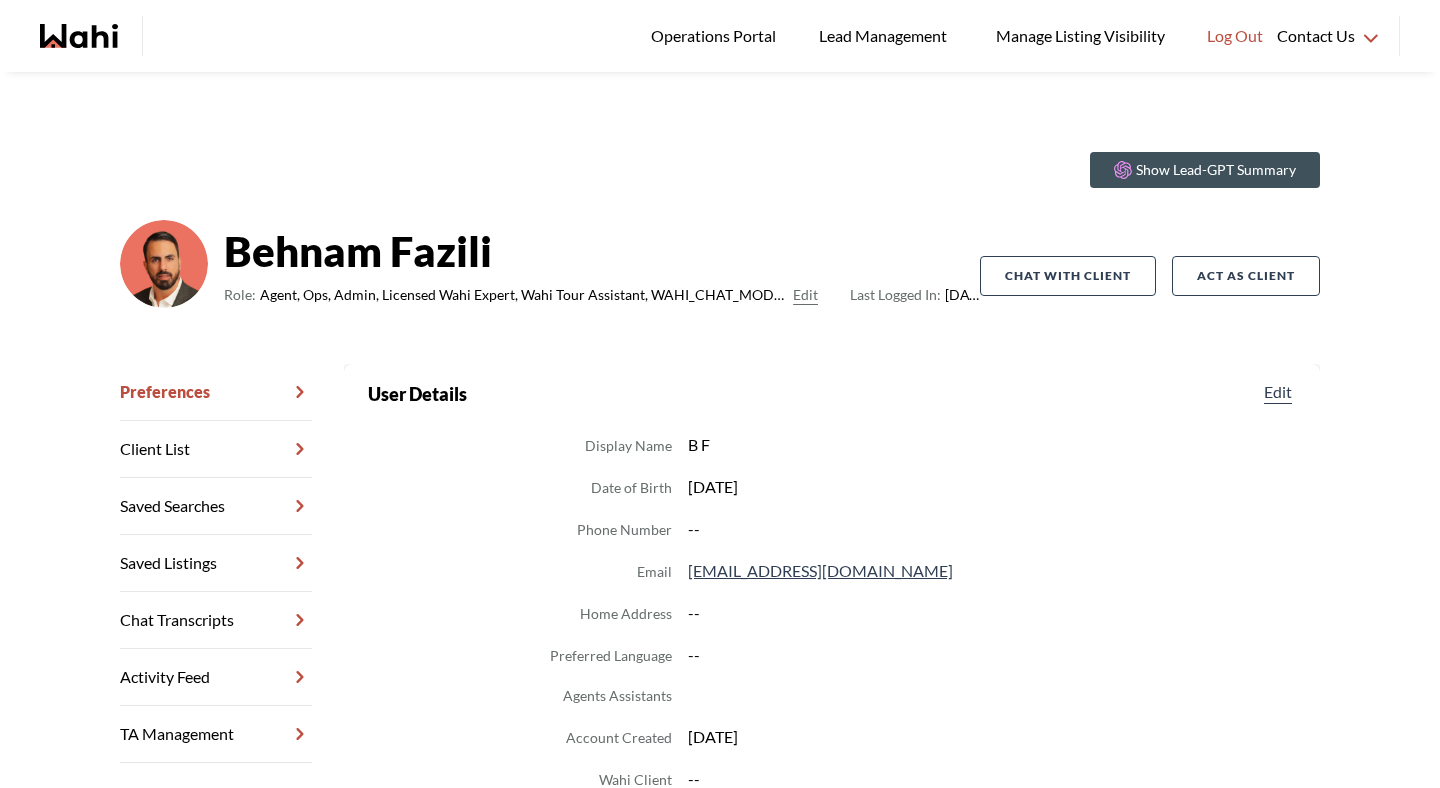 click on "Chat Transcripts" at bounding box center [216, 620] 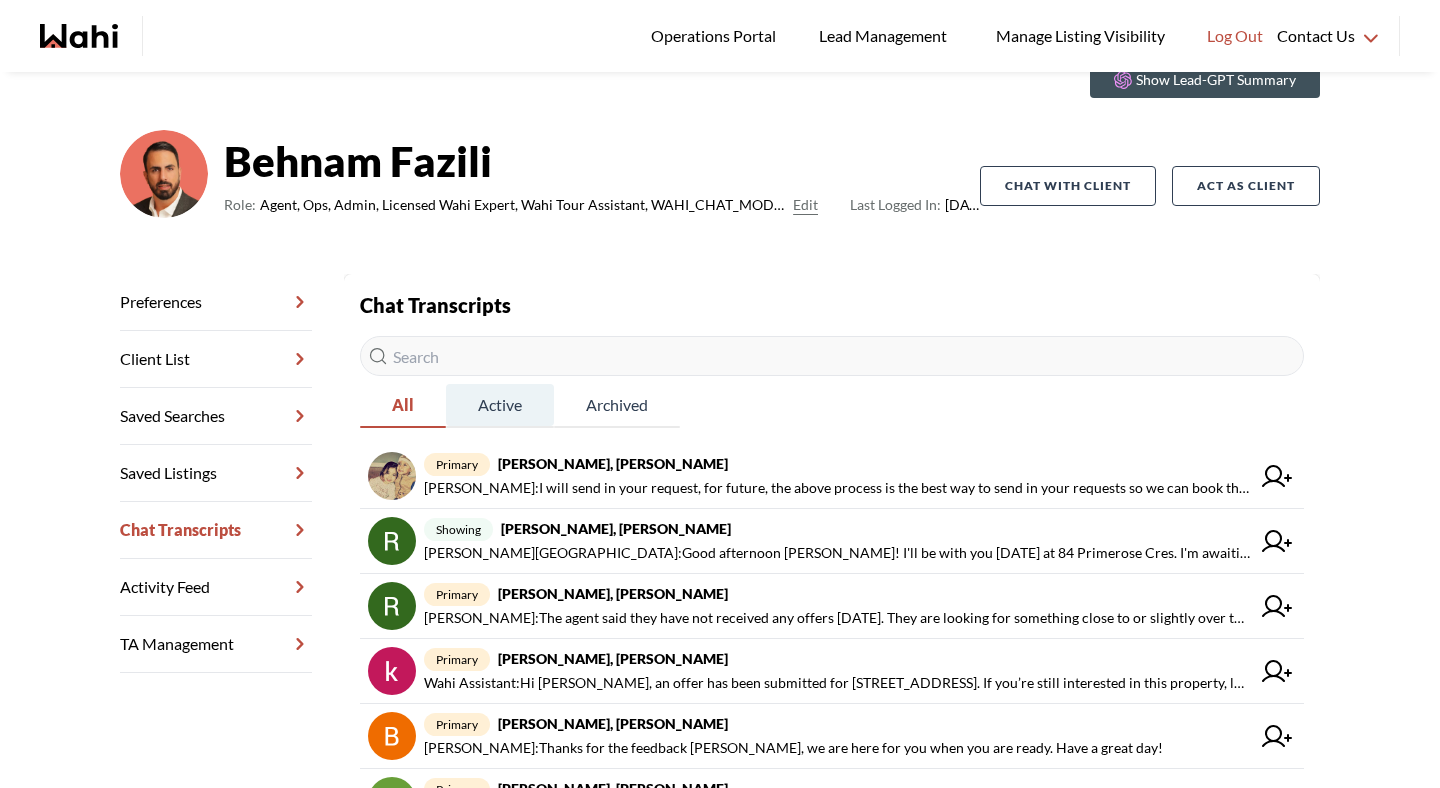 scroll, scrollTop: 95, scrollLeft: 0, axis: vertical 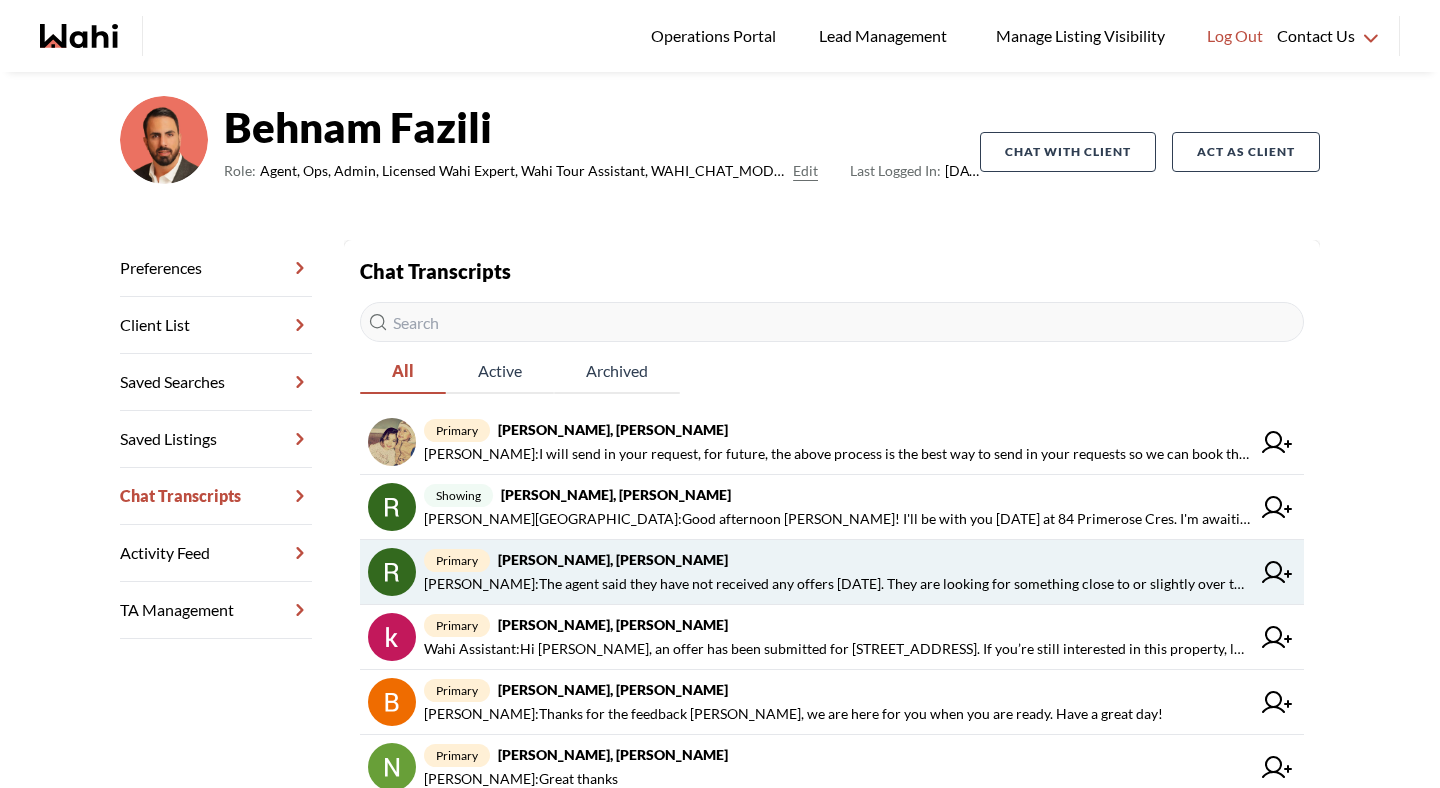 click on "[PERSON_NAME], [PERSON_NAME]" at bounding box center (613, 559) 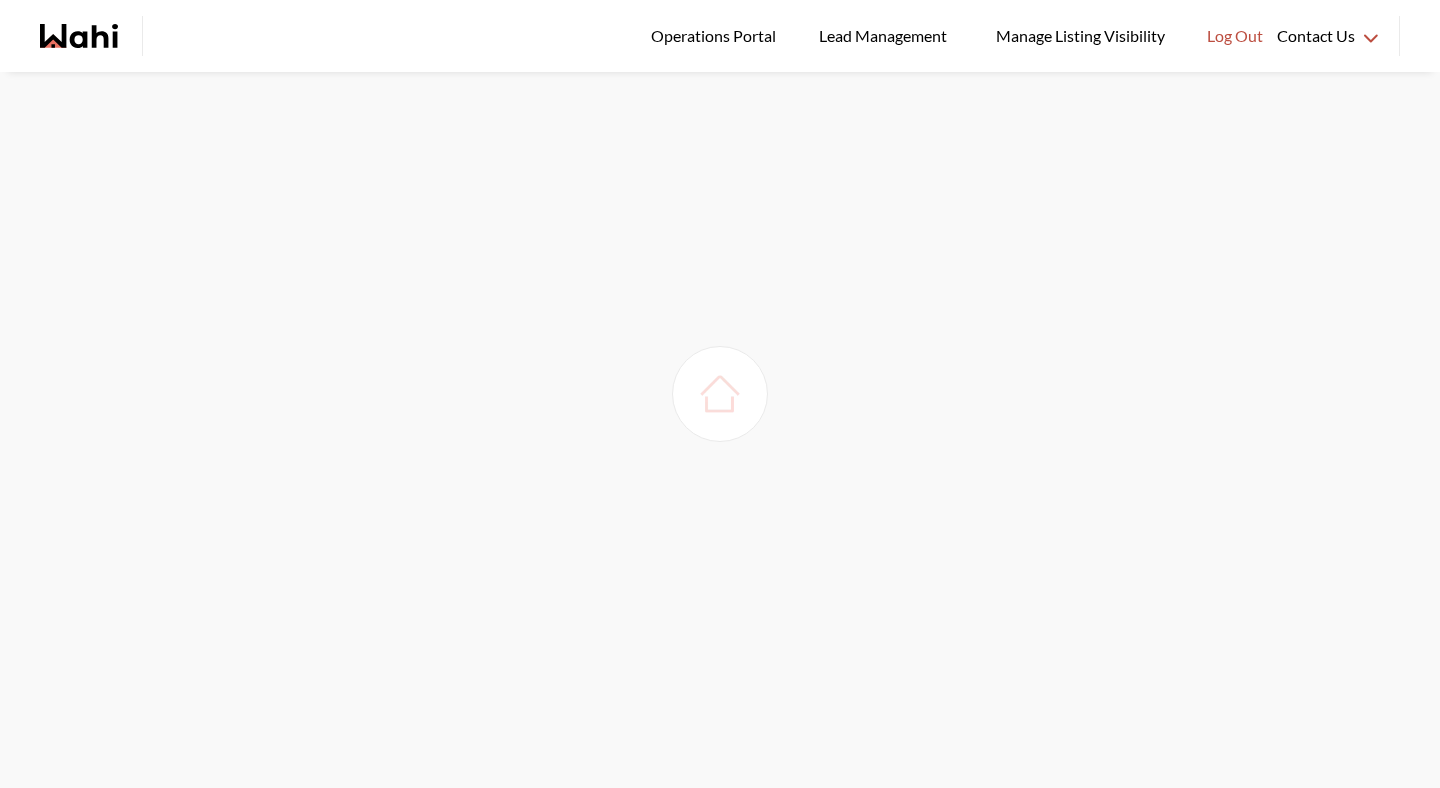 scroll, scrollTop: 0, scrollLeft: 0, axis: both 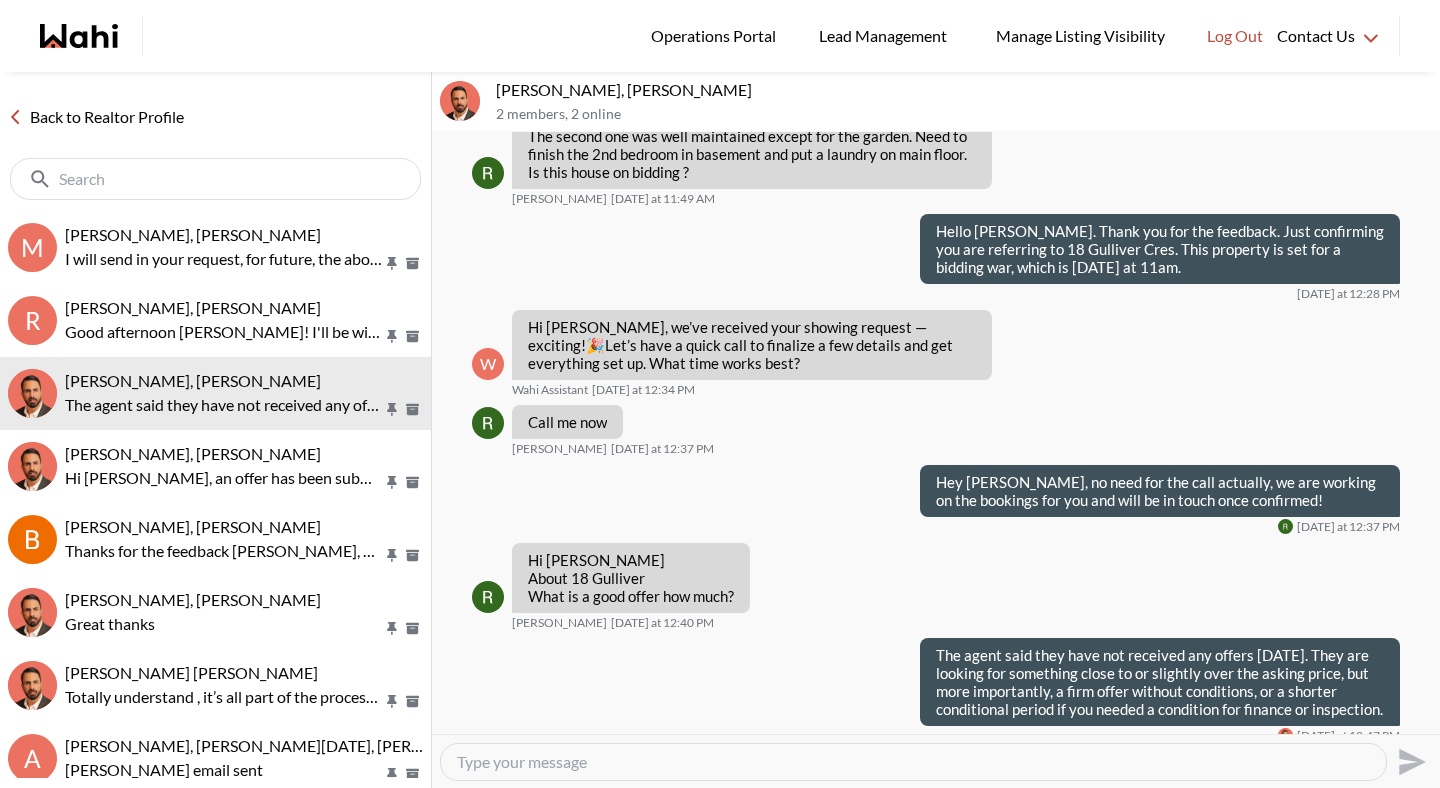 click on "Back to Realtor Profile" at bounding box center [96, 117] 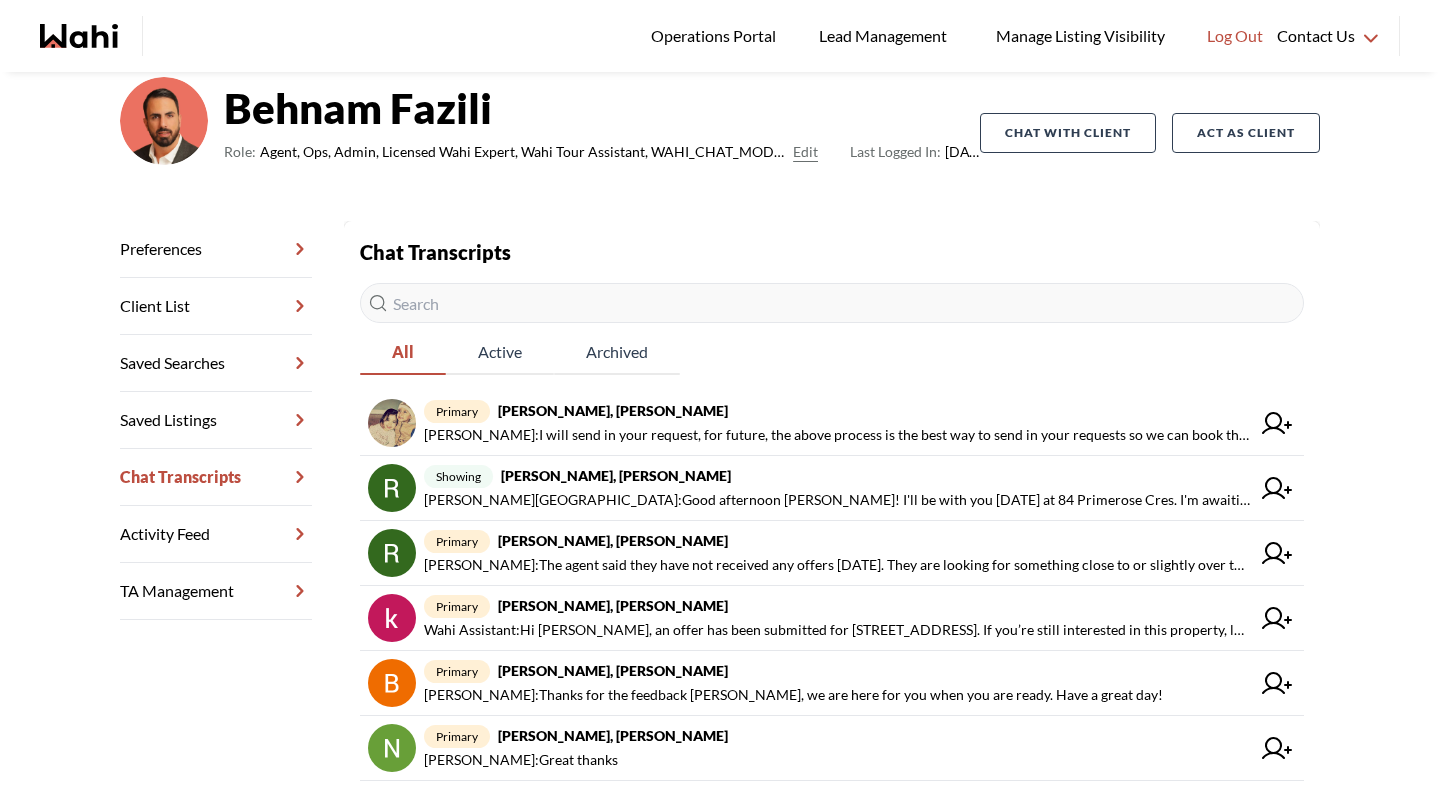 scroll, scrollTop: 138, scrollLeft: 0, axis: vertical 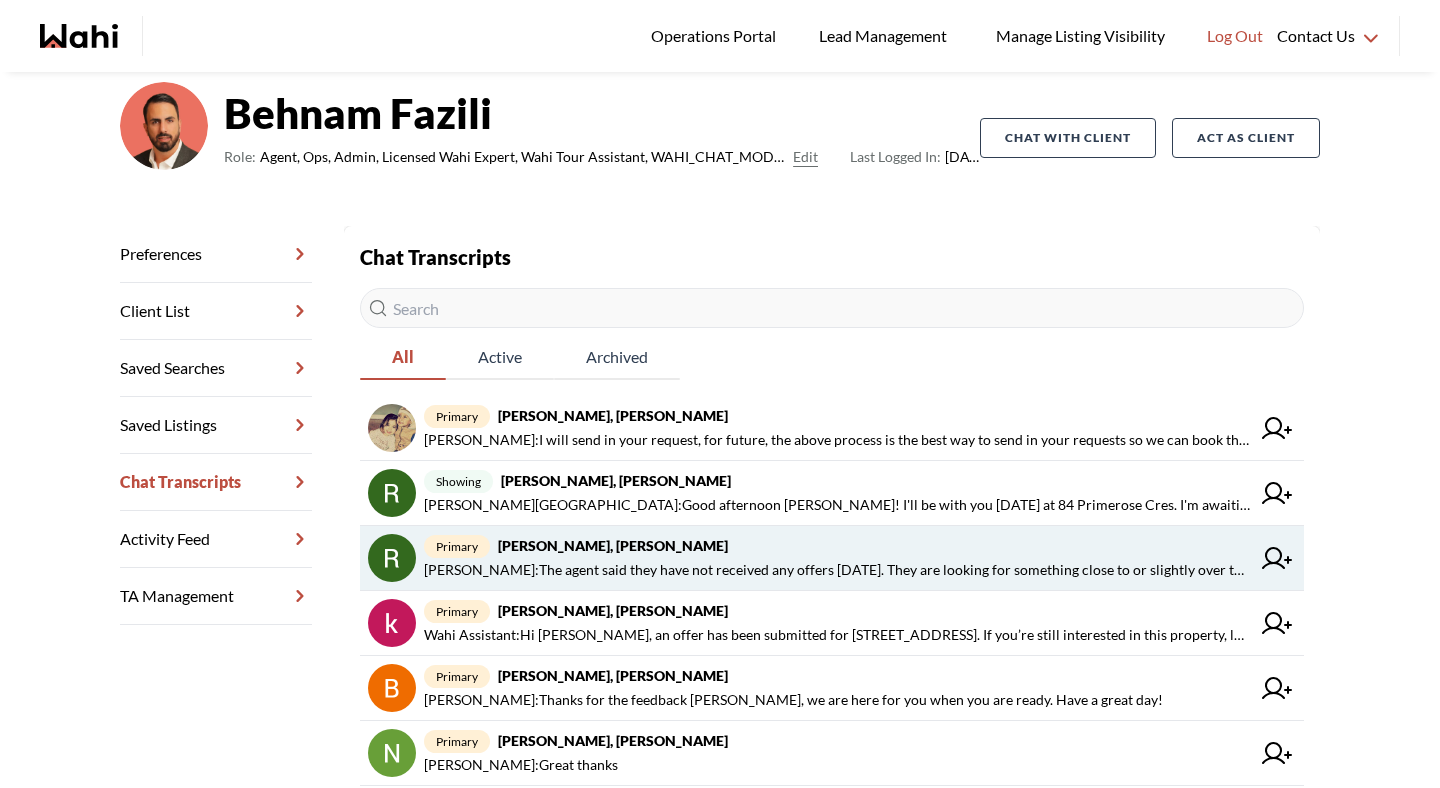 click on "[PERSON_NAME] :  The agent said they have not received any offers [DATE]. They are looking for something close to or slightly over the asking price, but more importantly, a firm offer without conditions, or a shorter conditional period if you needed a condition for finance or inspection." at bounding box center [837, 570] 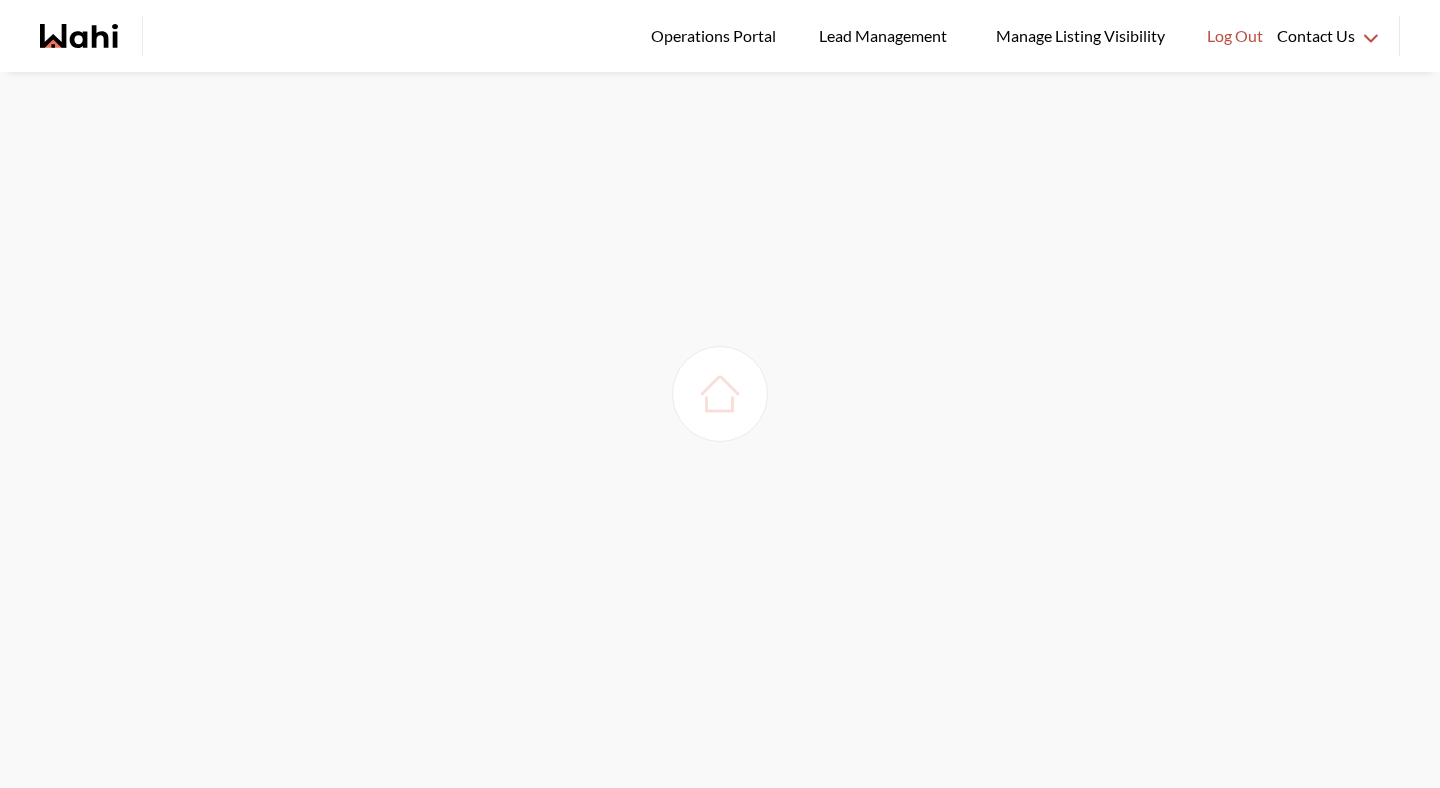 scroll, scrollTop: 0, scrollLeft: 0, axis: both 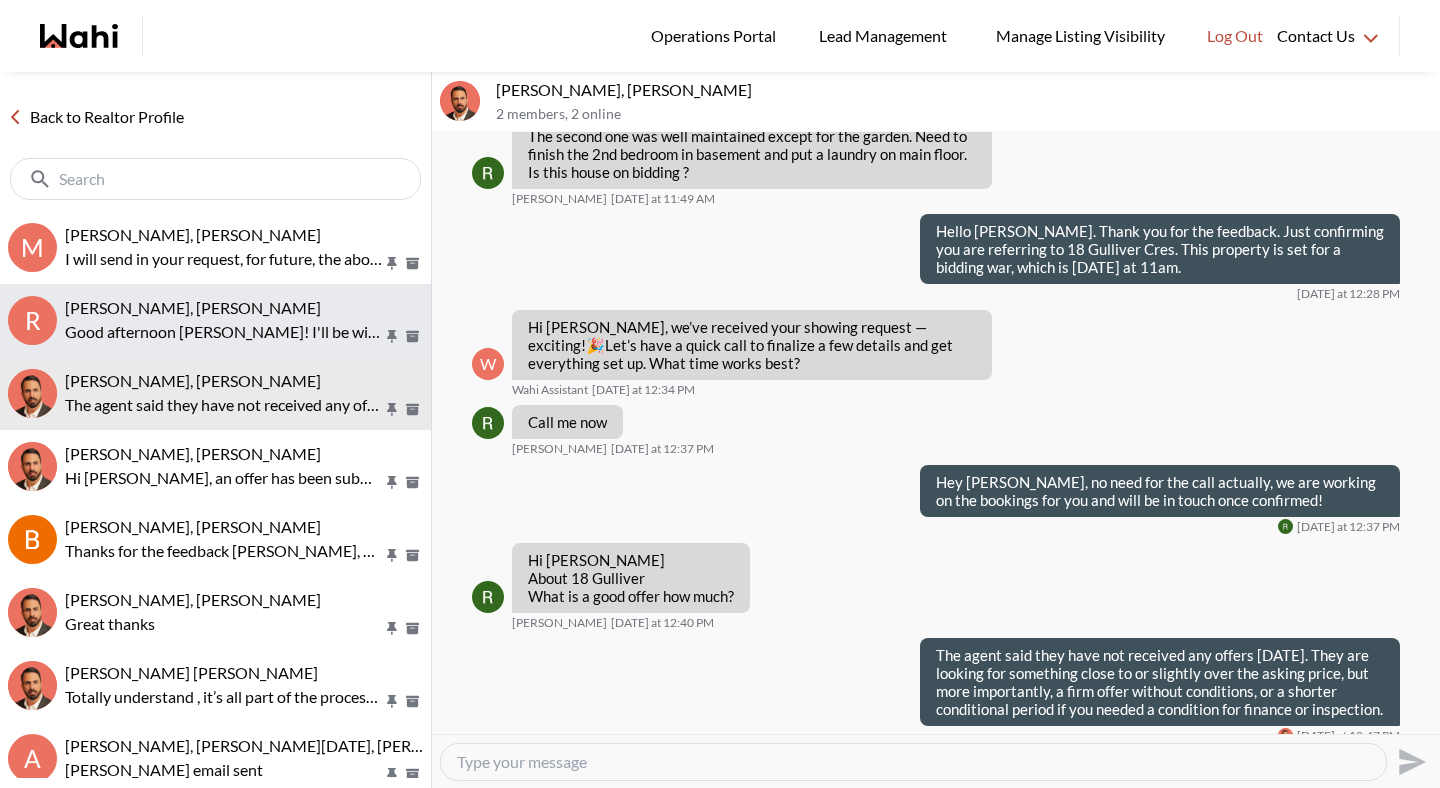 click on "Good afternoon [PERSON_NAME]! I'll be with you [DATE] at 84 Primerose Cres. I'm awaiting confirmation for the appointment from the listing broker." at bounding box center [224, 332] 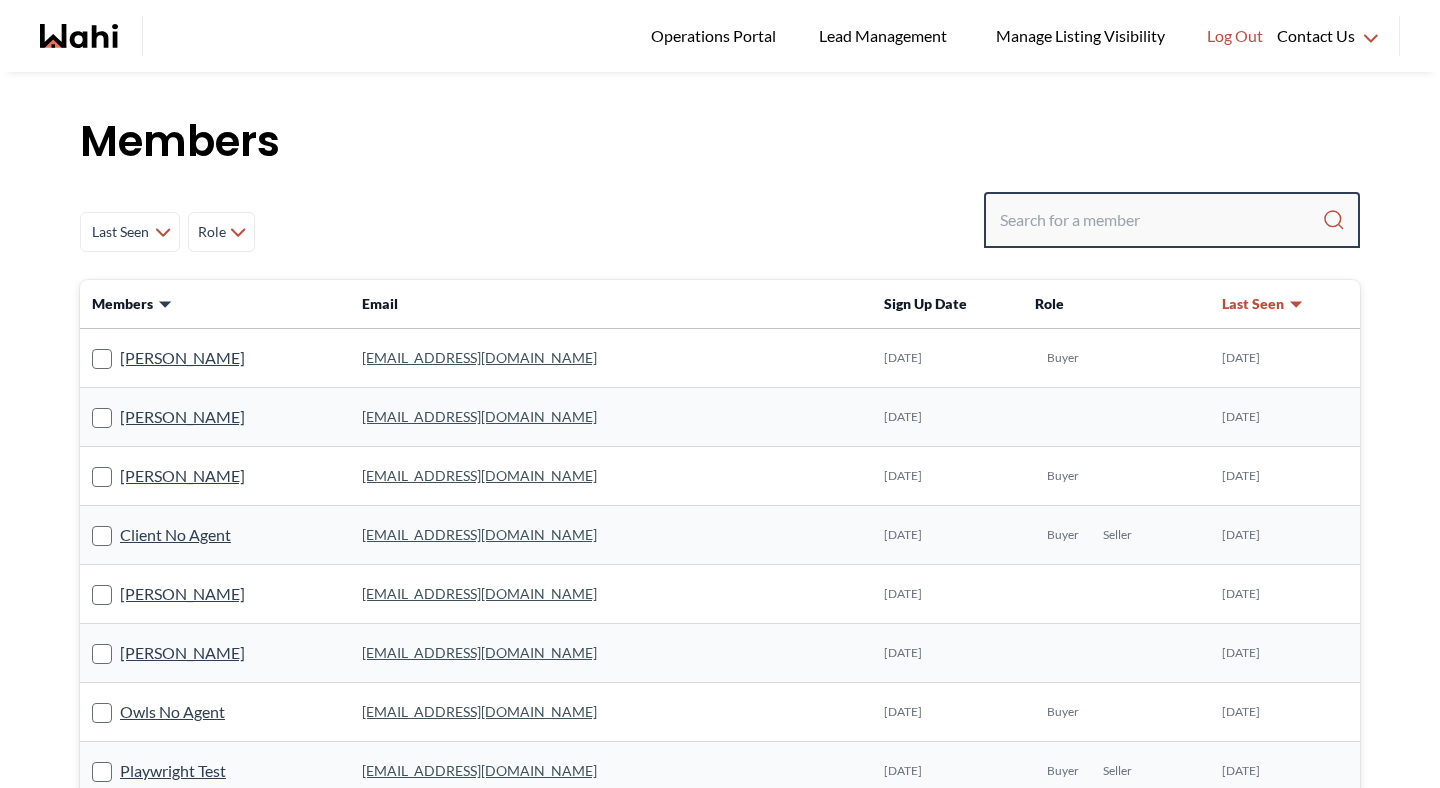 click at bounding box center [1161, 220] 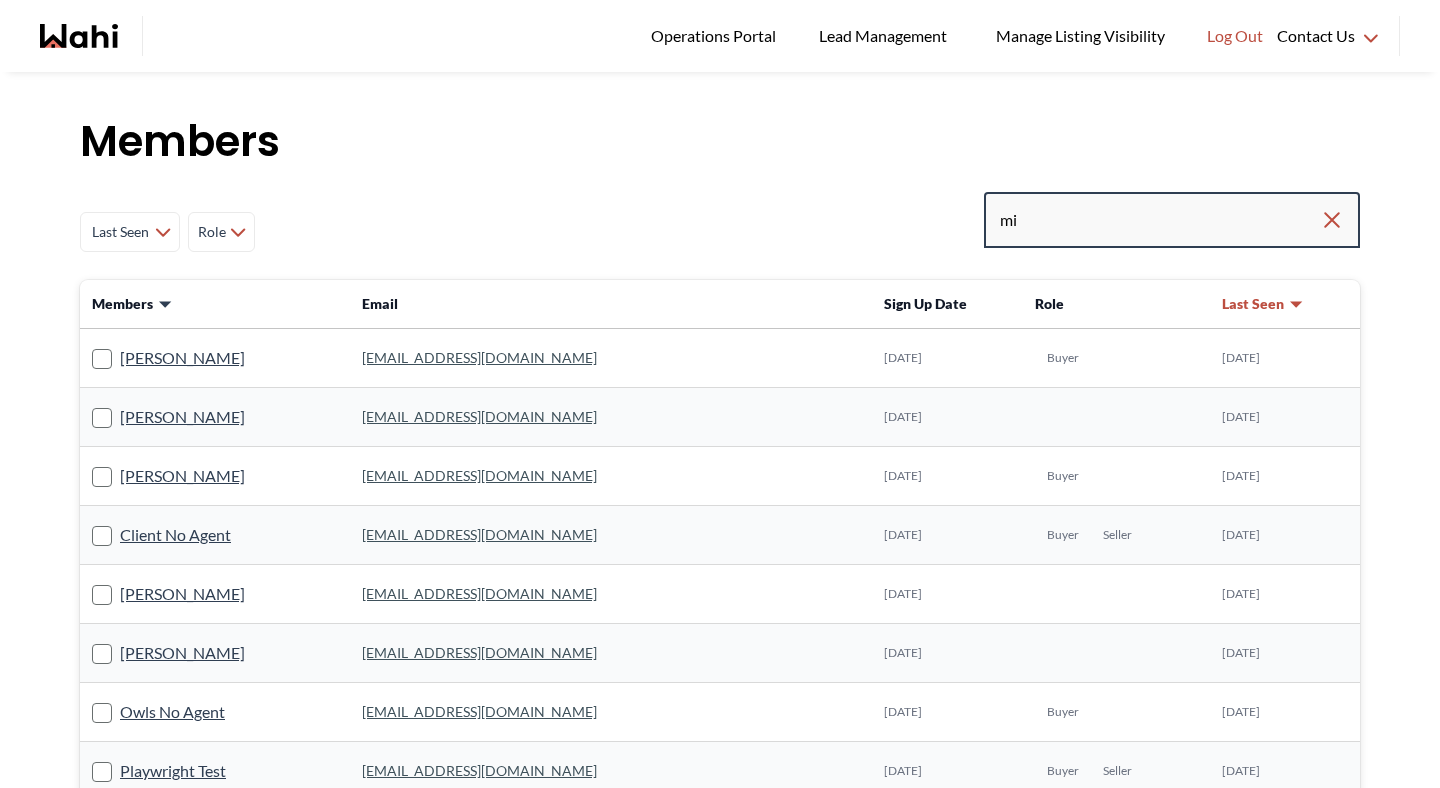 type on "m" 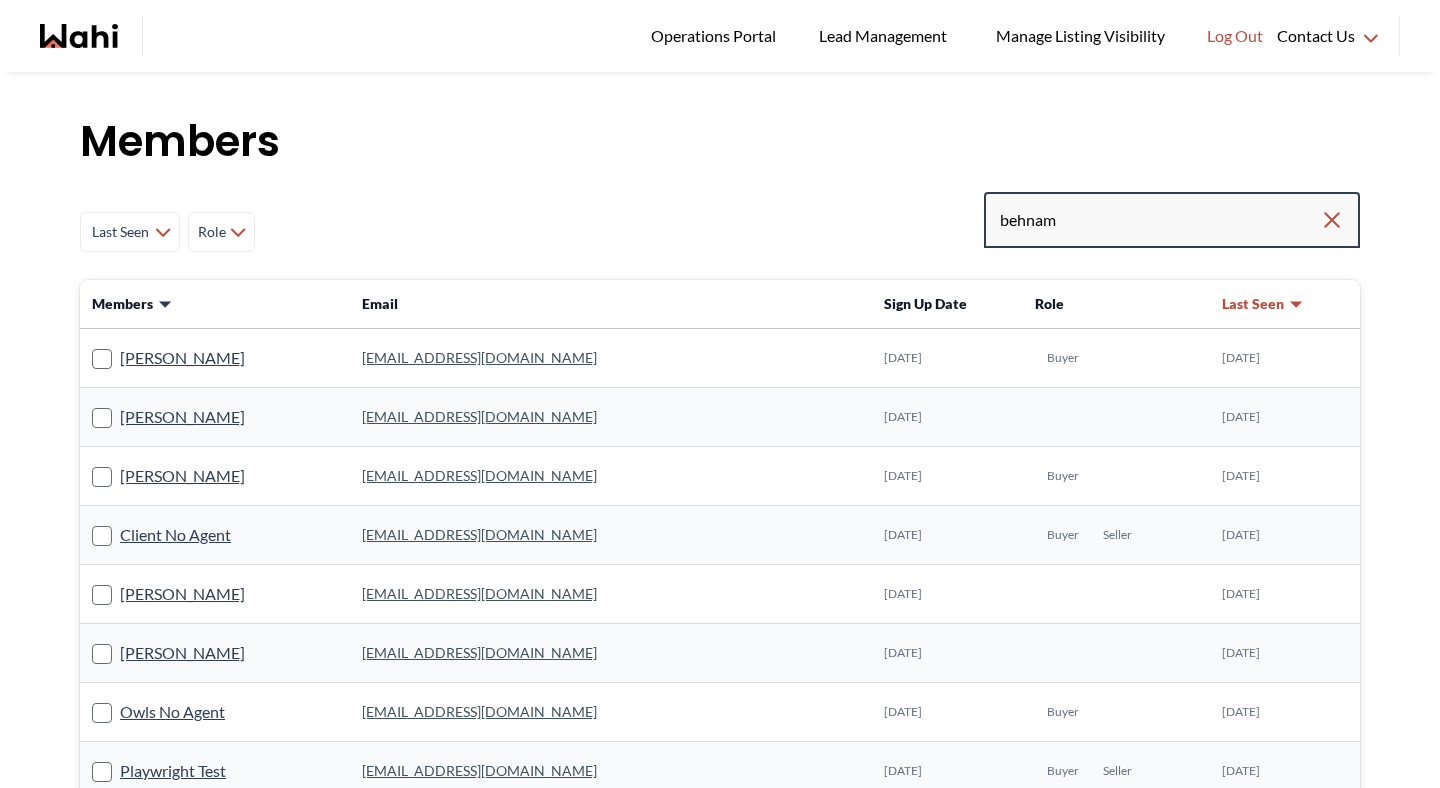type on "behnam" 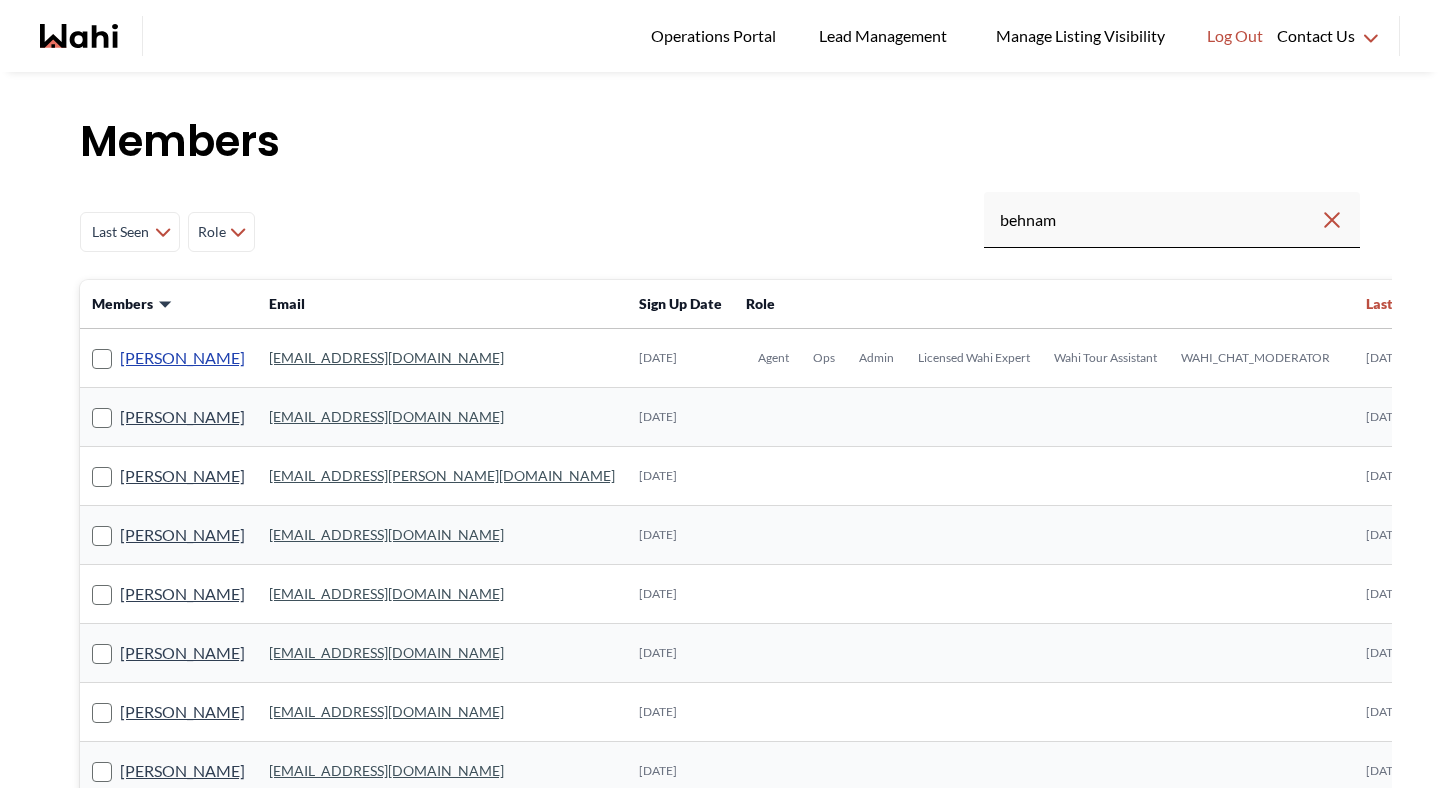 click on "[PERSON_NAME]" at bounding box center [182, 358] 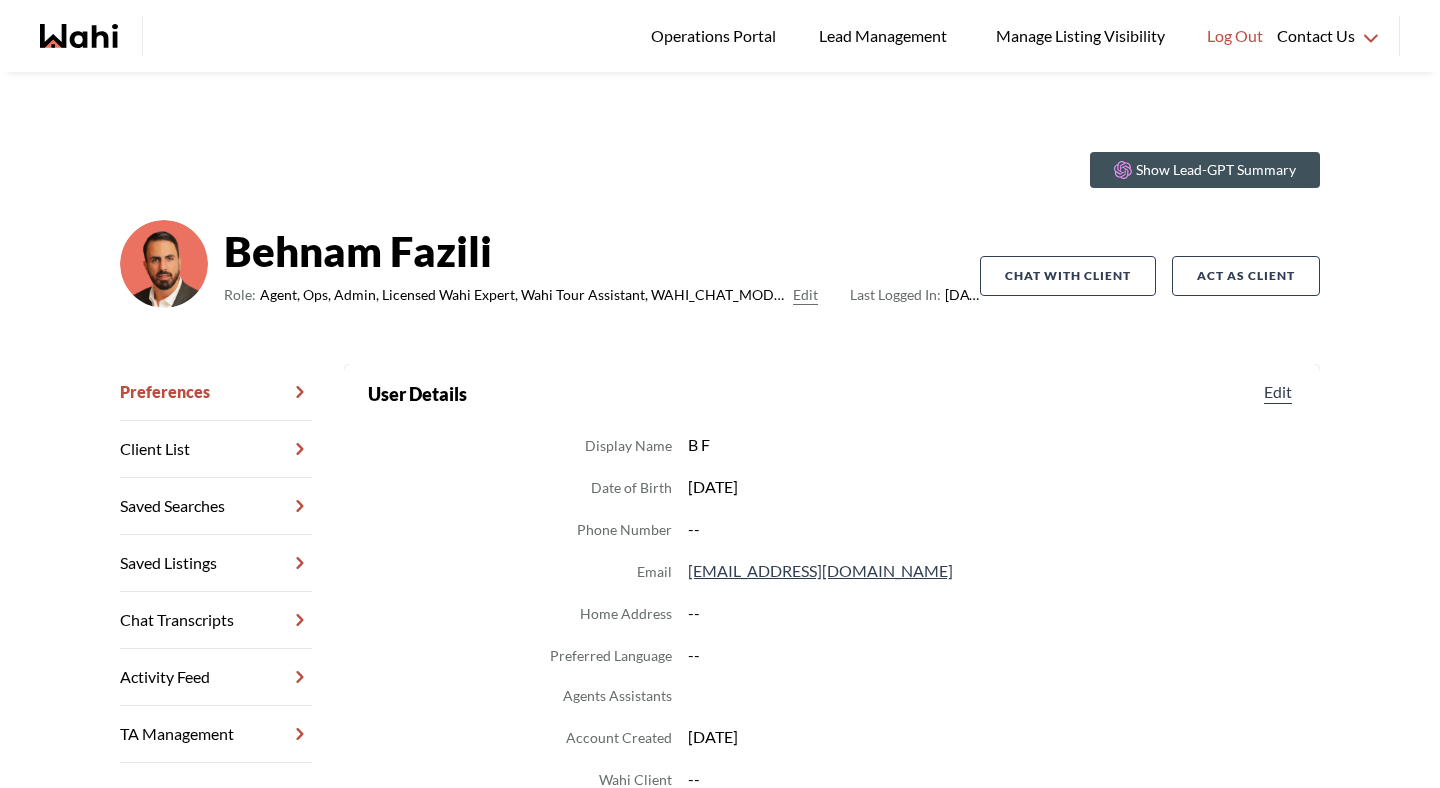 click on "Chat Transcripts" at bounding box center (216, 620) 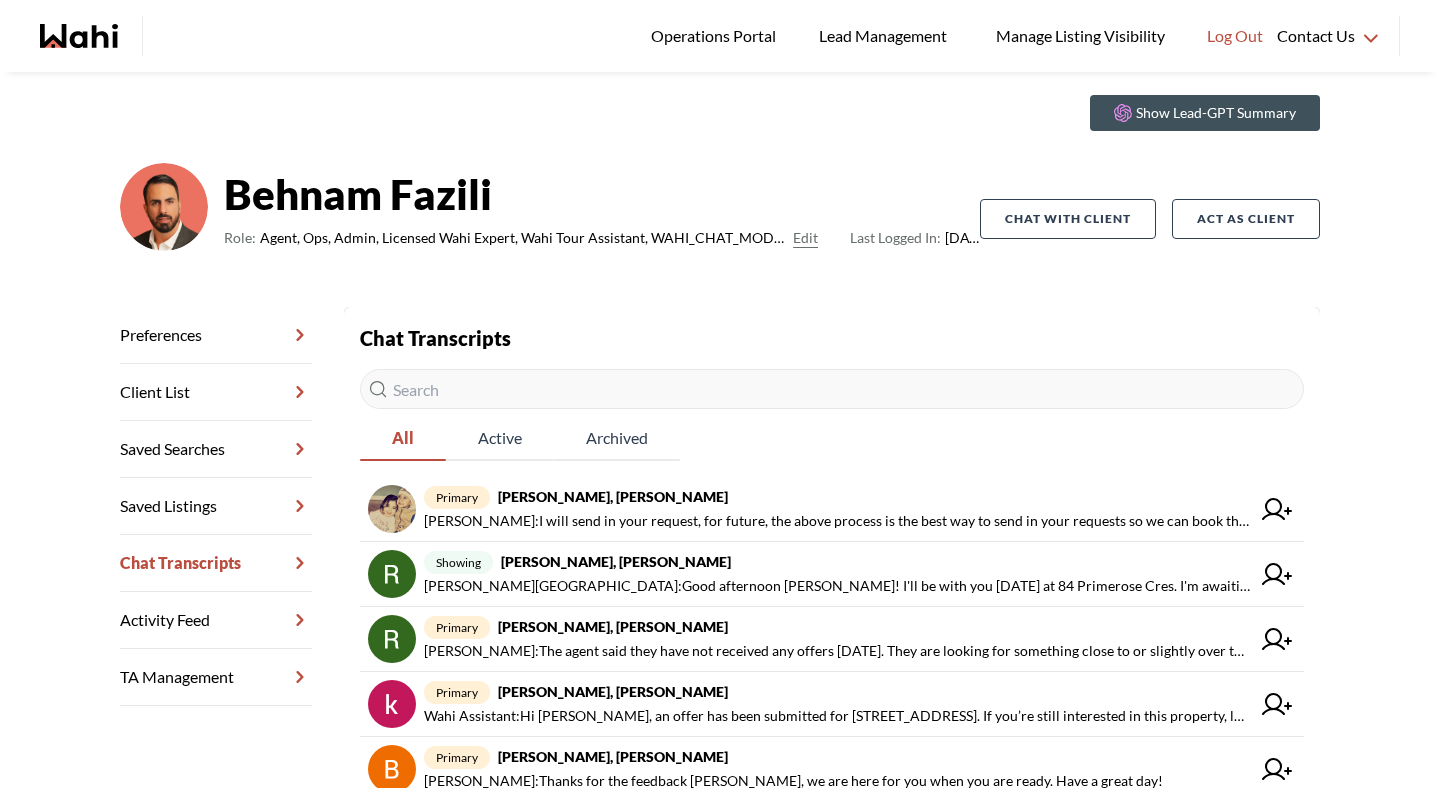 scroll, scrollTop: 75, scrollLeft: 0, axis: vertical 